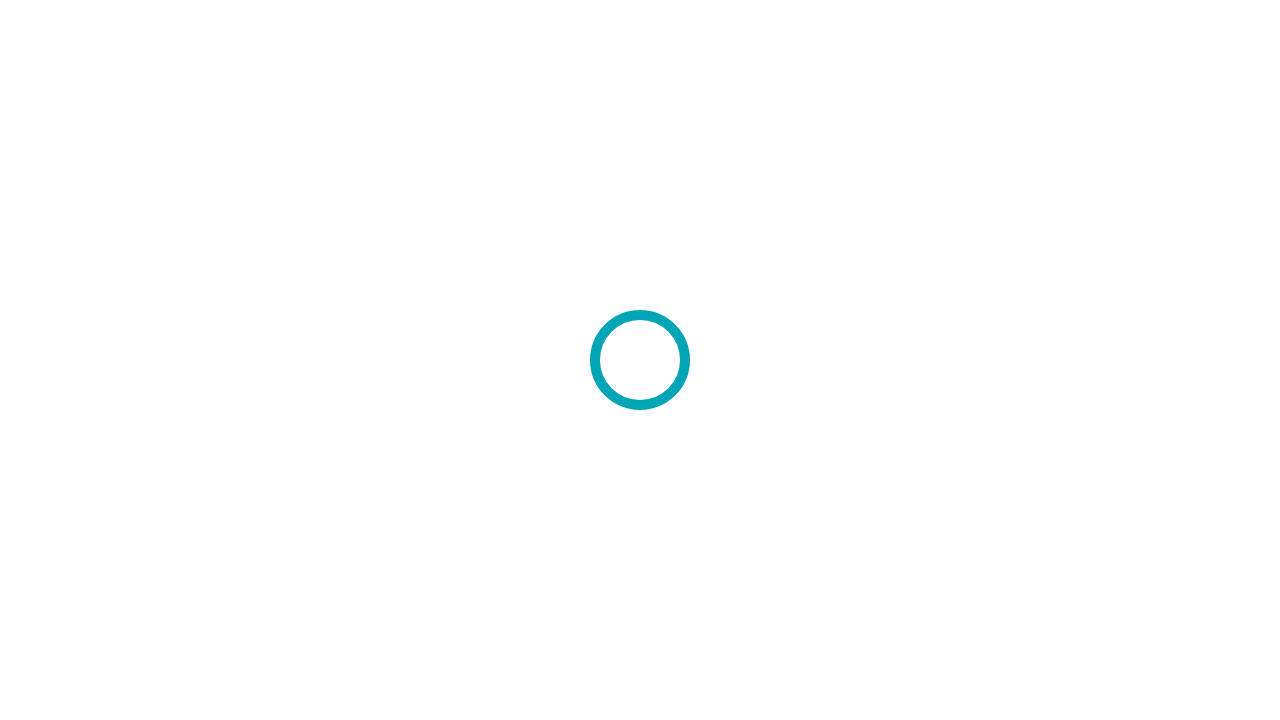 scroll, scrollTop: 0, scrollLeft: 0, axis: both 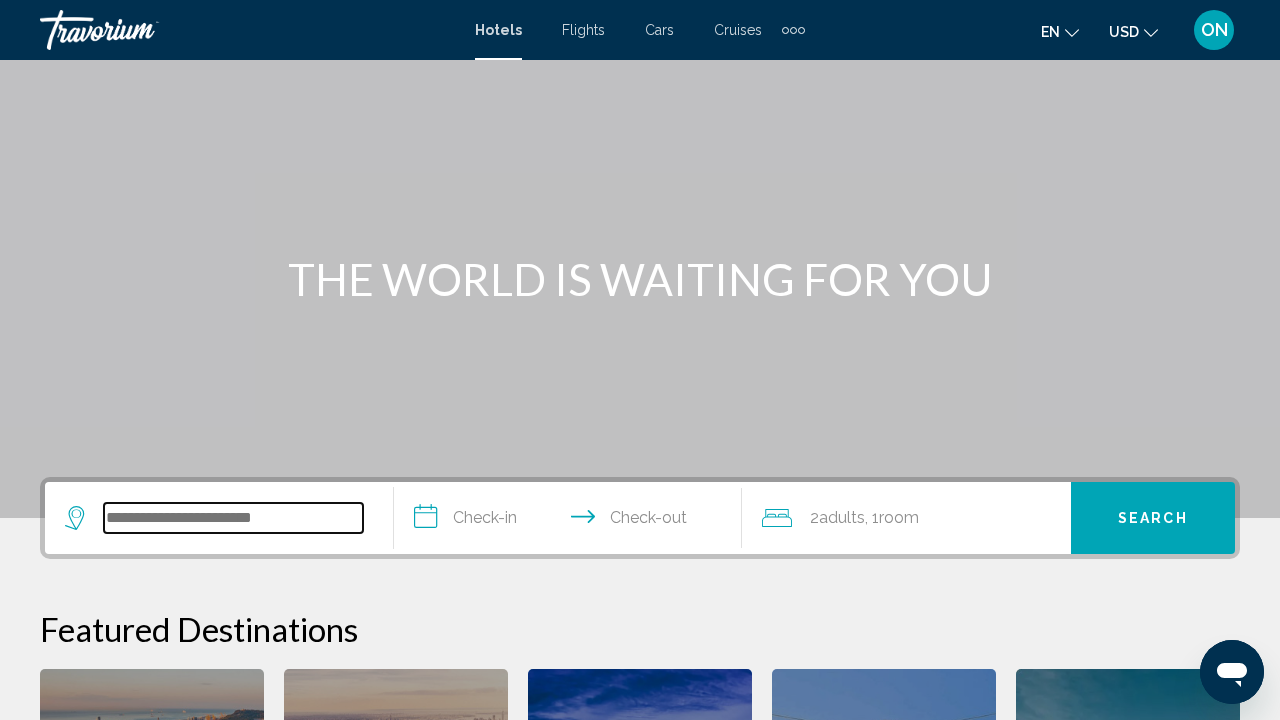 click at bounding box center (233, 518) 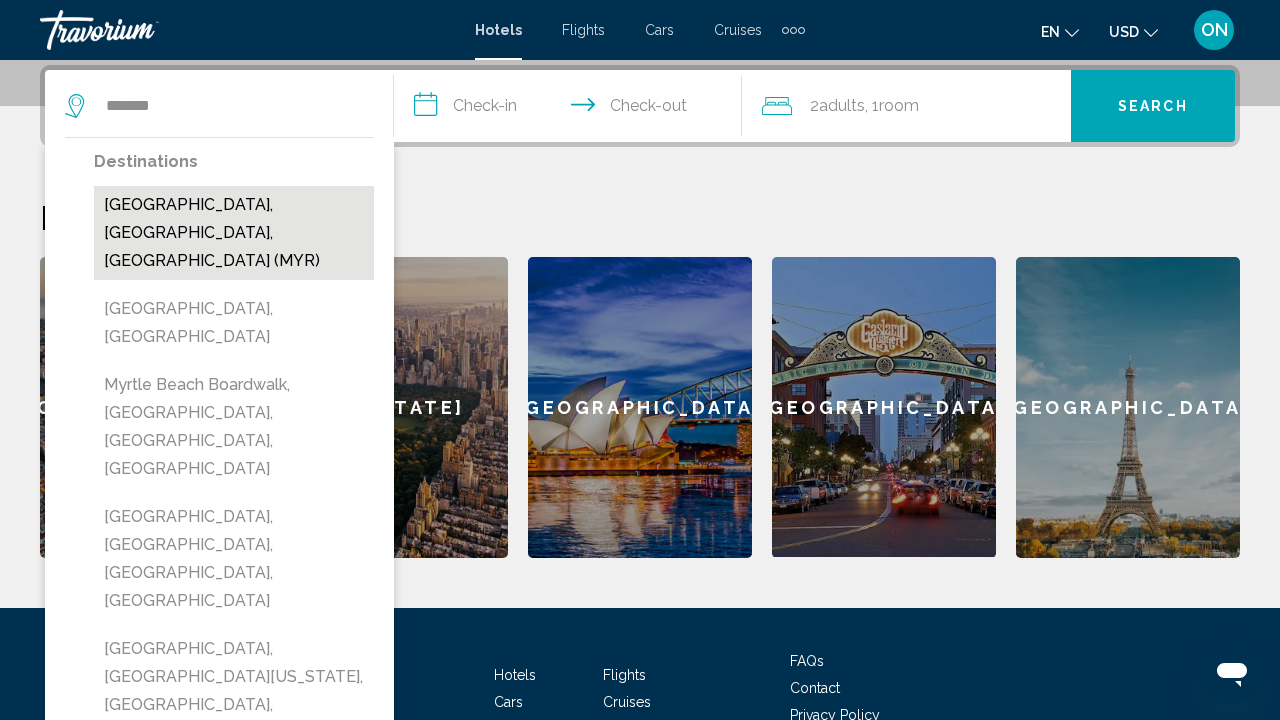 click on "[GEOGRAPHIC_DATA], [GEOGRAPHIC_DATA], [GEOGRAPHIC_DATA] (MYR)" at bounding box center (234, 233) 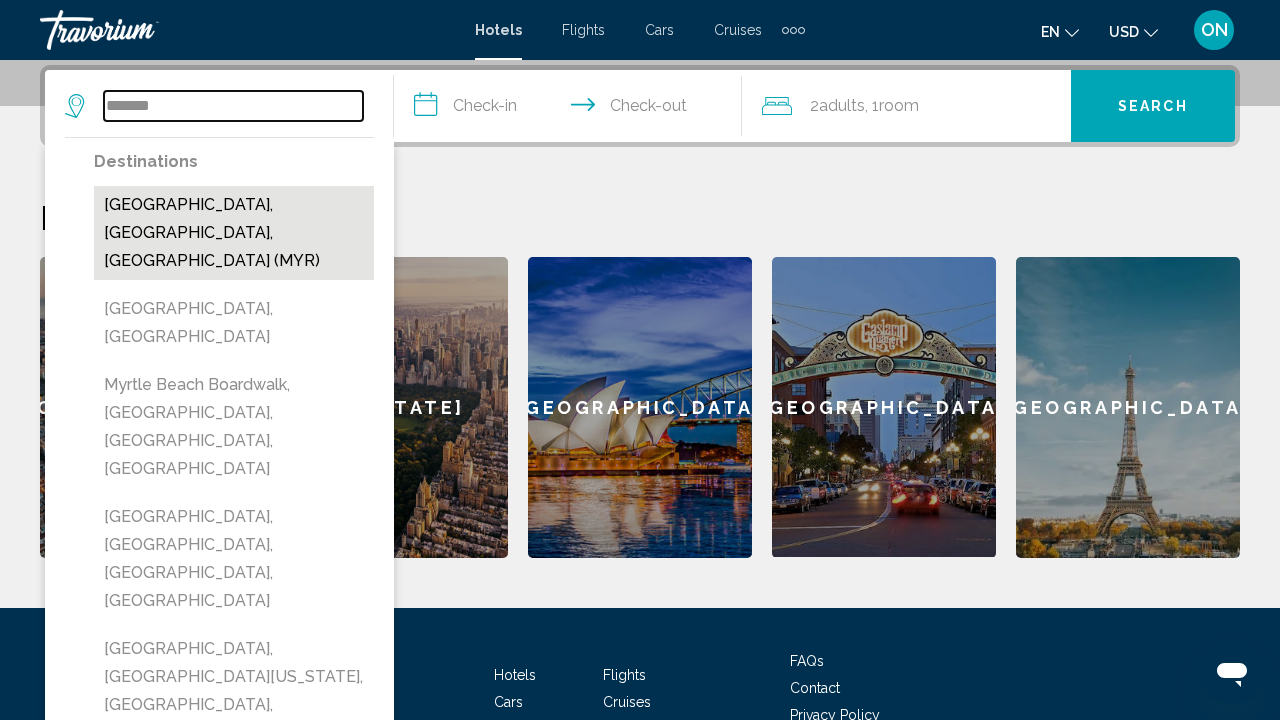 type on "**********" 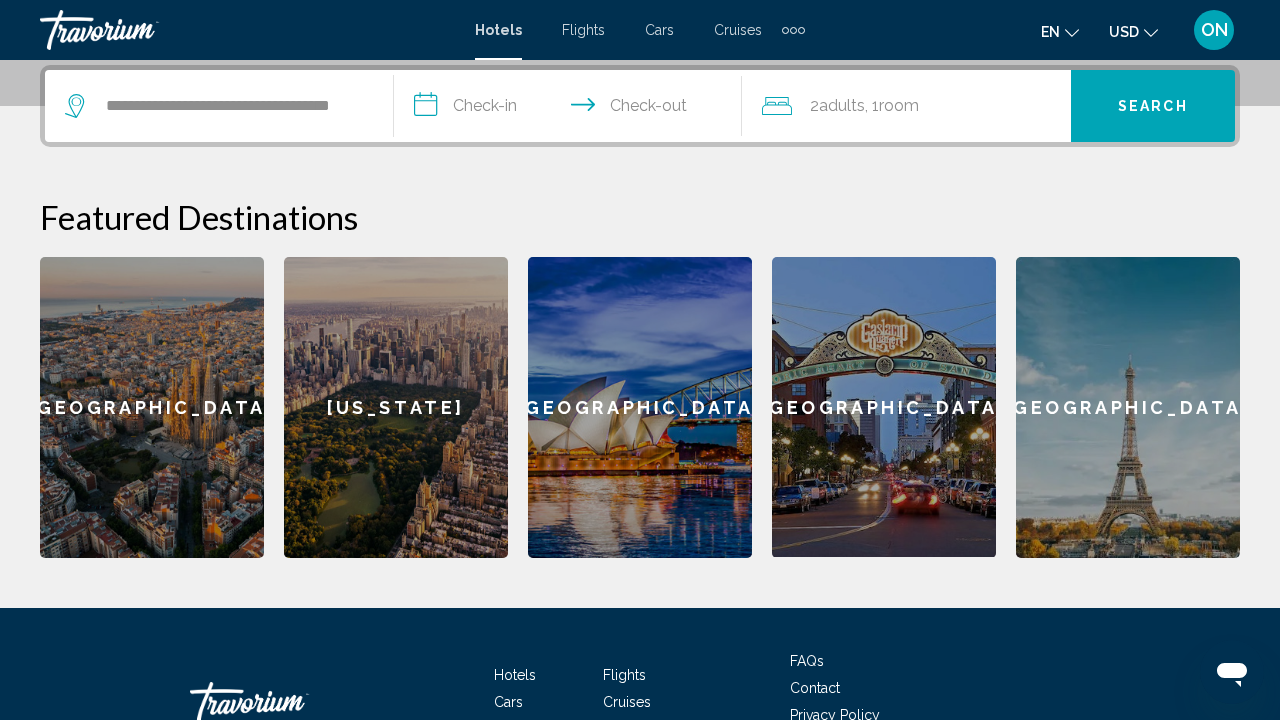 click on "Adults" 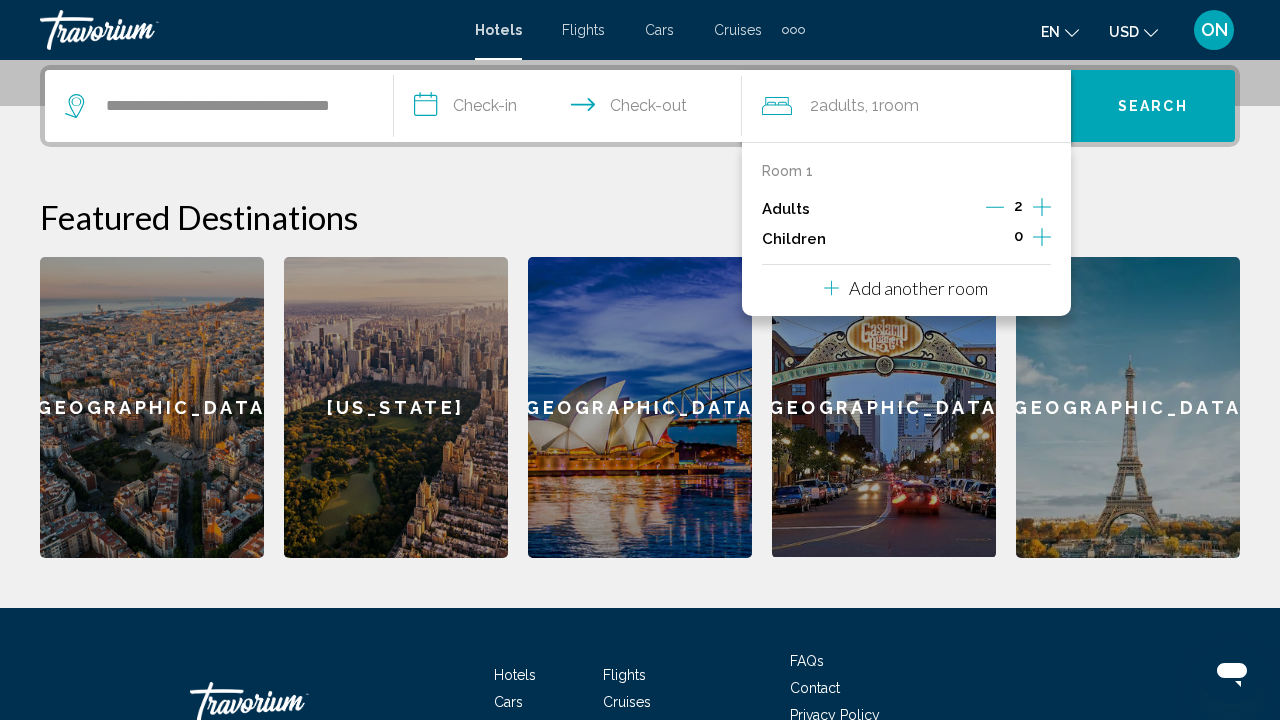 click 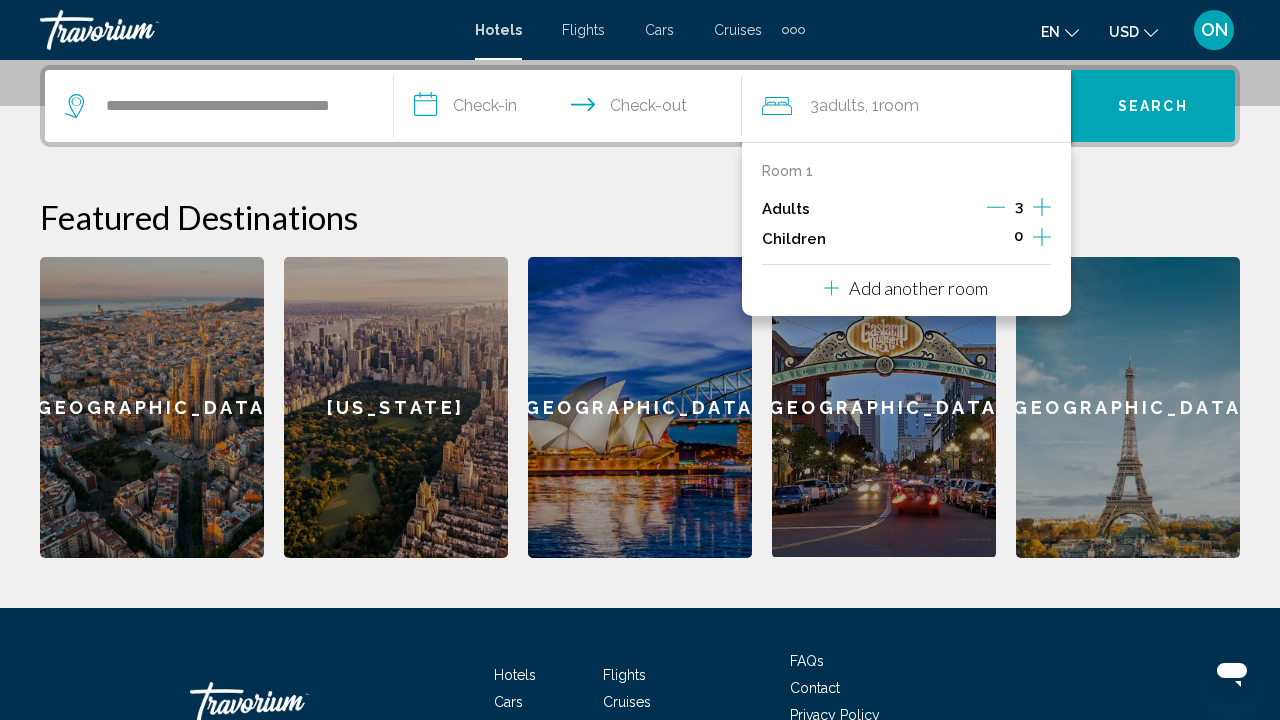 click 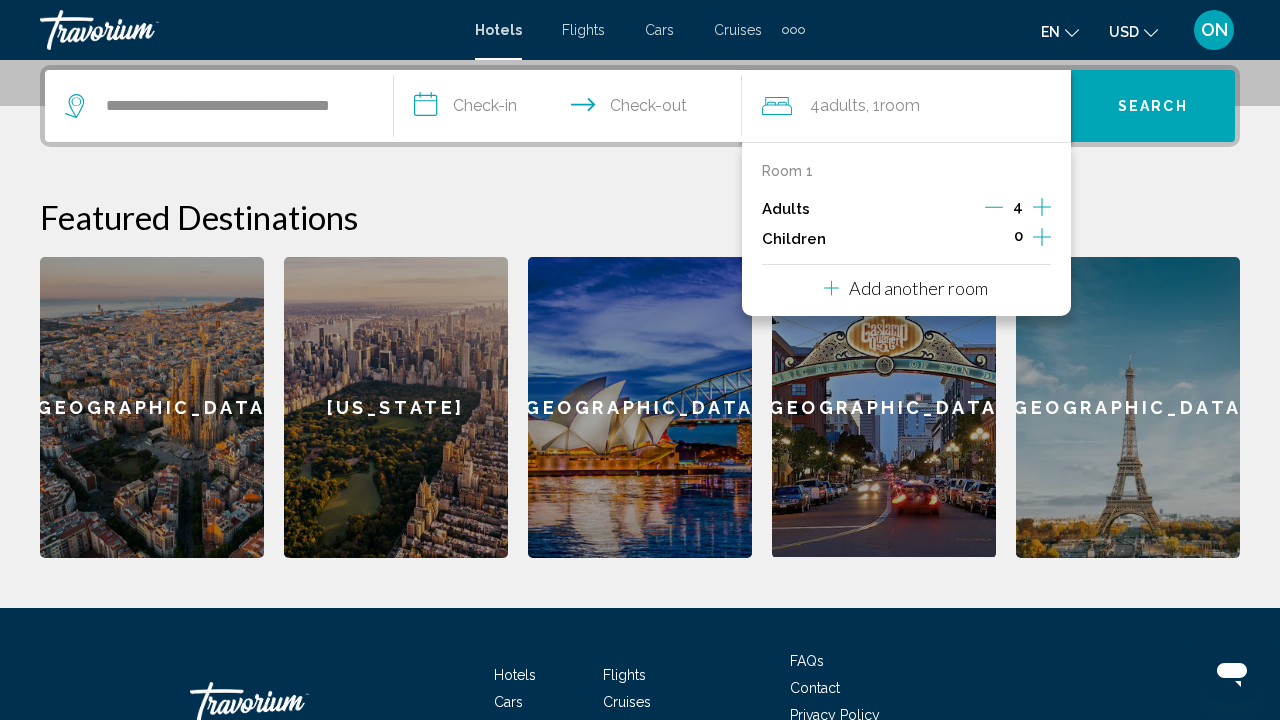 click 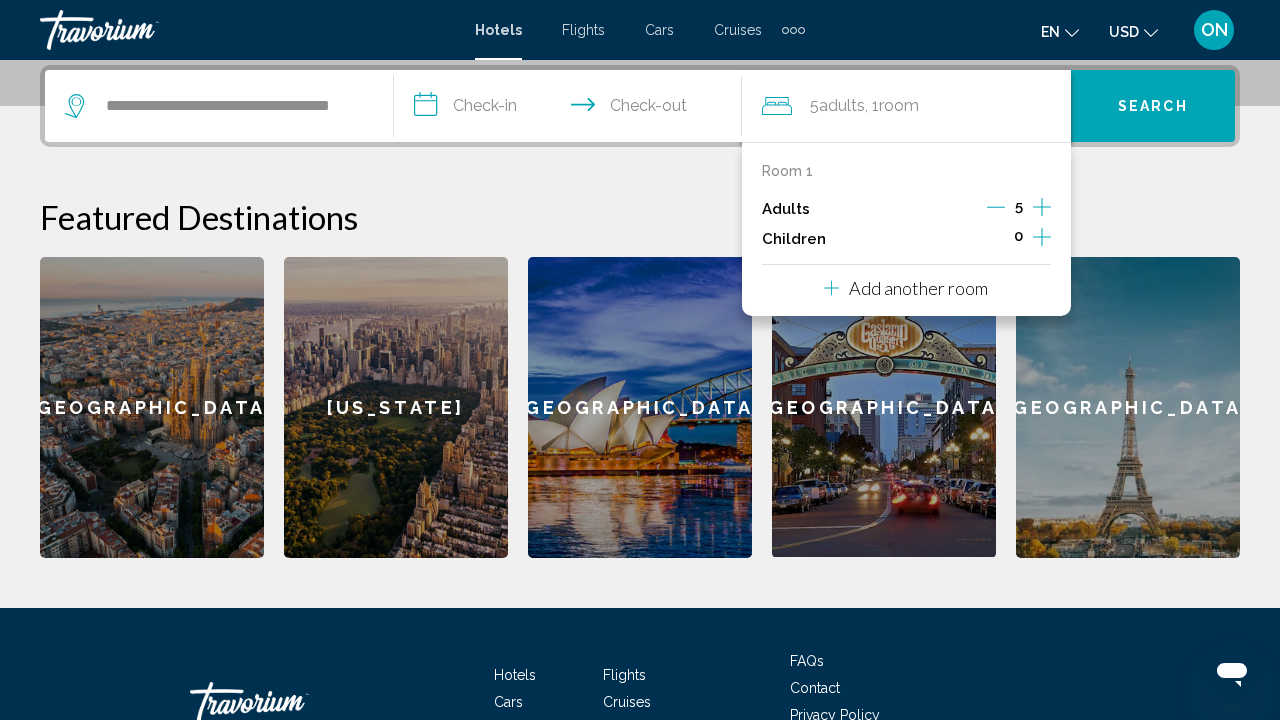 click 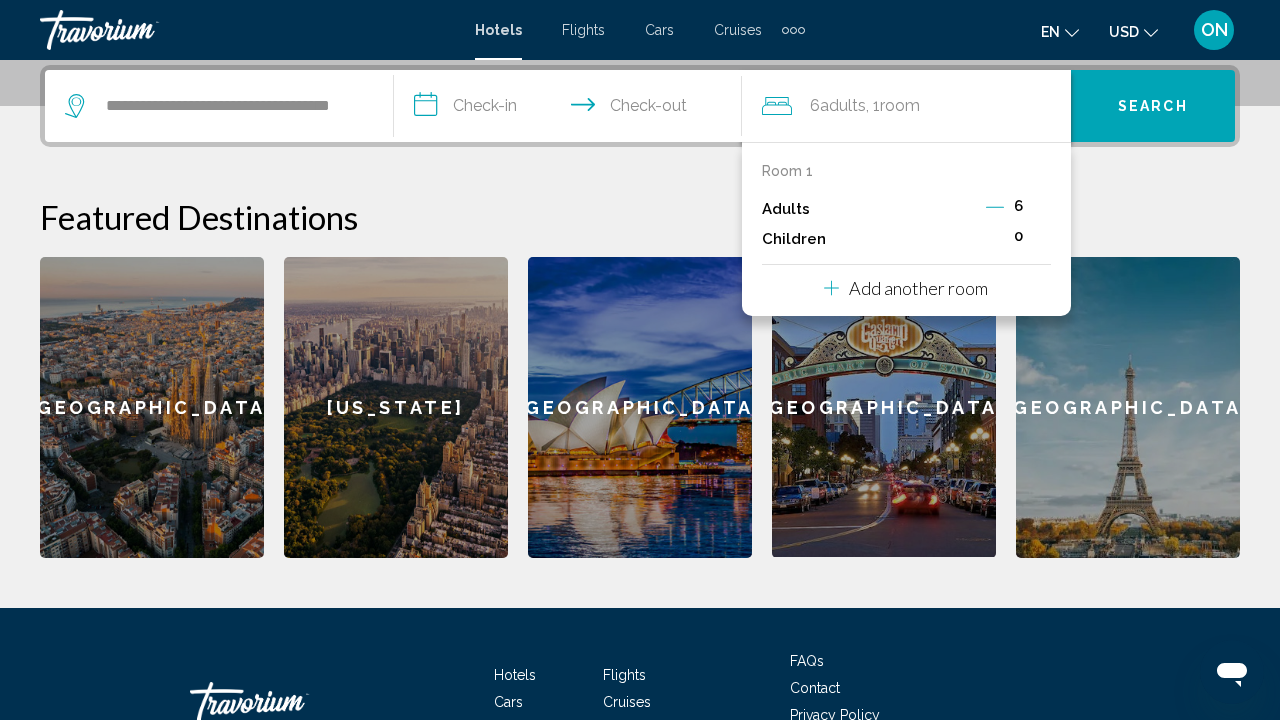click on "**********" at bounding box center [572, 109] 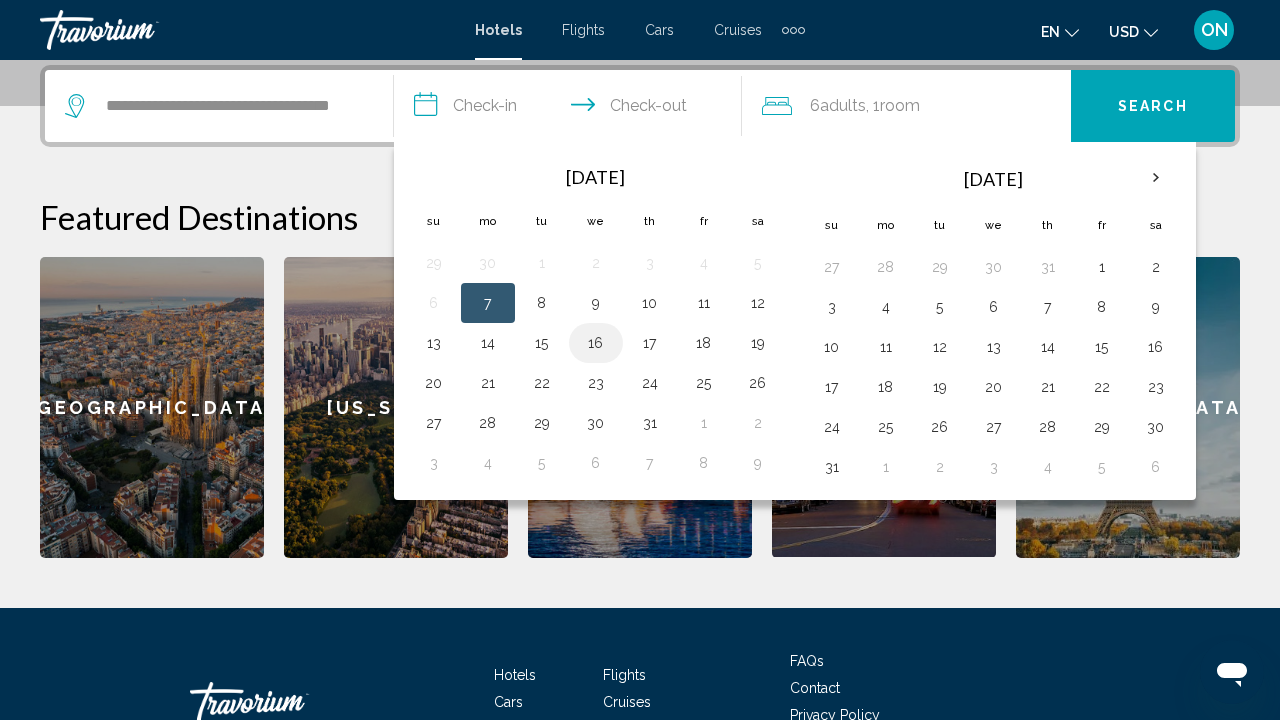 click on "16" at bounding box center [596, 343] 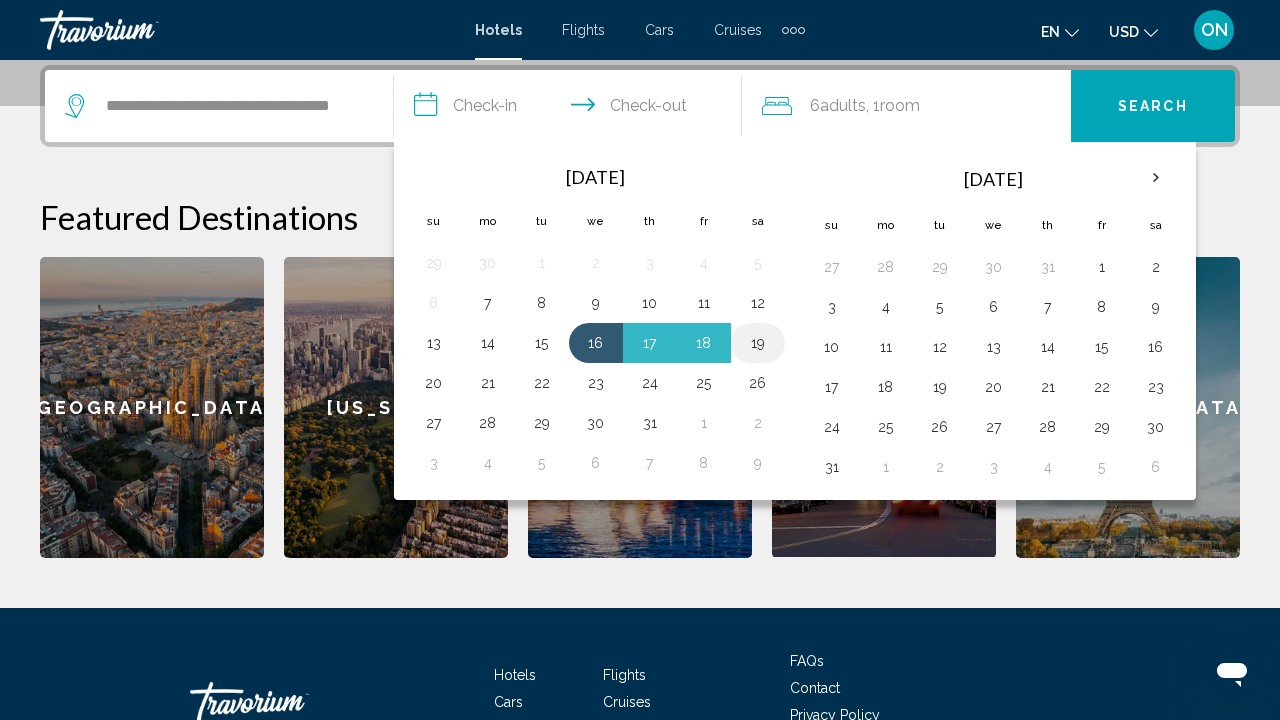 click on "19" at bounding box center (758, 343) 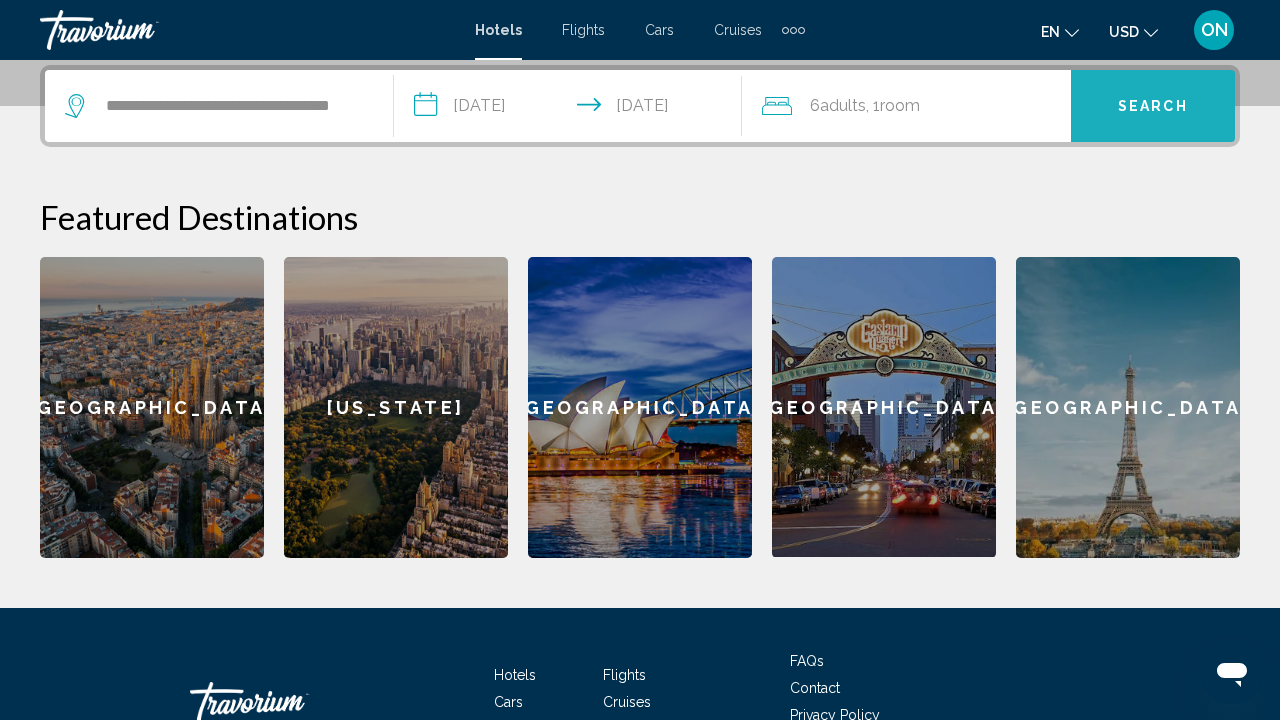 click on "Search" at bounding box center [1153, 107] 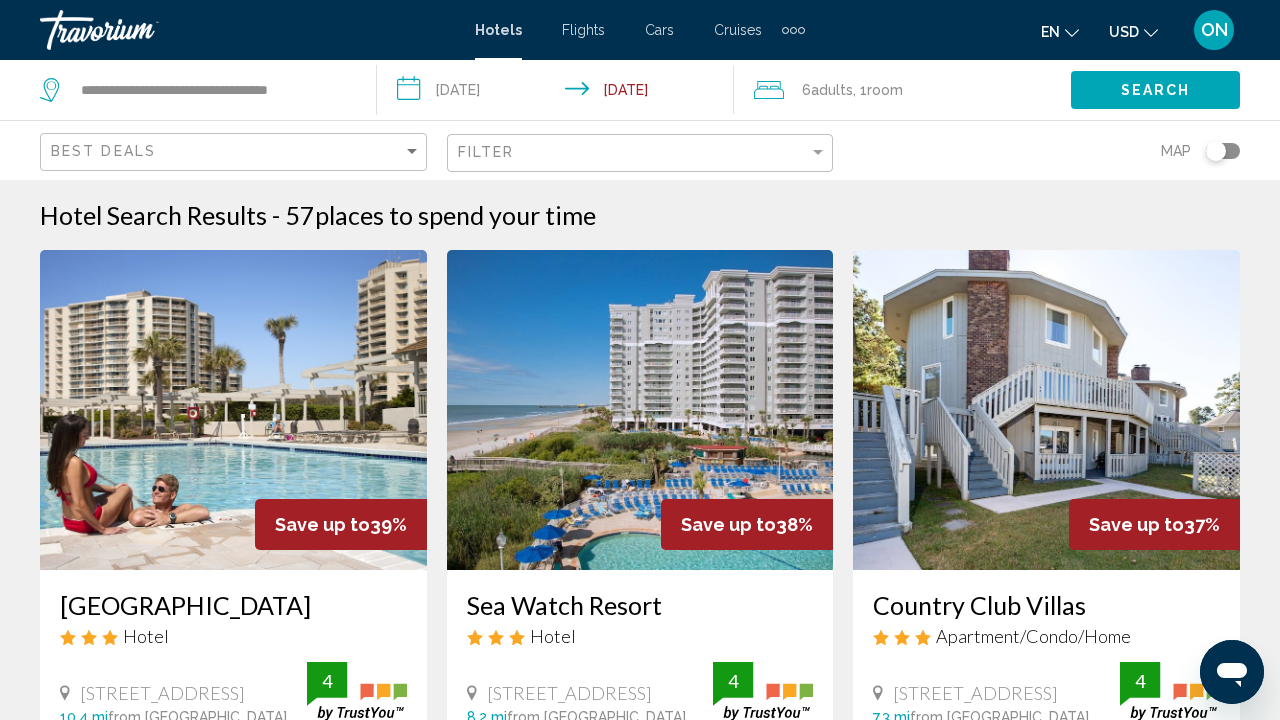 scroll, scrollTop: 0, scrollLeft: 0, axis: both 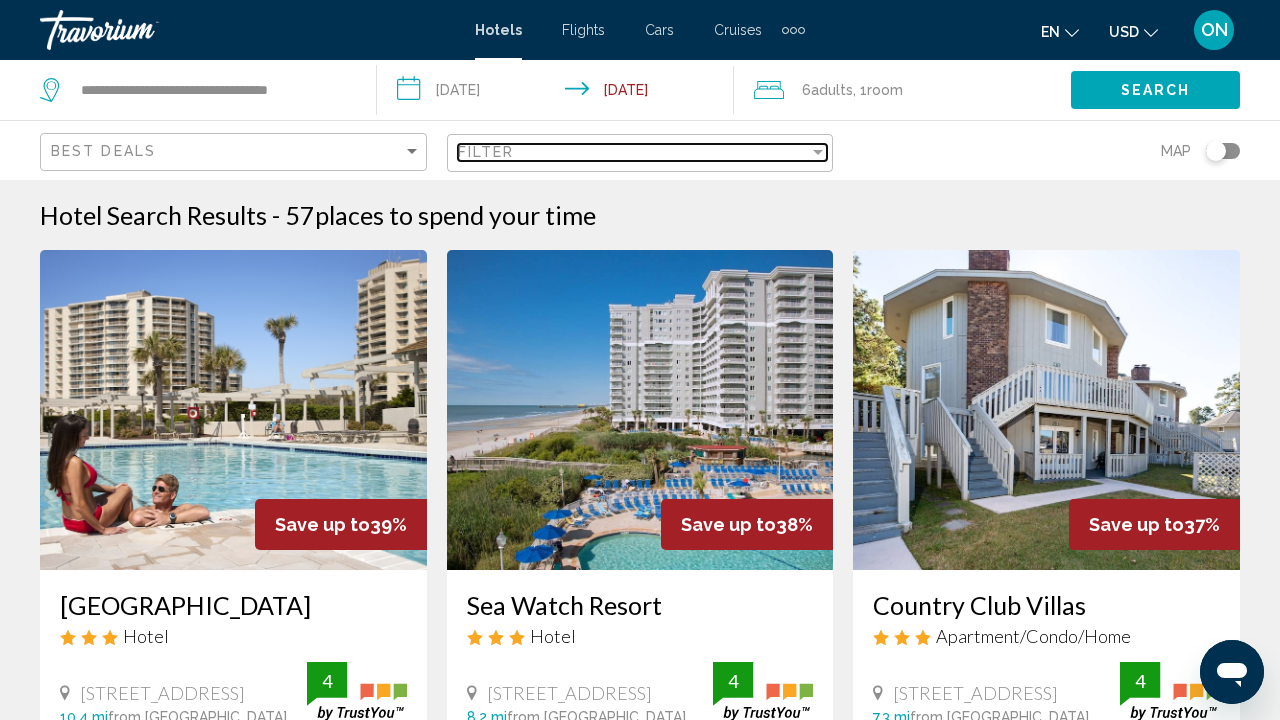click at bounding box center [818, 152] 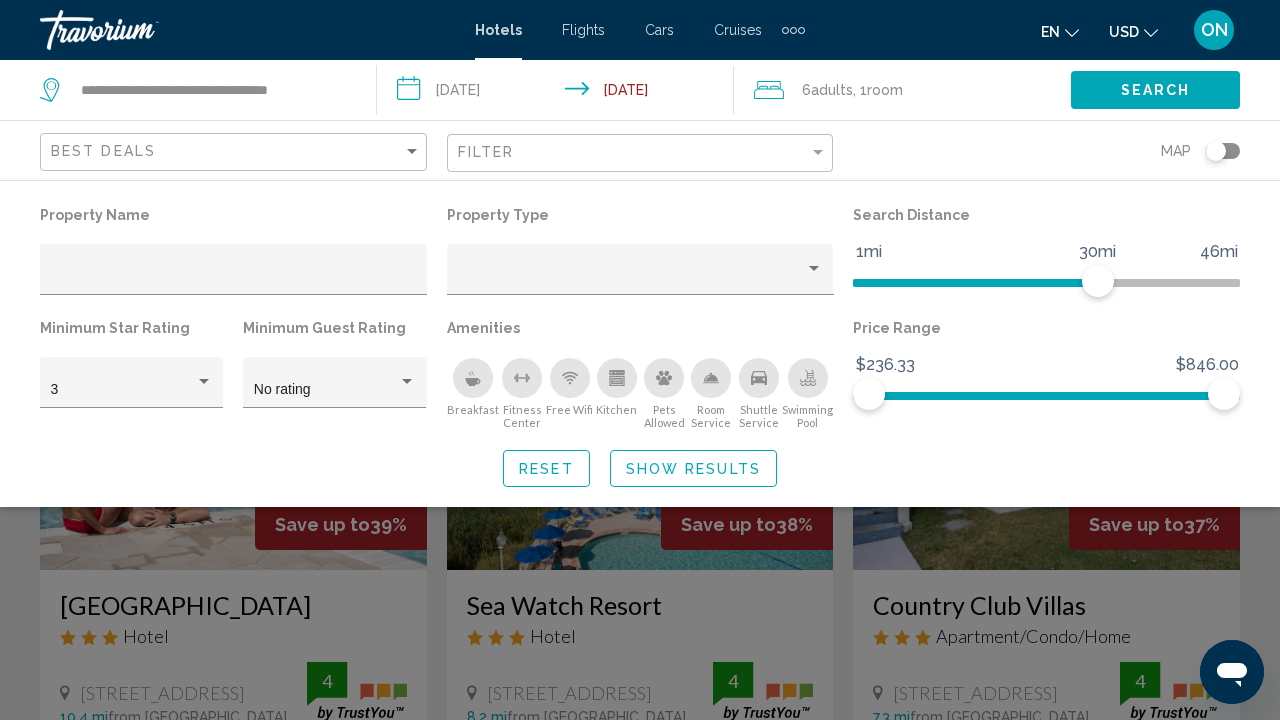click 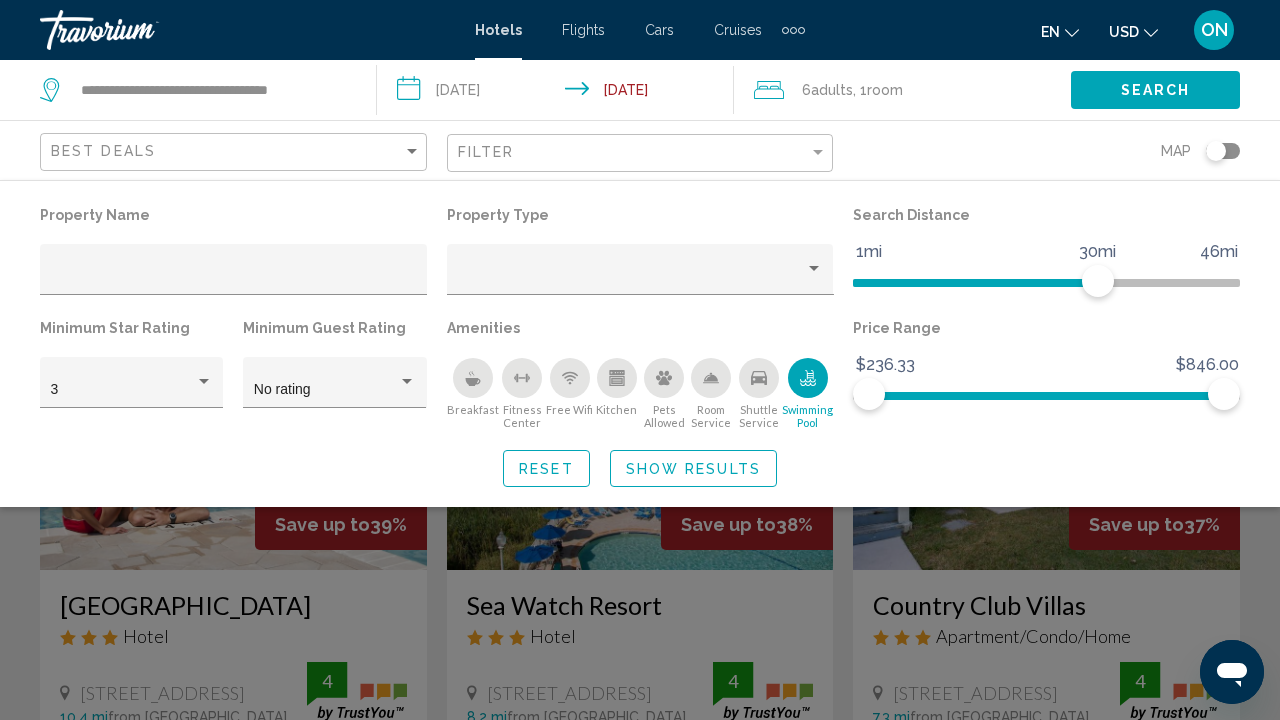 click 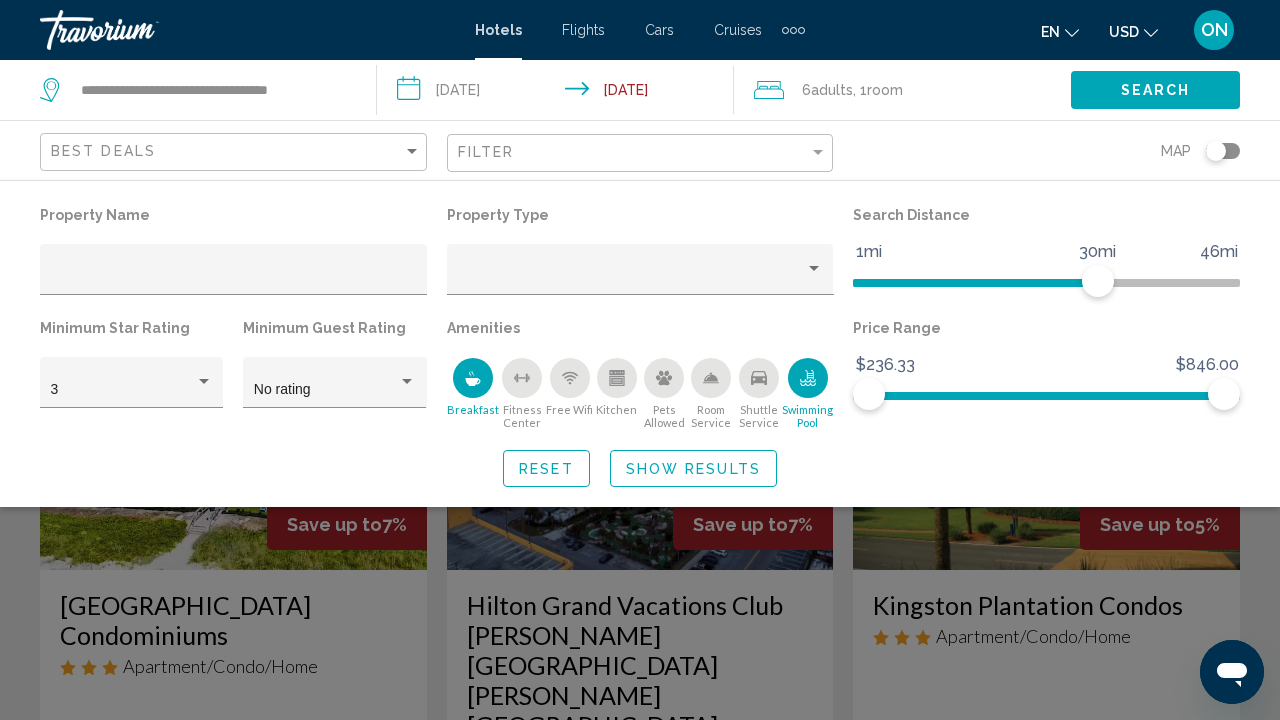 click on "Show Results" 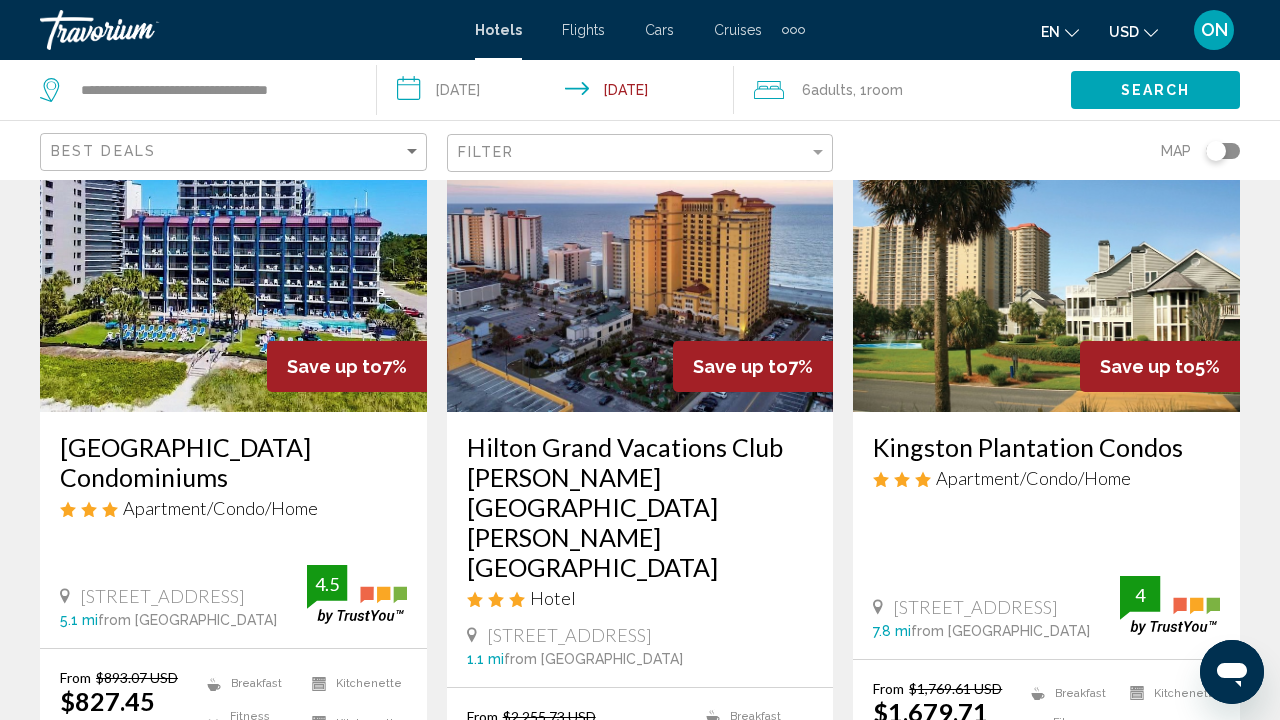 scroll, scrollTop: 159, scrollLeft: 0, axis: vertical 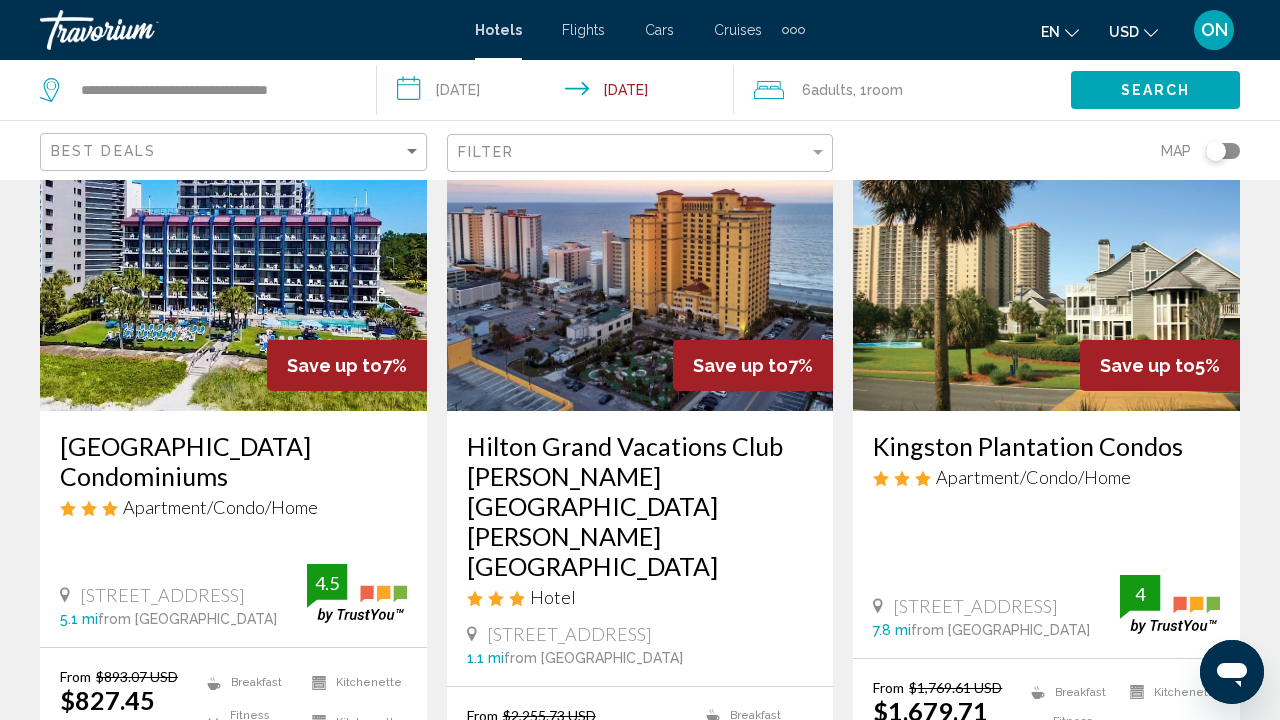 click at bounding box center [640, 251] 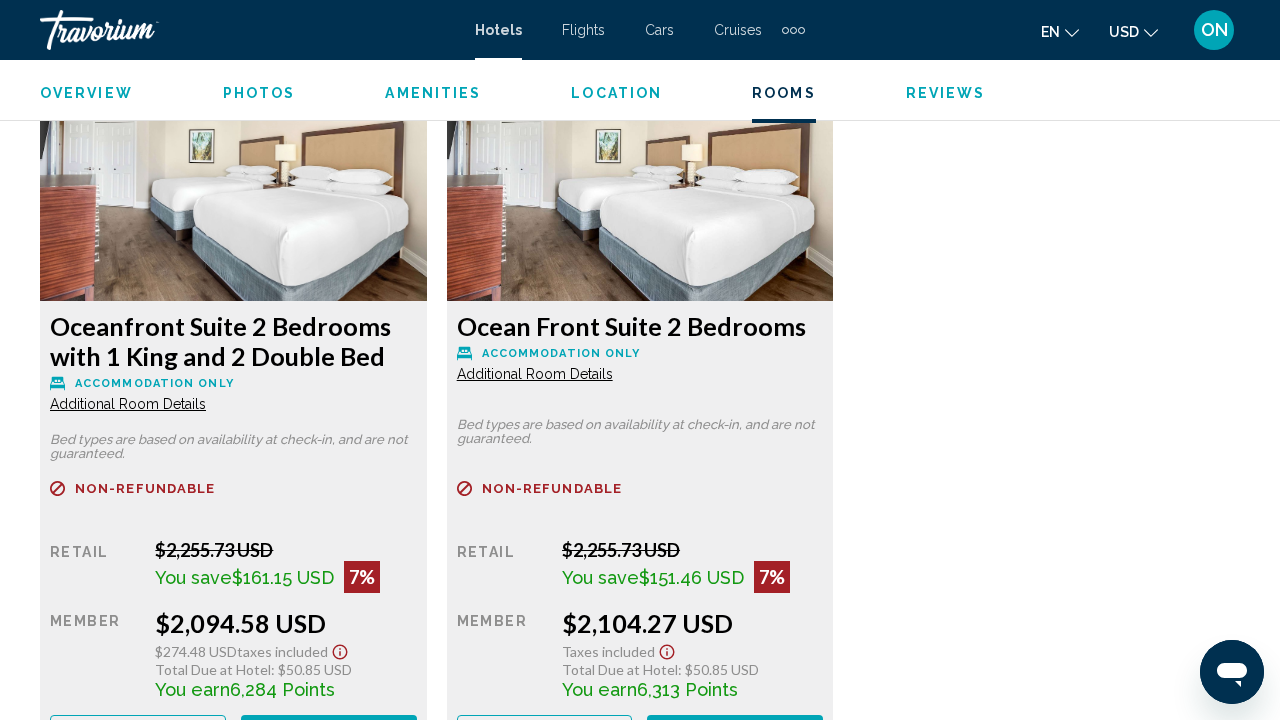 scroll, scrollTop: 3131, scrollLeft: 0, axis: vertical 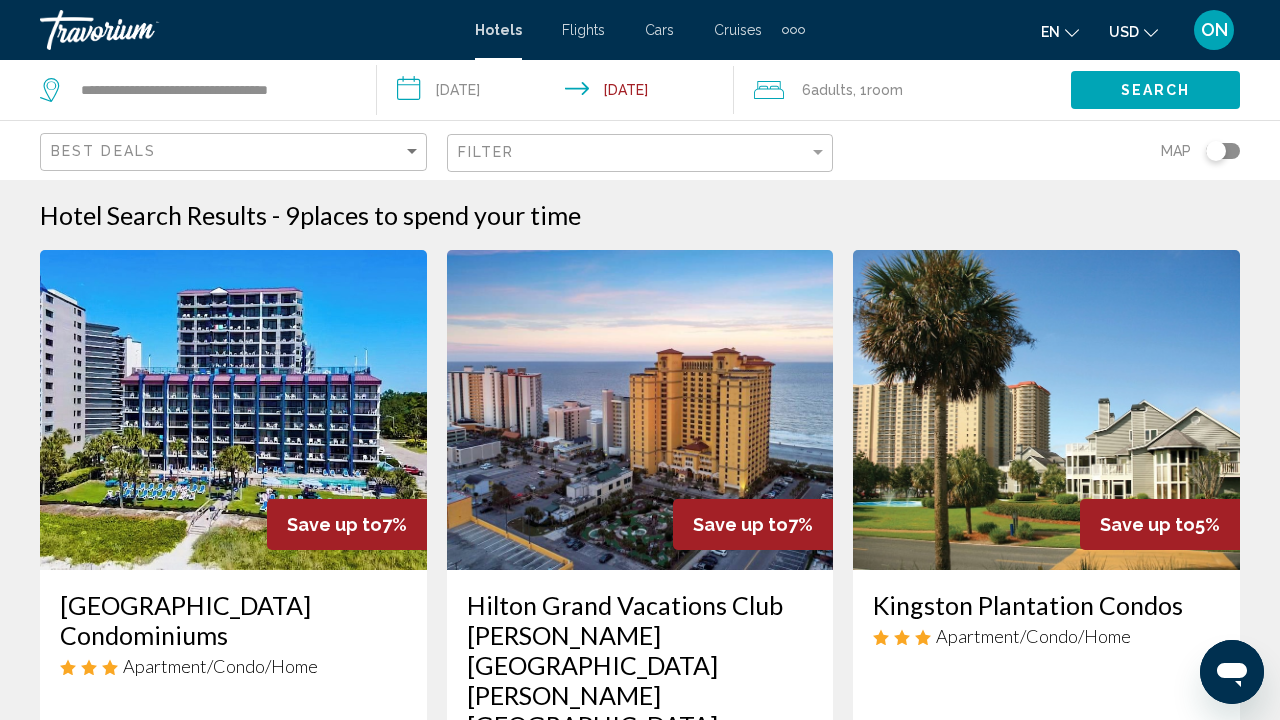 click on "Adults" 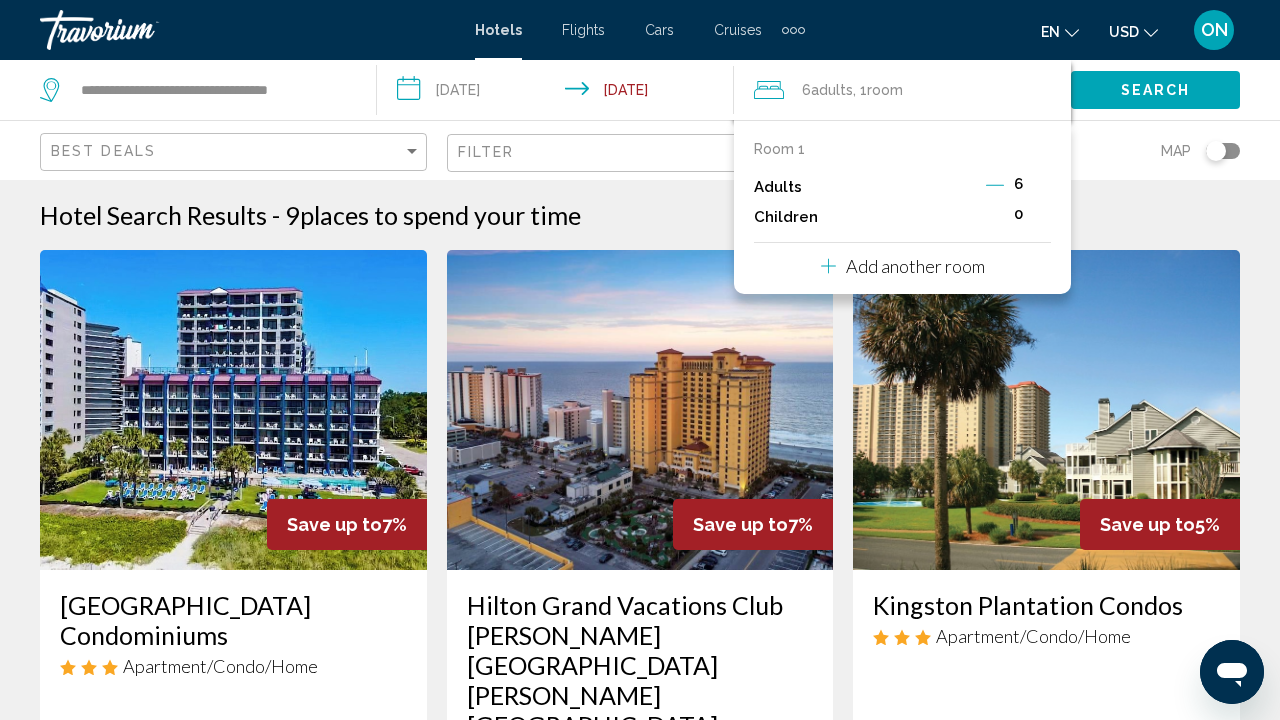 click on "Add another room" at bounding box center [903, 266] 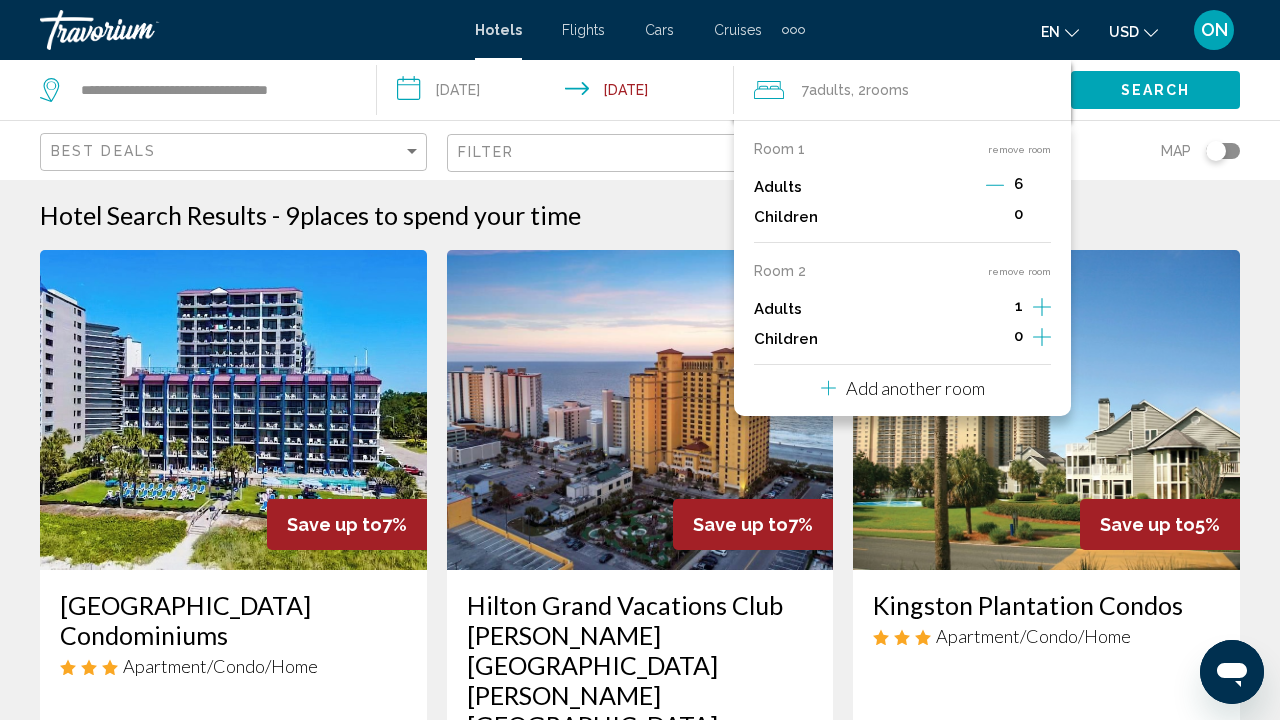 click on "Add another room" at bounding box center [903, 385] 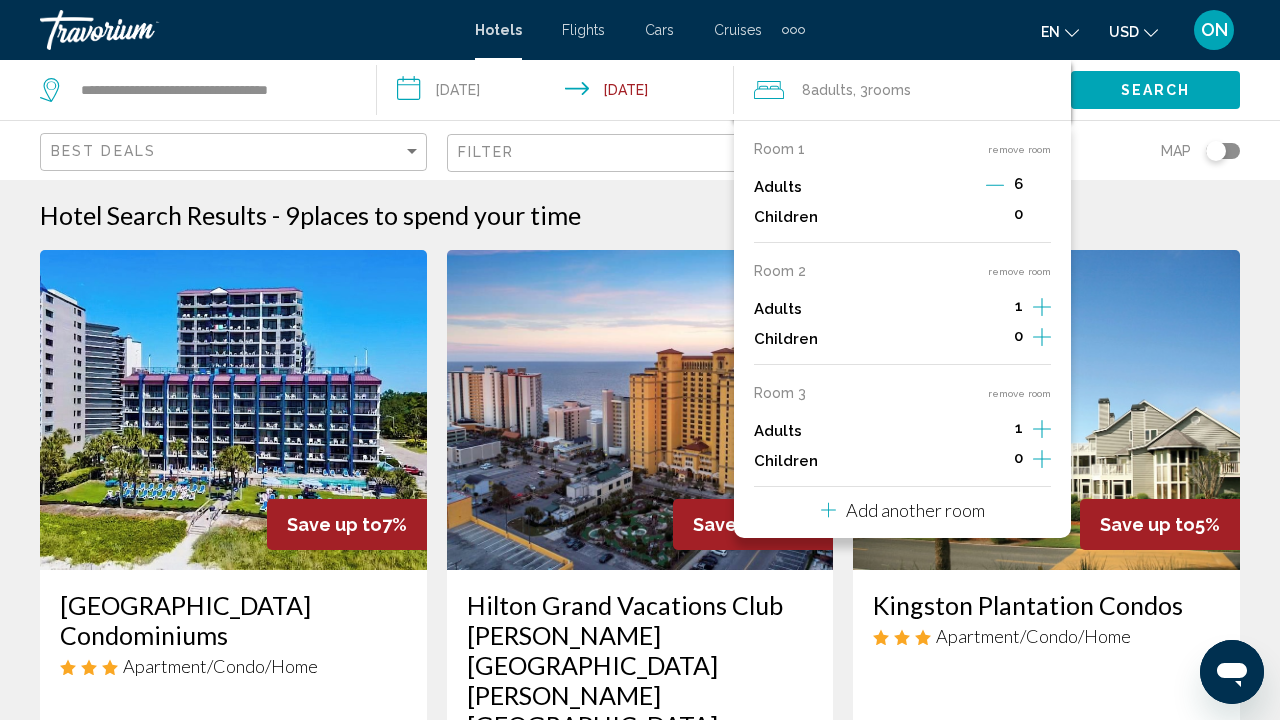 click 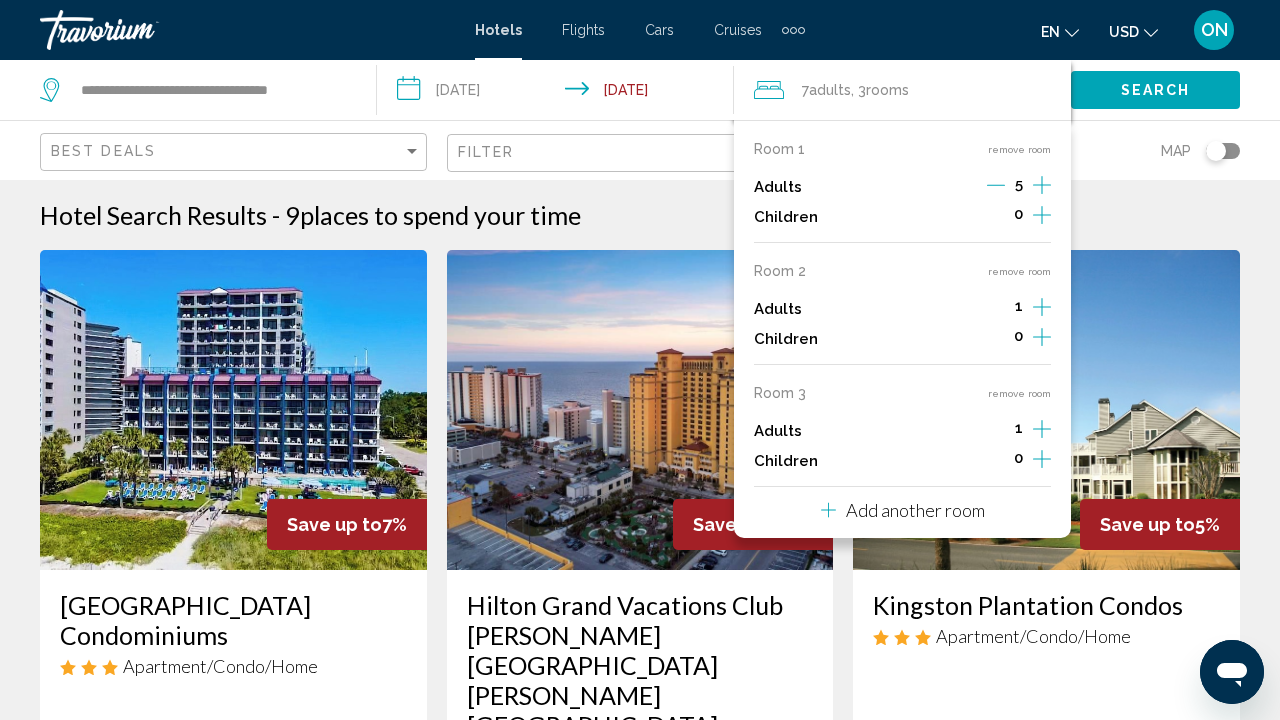 click 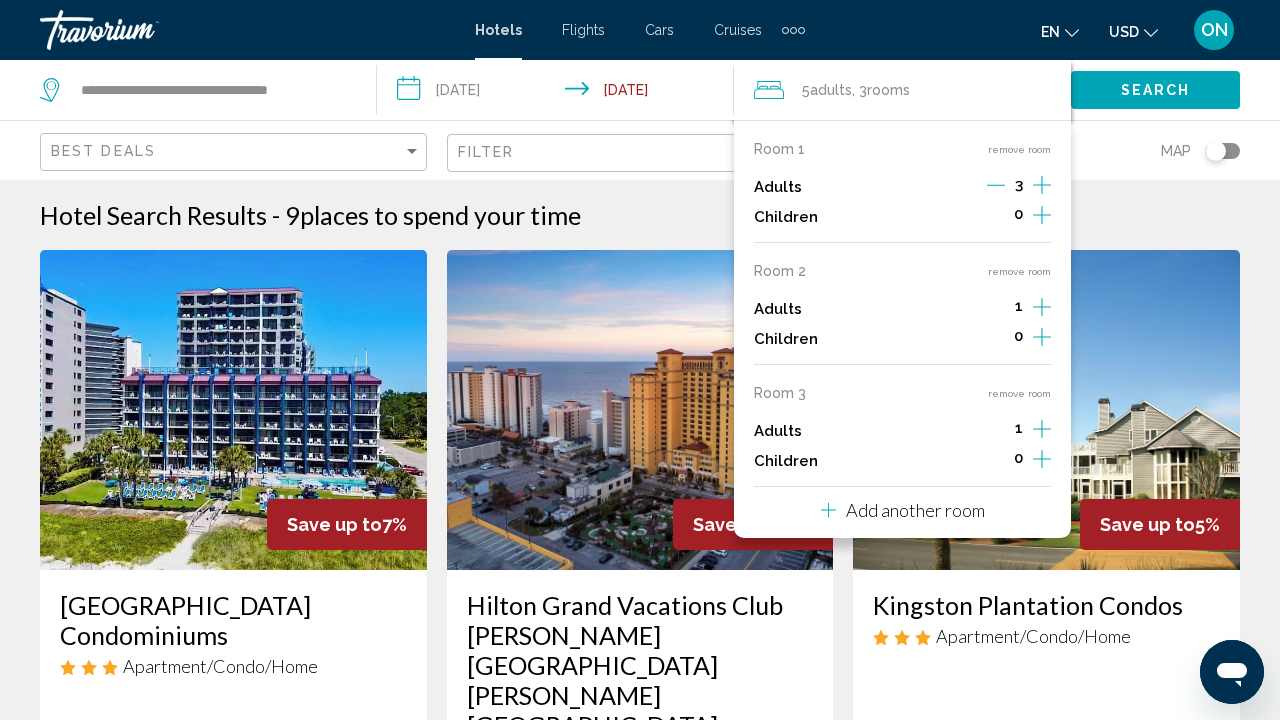 click 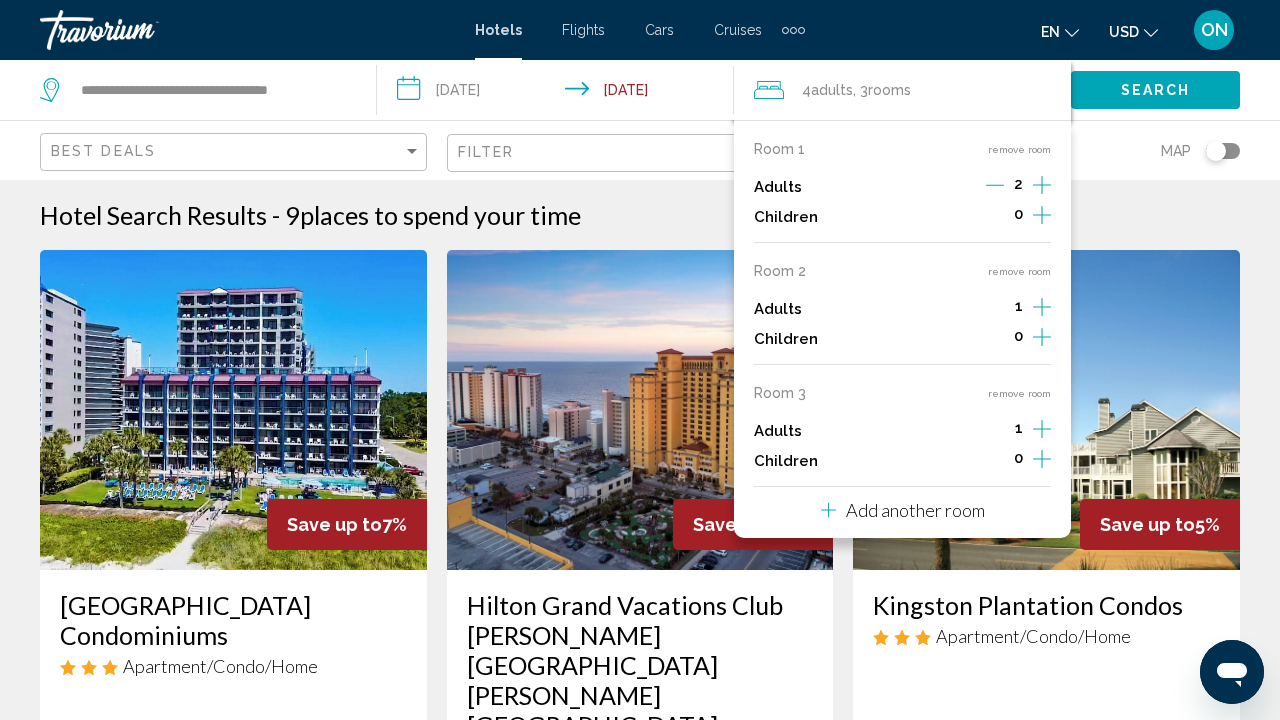 click 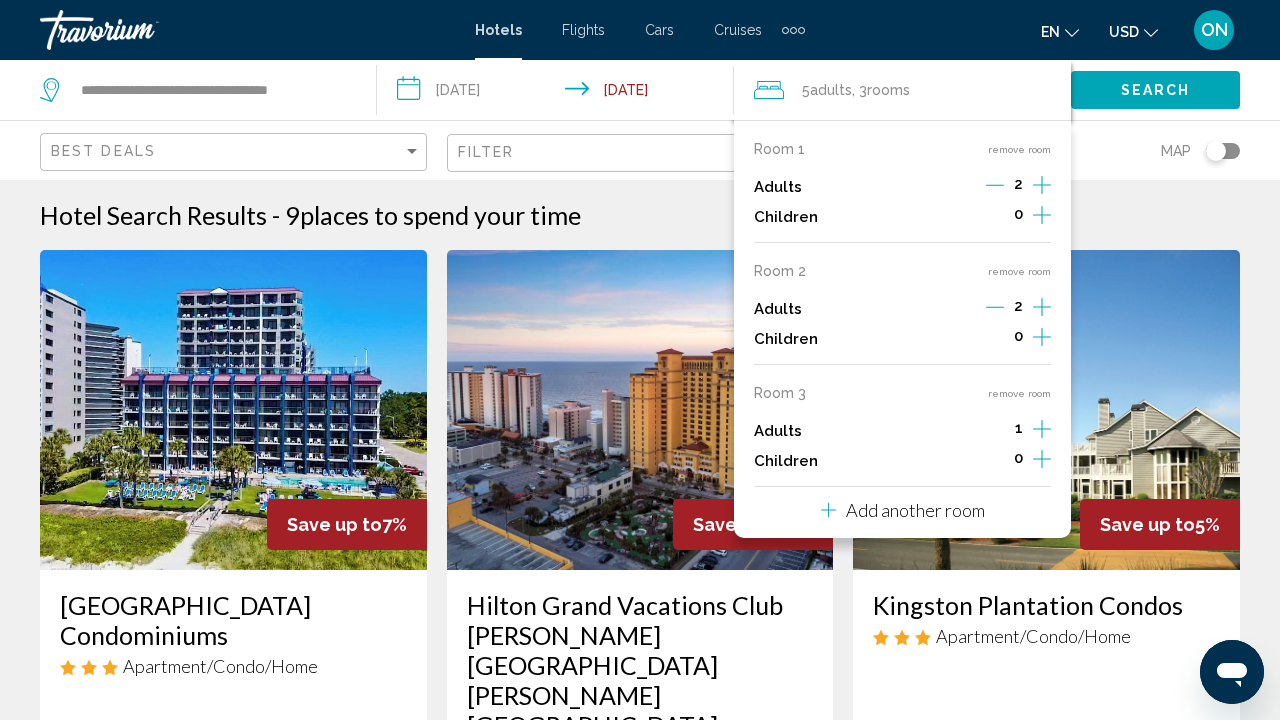 click 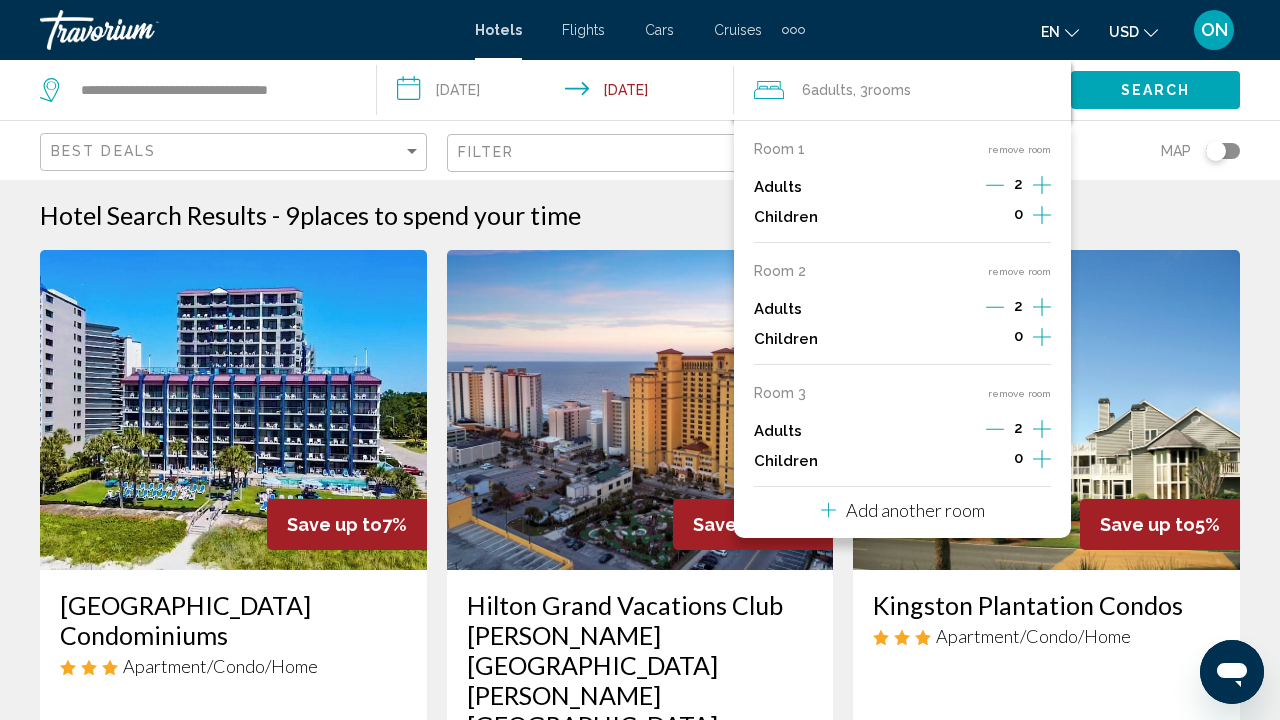 click on "Search" 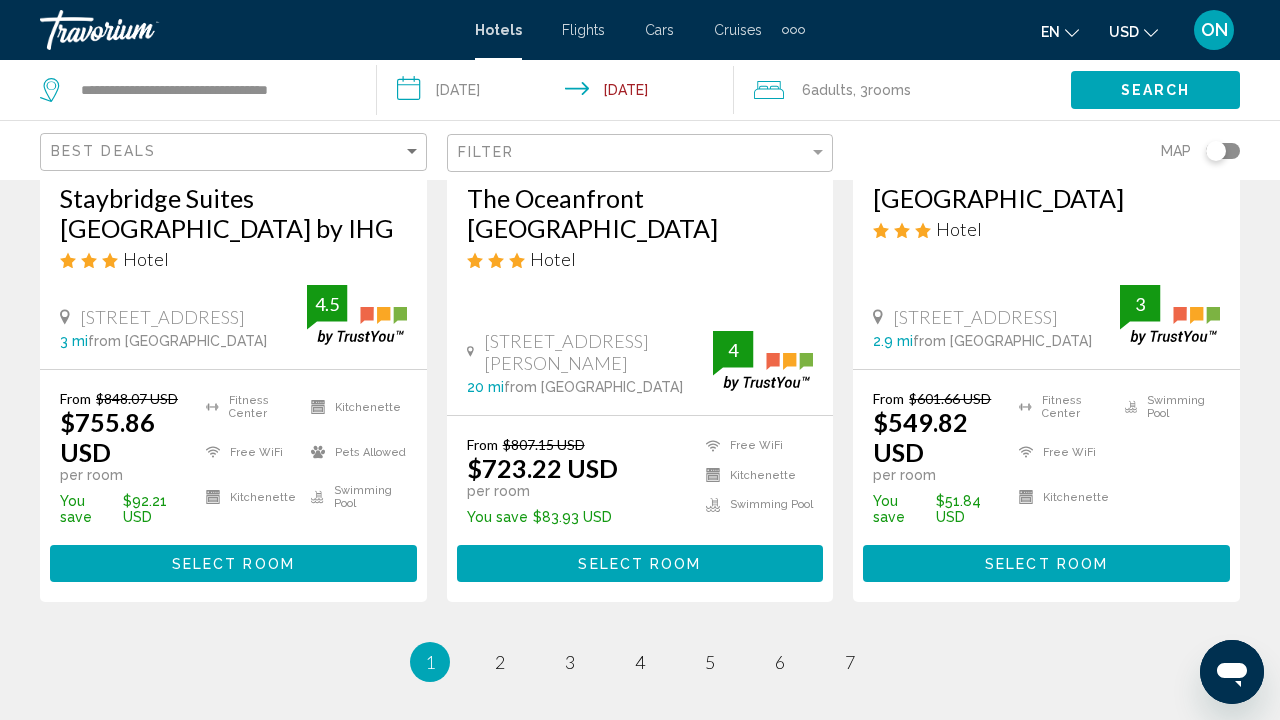 scroll, scrollTop: 2804, scrollLeft: 0, axis: vertical 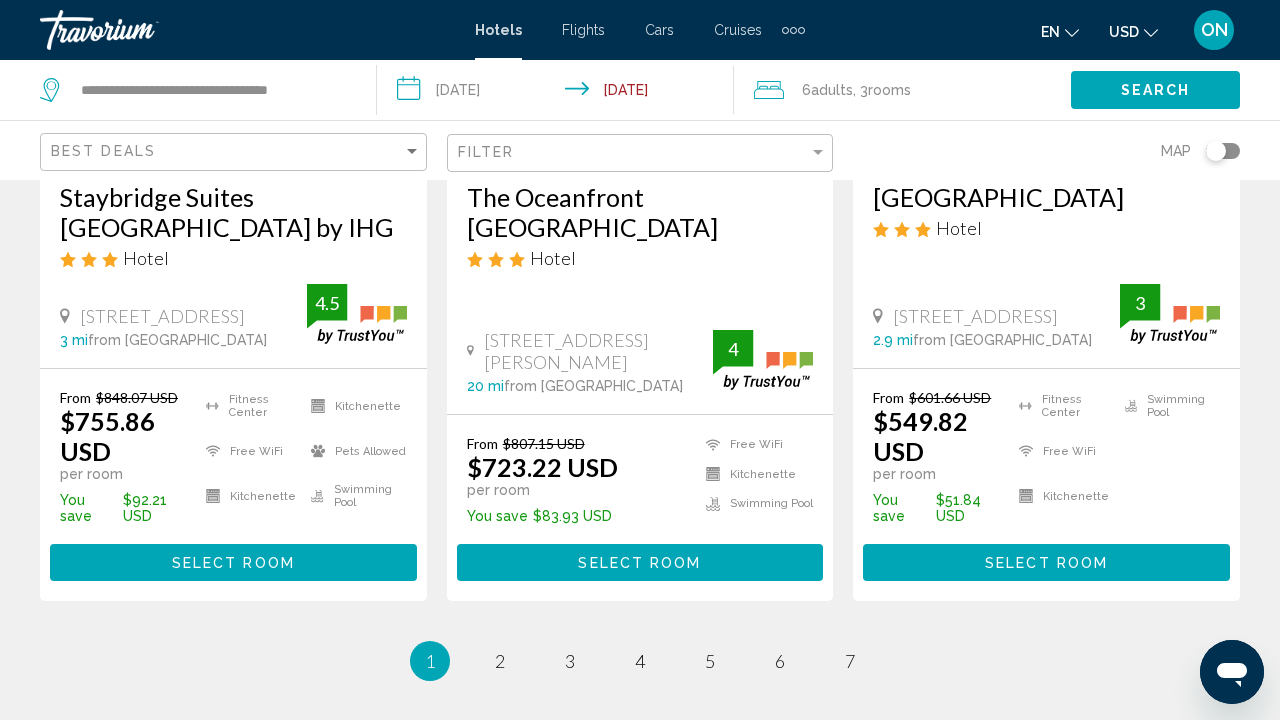 click on "rooms" 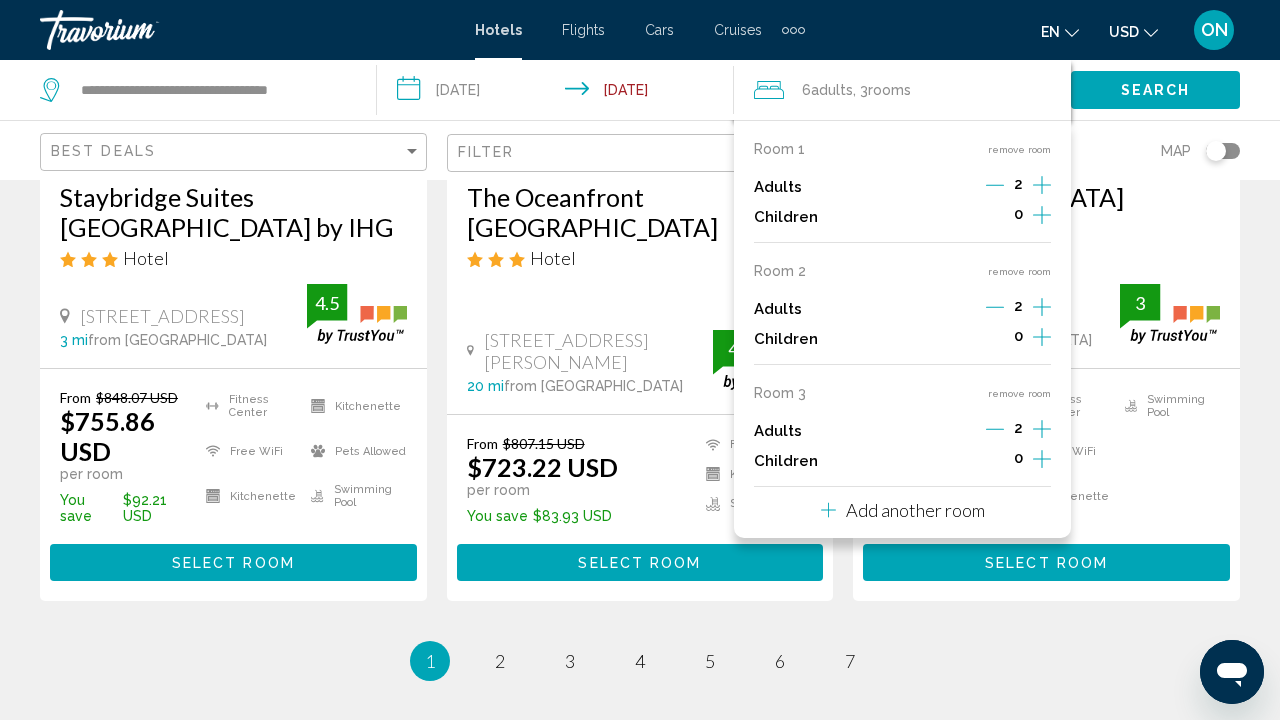 click on "remove room" at bounding box center (1019, 271) 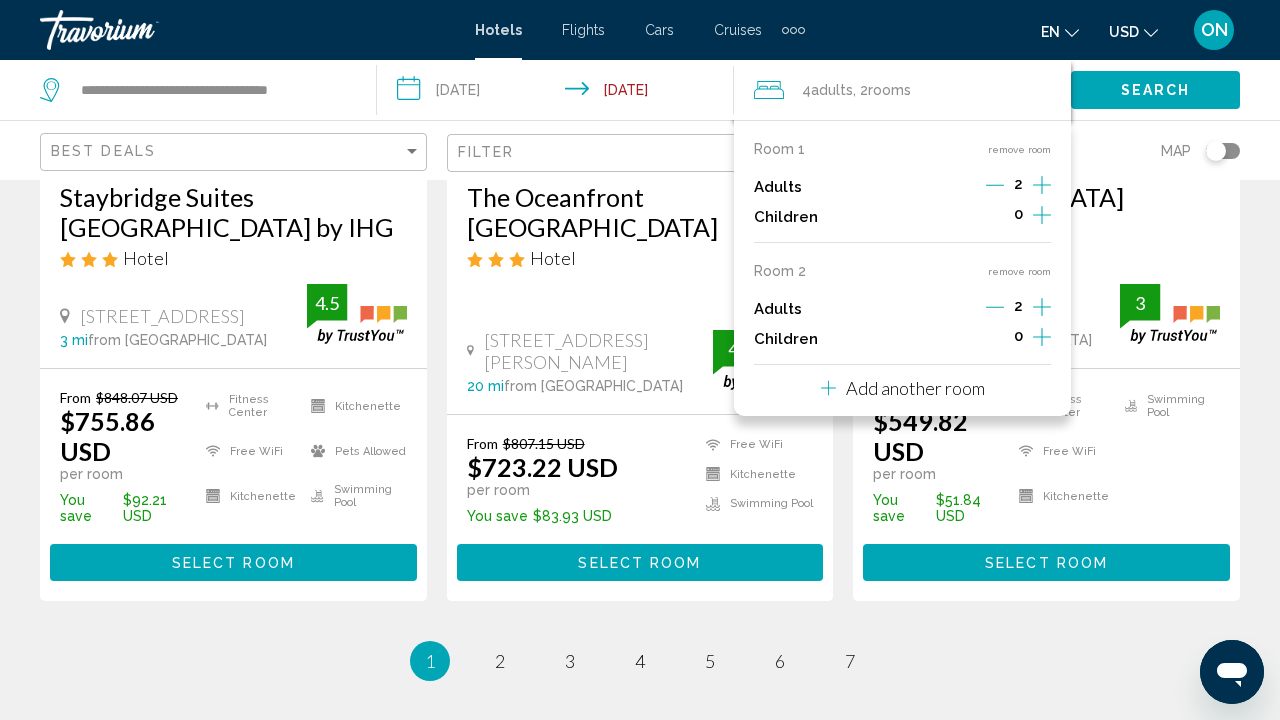 click on "remove room" at bounding box center [1019, 271] 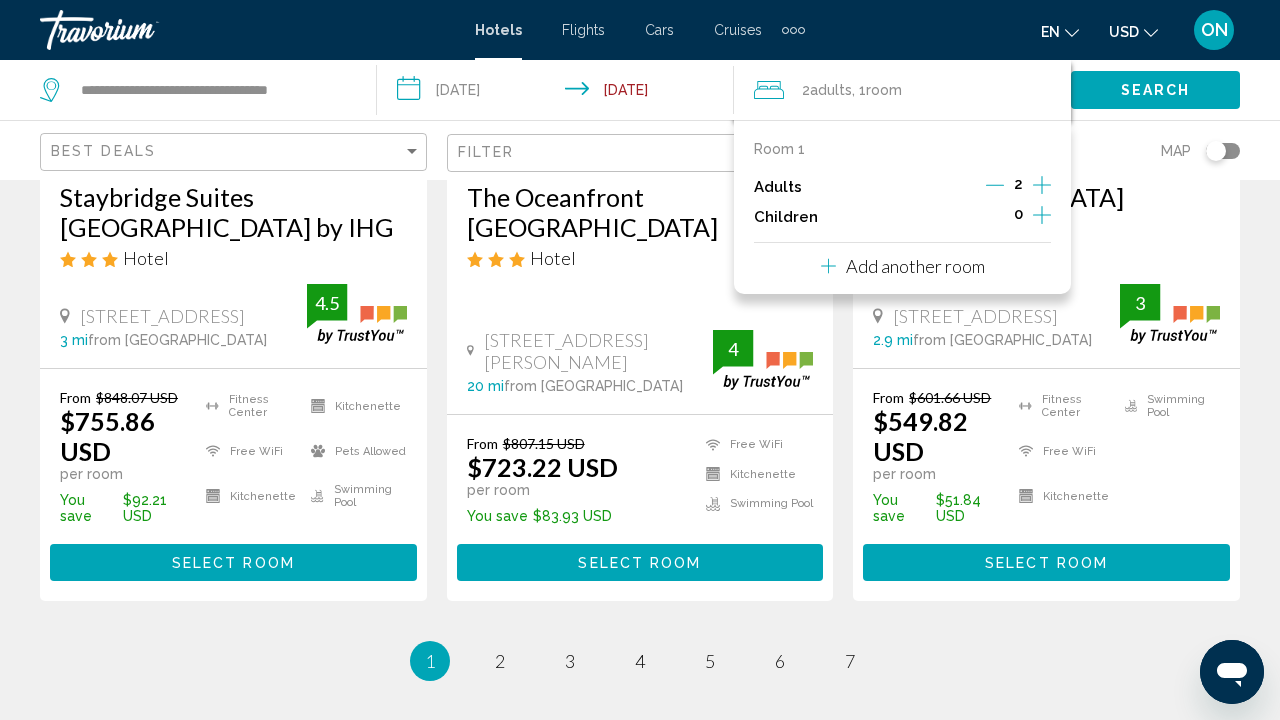 click on "Add another room" at bounding box center [915, 266] 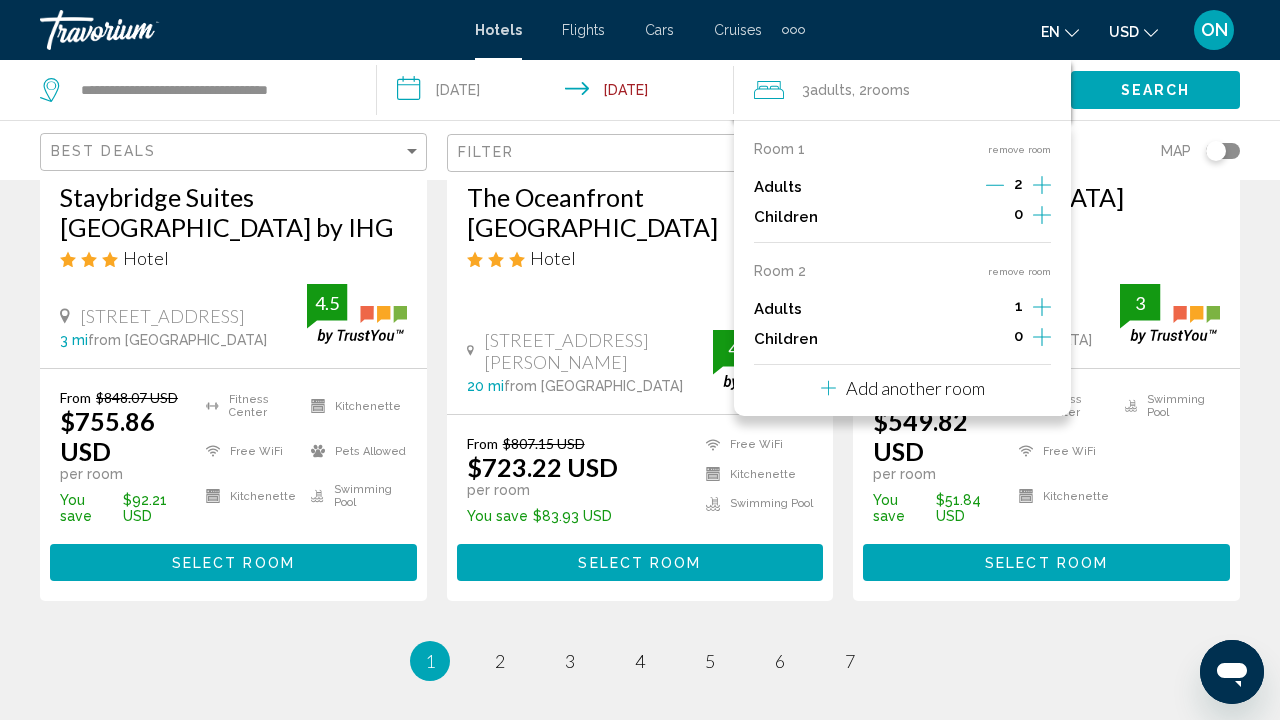 click on "Add another room" at bounding box center [915, 388] 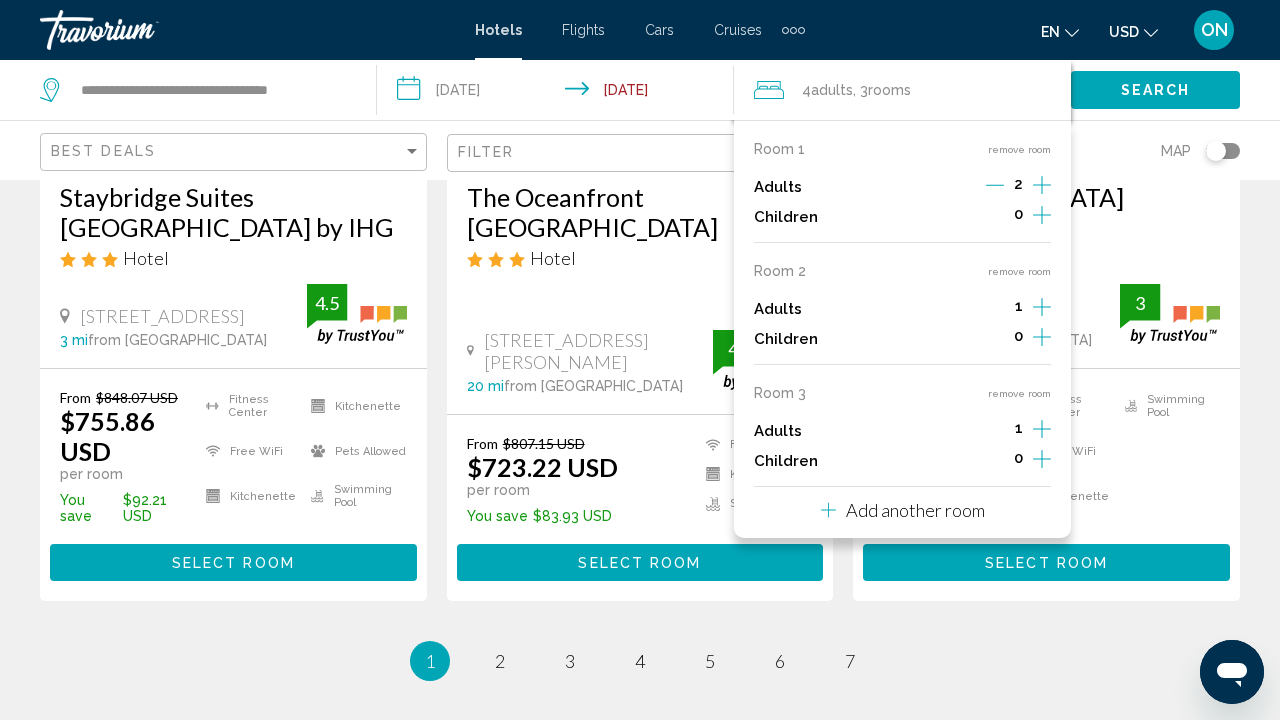click on "Add another room" at bounding box center (915, 510) 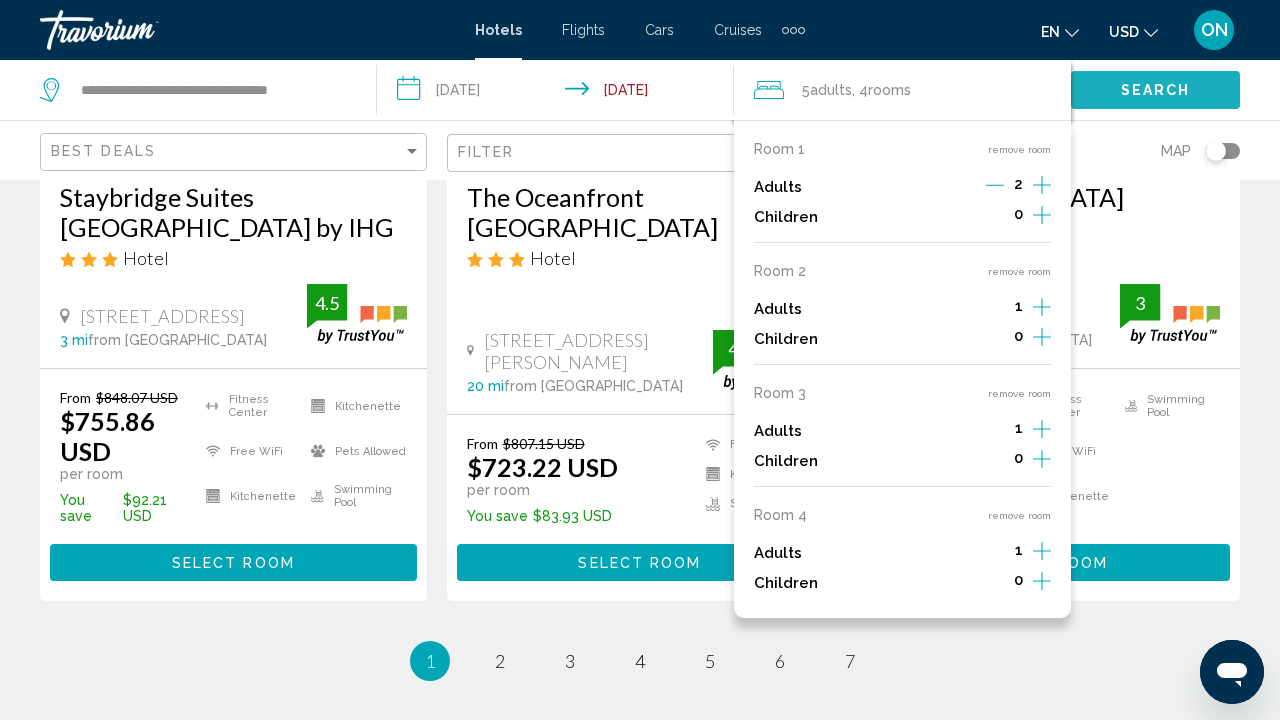 click on "Search" 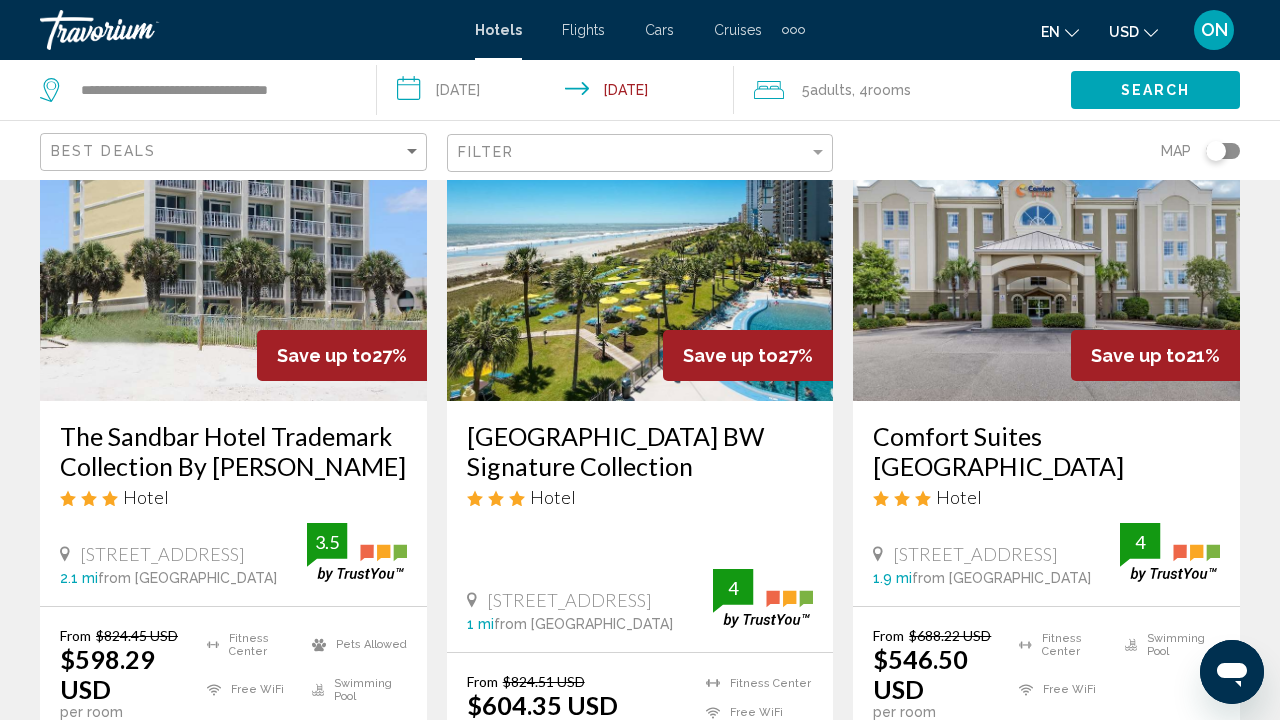scroll, scrollTop: 162, scrollLeft: 0, axis: vertical 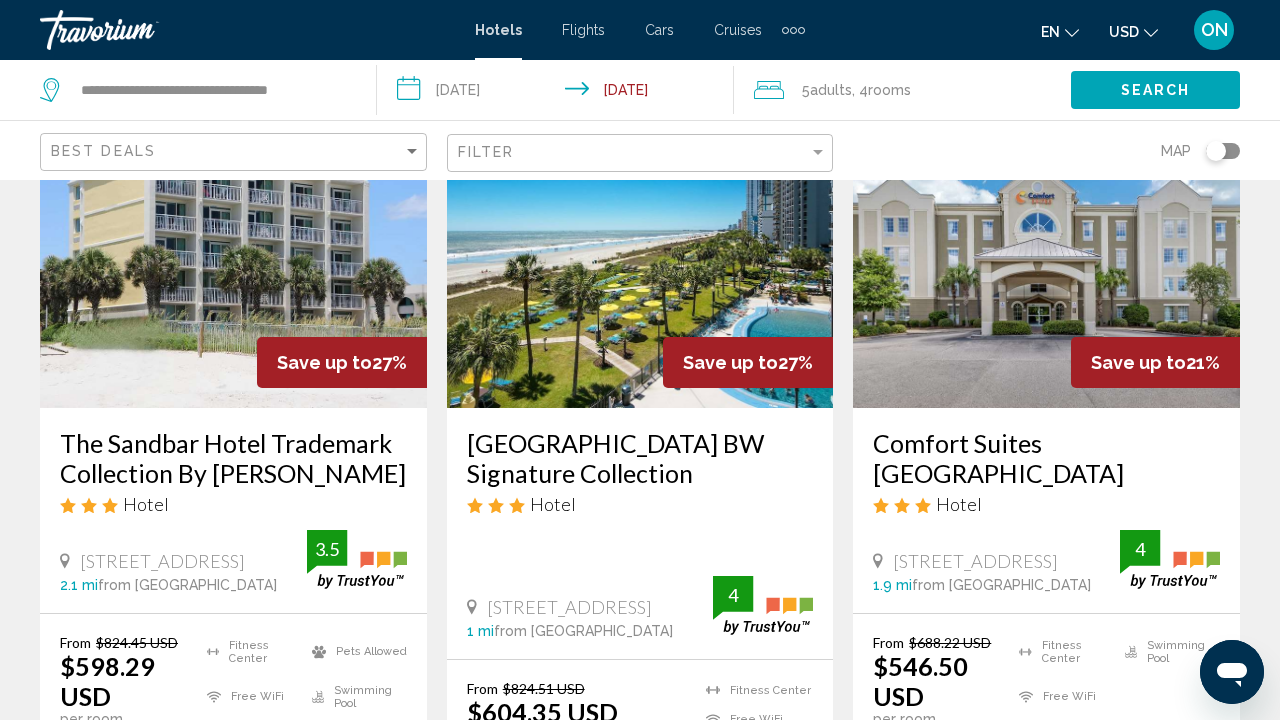 click at bounding box center (640, 248) 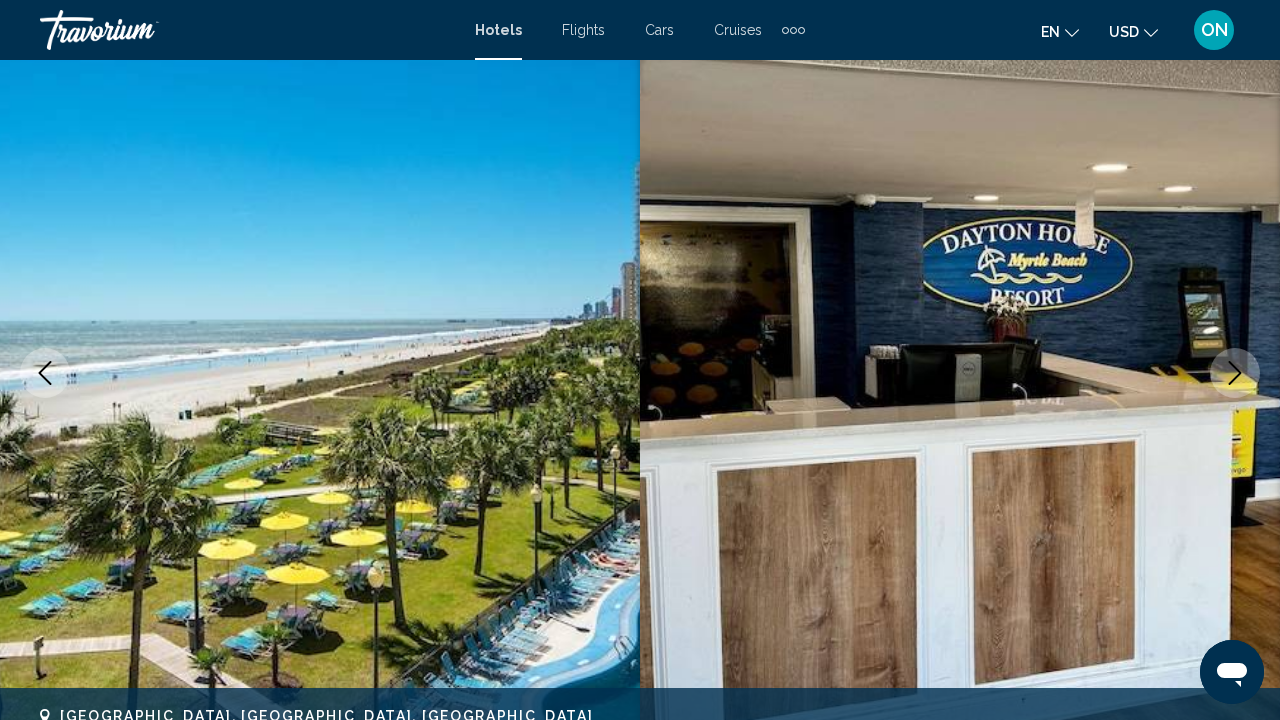 scroll, scrollTop: 0, scrollLeft: 0, axis: both 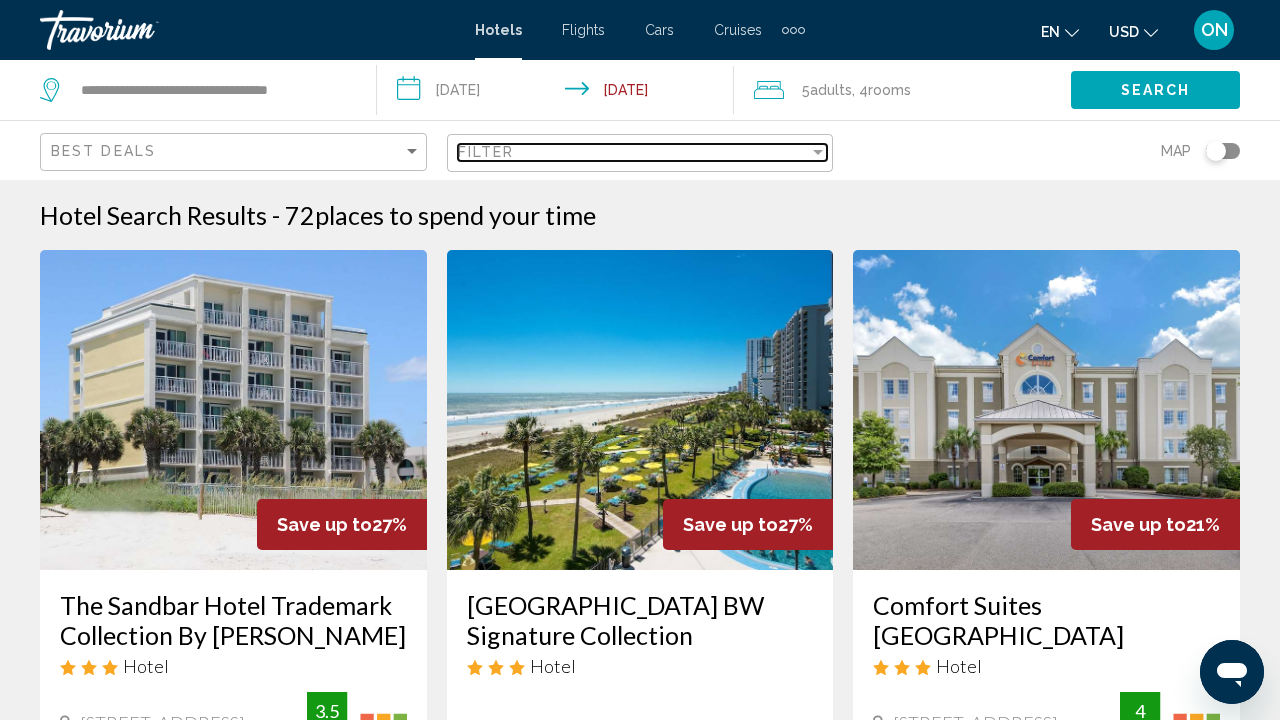 click on "Filter" at bounding box center (634, 152) 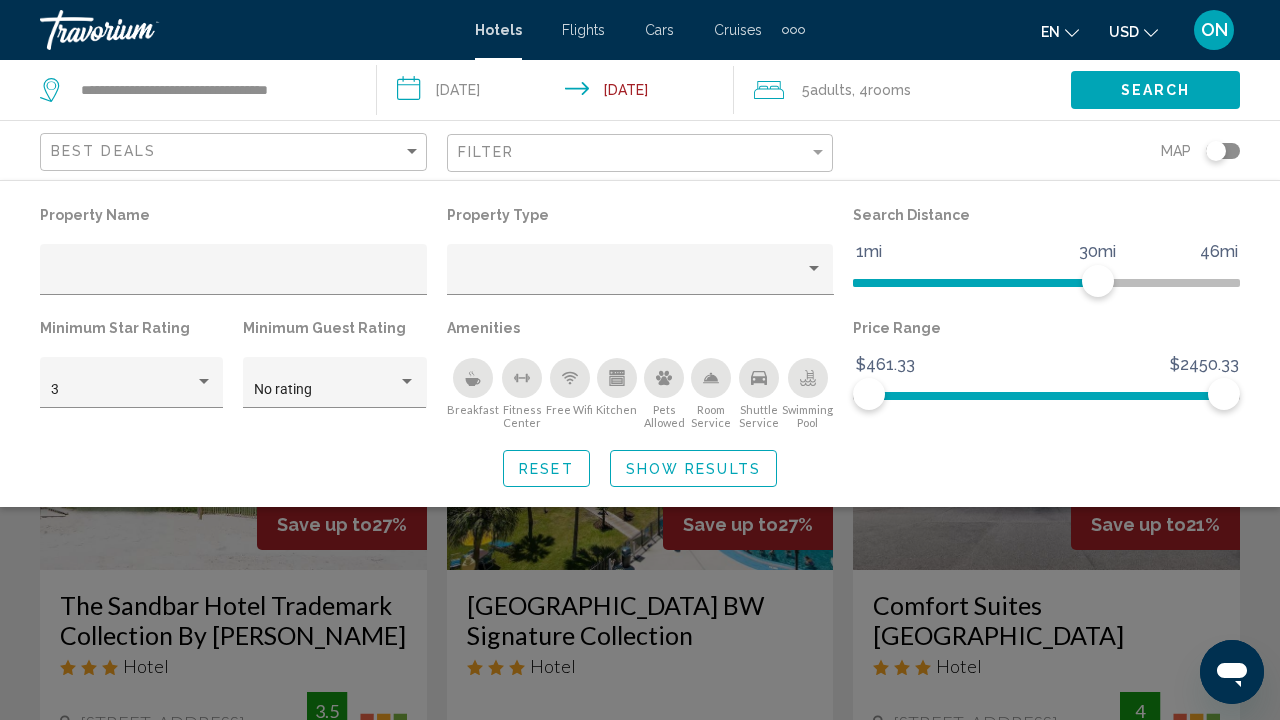 click 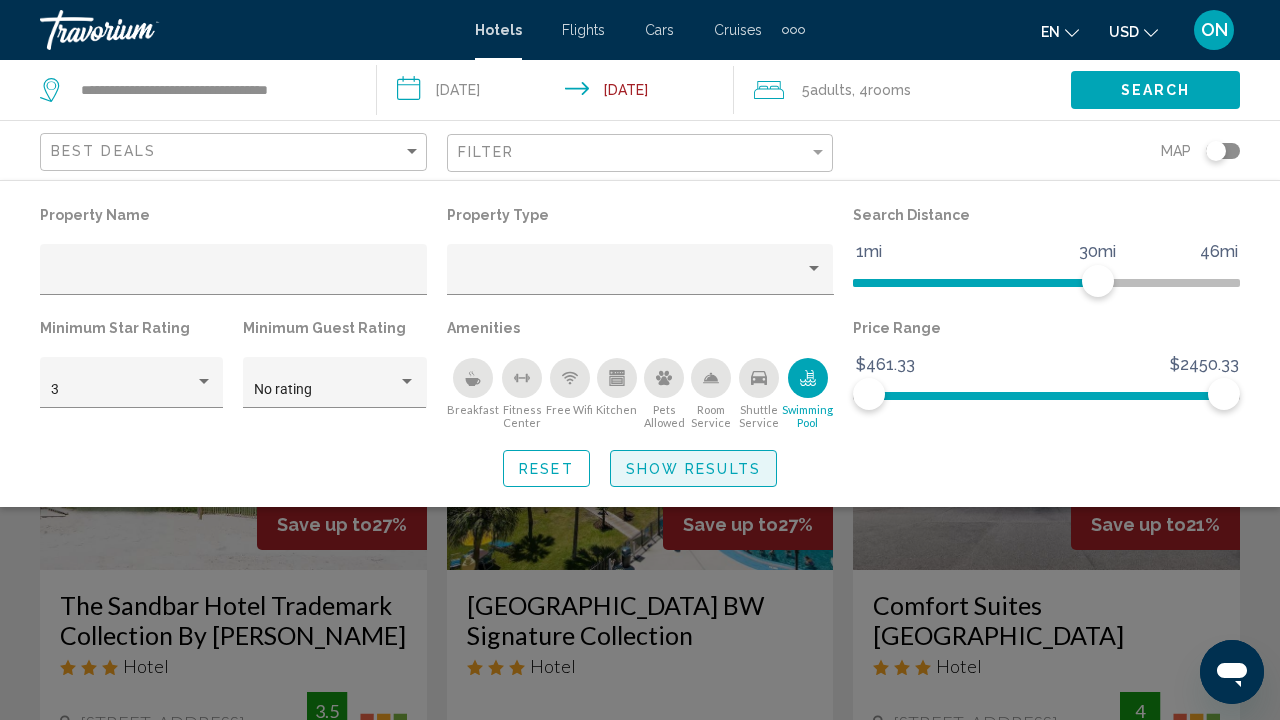click on "Show Results" 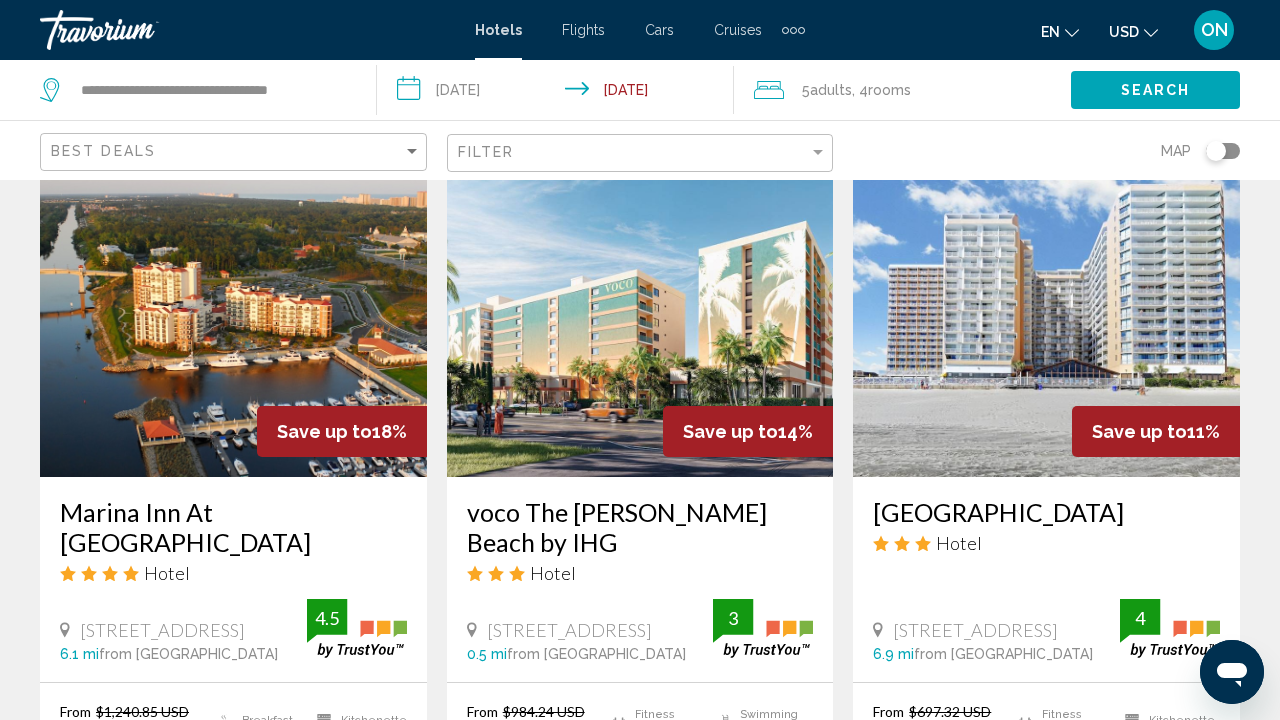 scroll, scrollTop: 881, scrollLeft: 0, axis: vertical 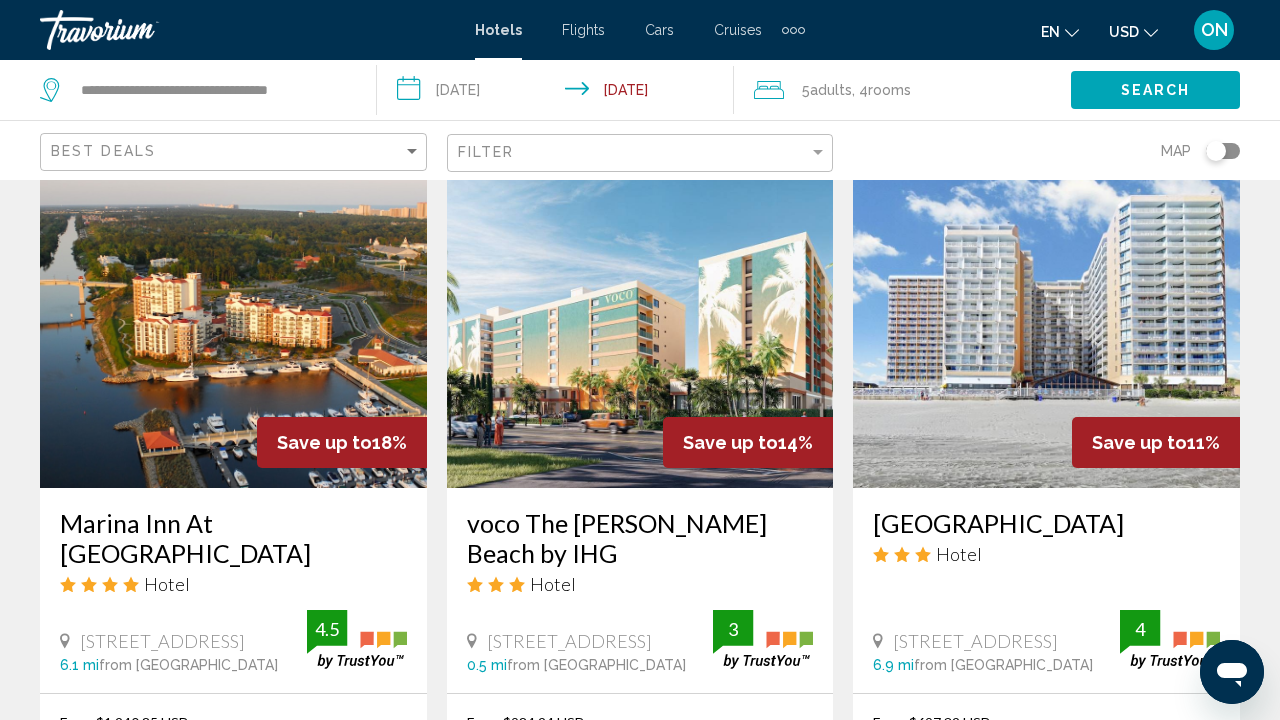 click at bounding box center [1046, 328] 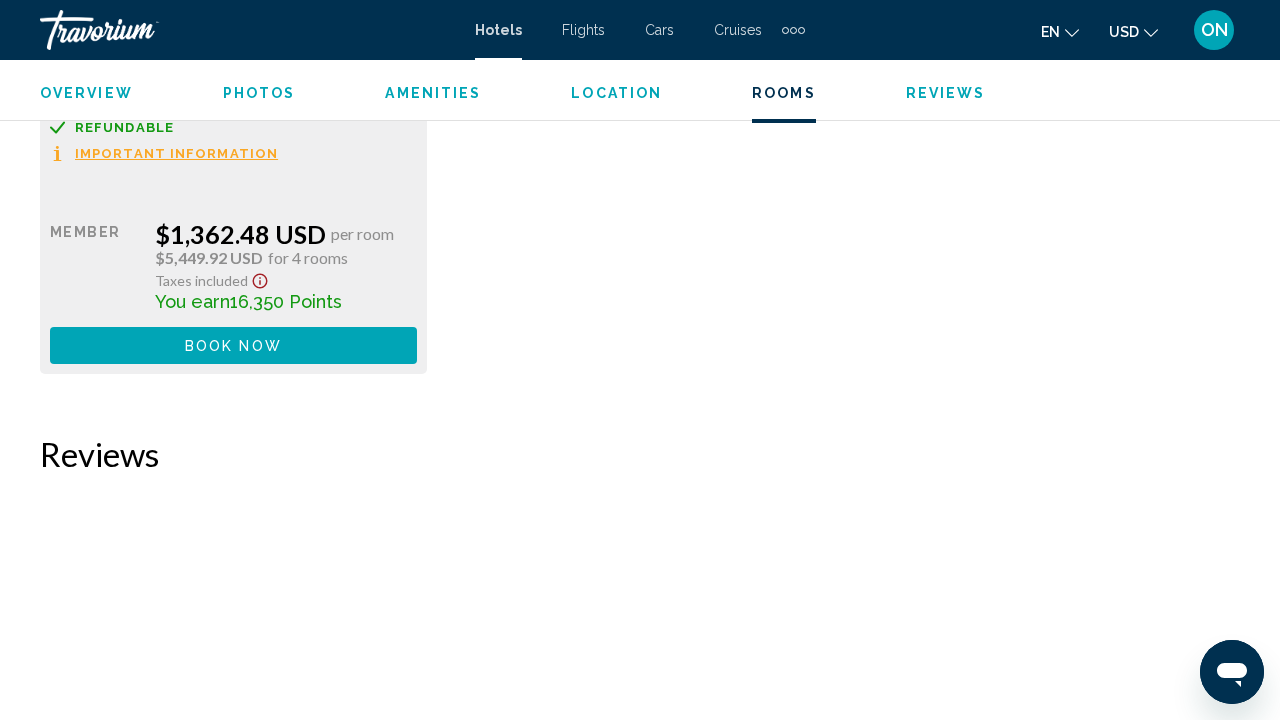 scroll, scrollTop: 6146, scrollLeft: 0, axis: vertical 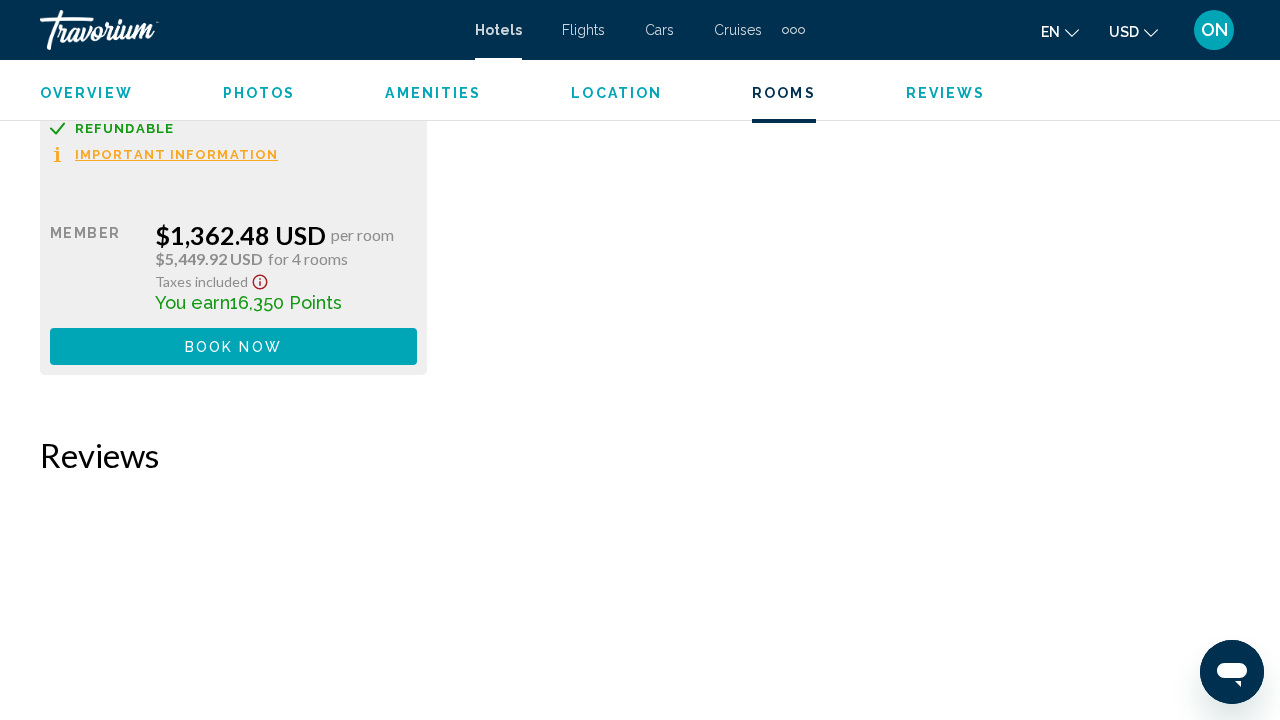 click on "Book now" at bounding box center [328, -1794] 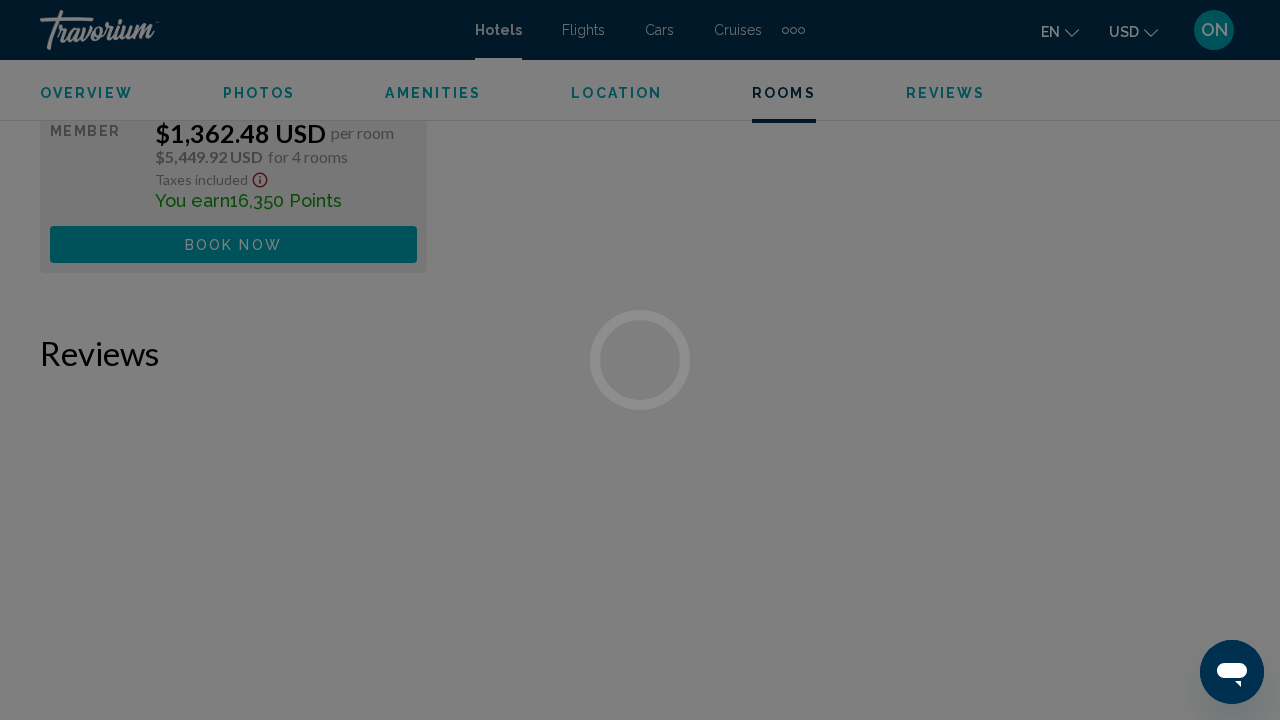 scroll, scrollTop: 6203, scrollLeft: 0, axis: vertical 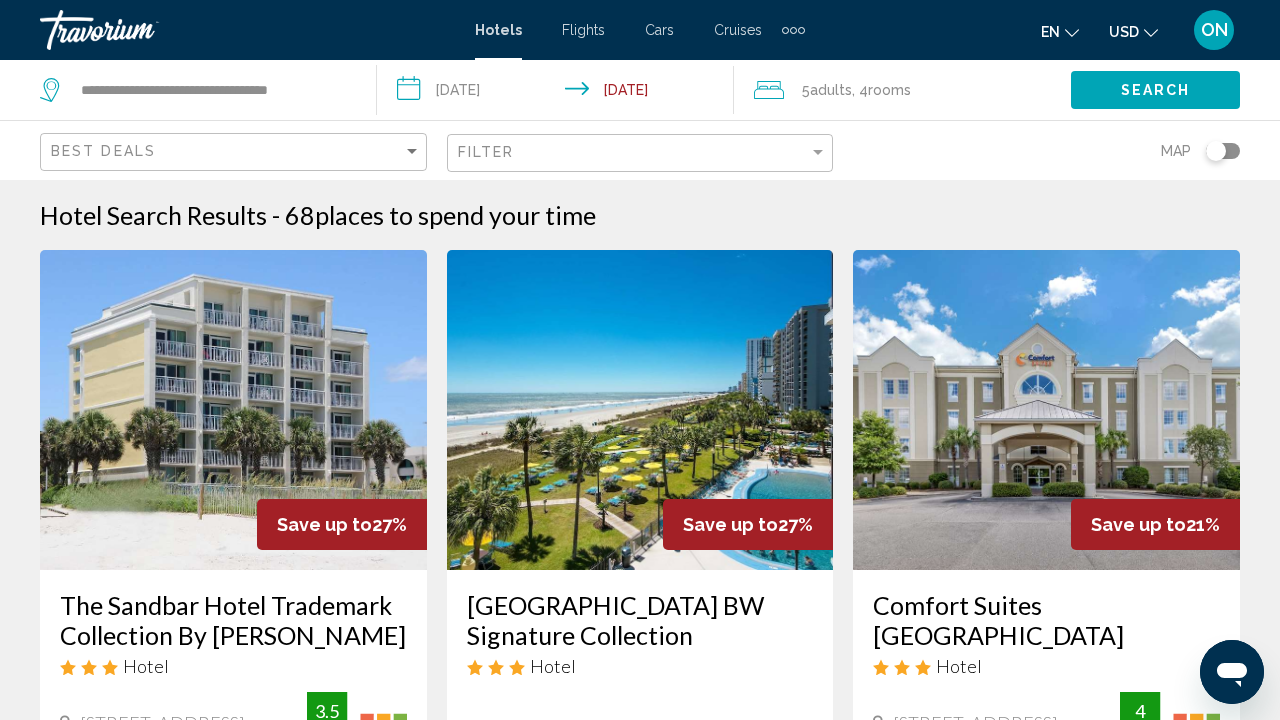 click on ", 4  Room rooms" 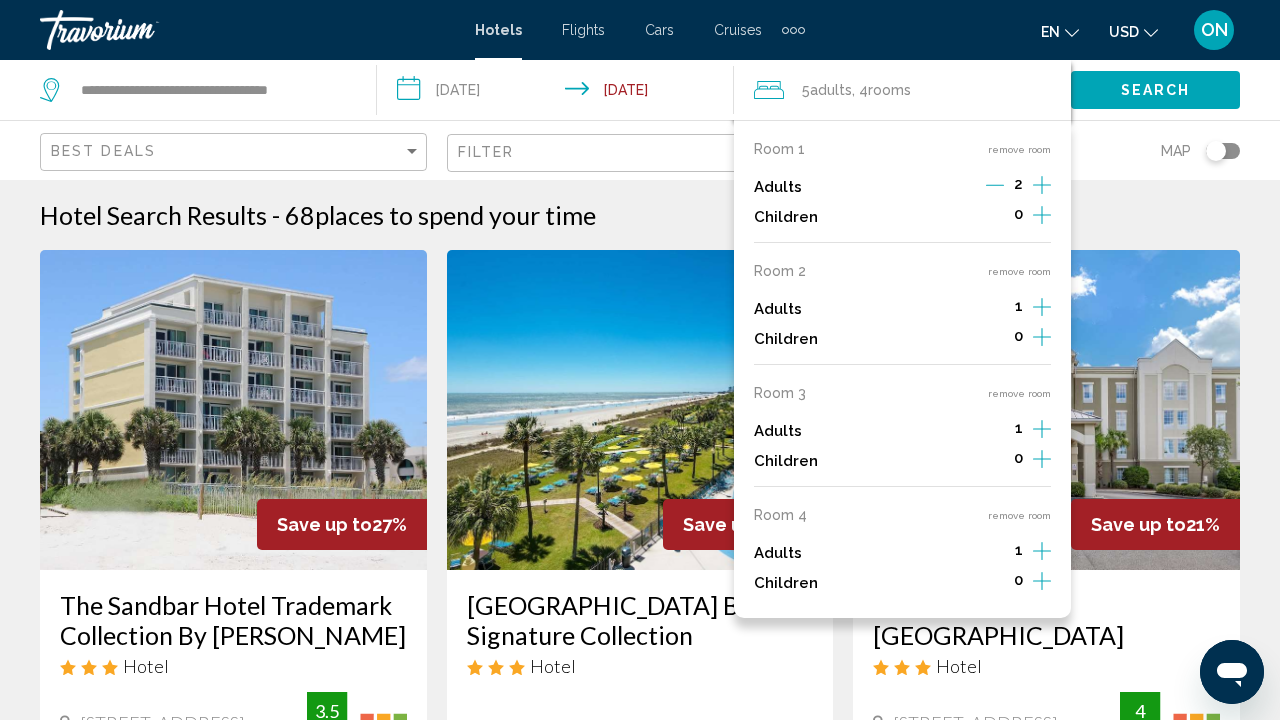 click on "5  Adult Adults" 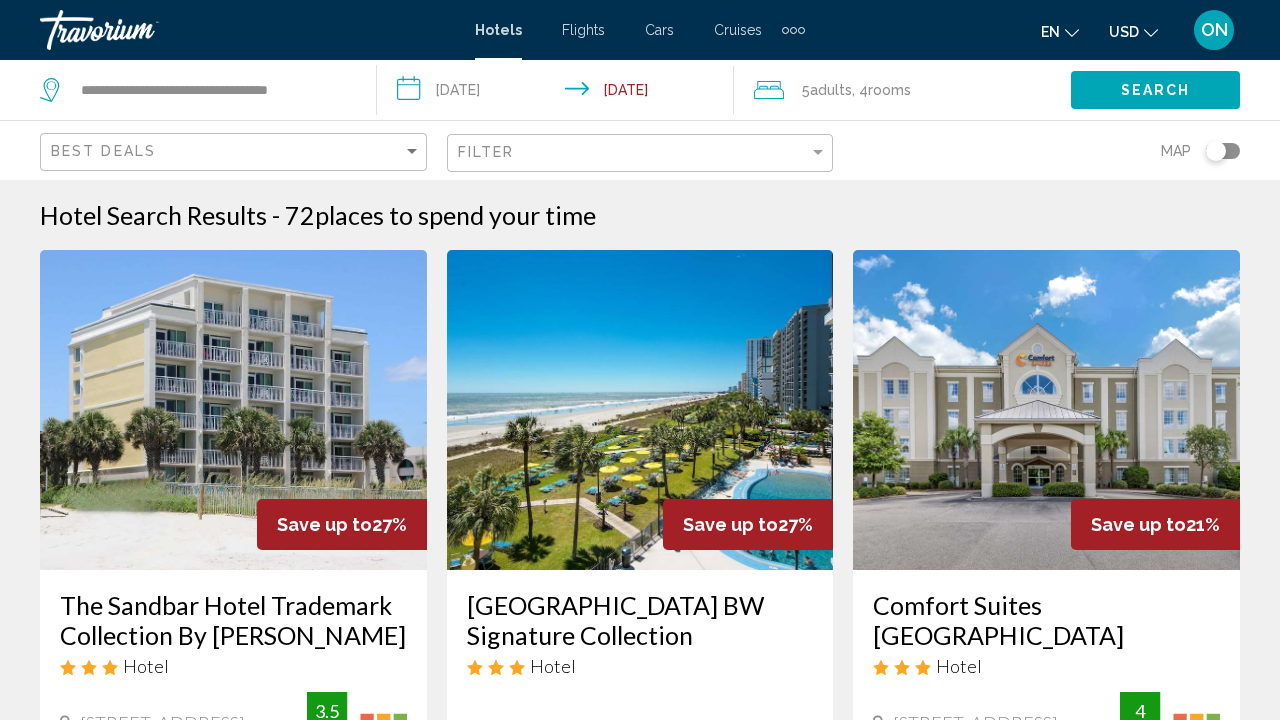 scroll, scrollTop: 0, scrollLeft: 0, axis: both 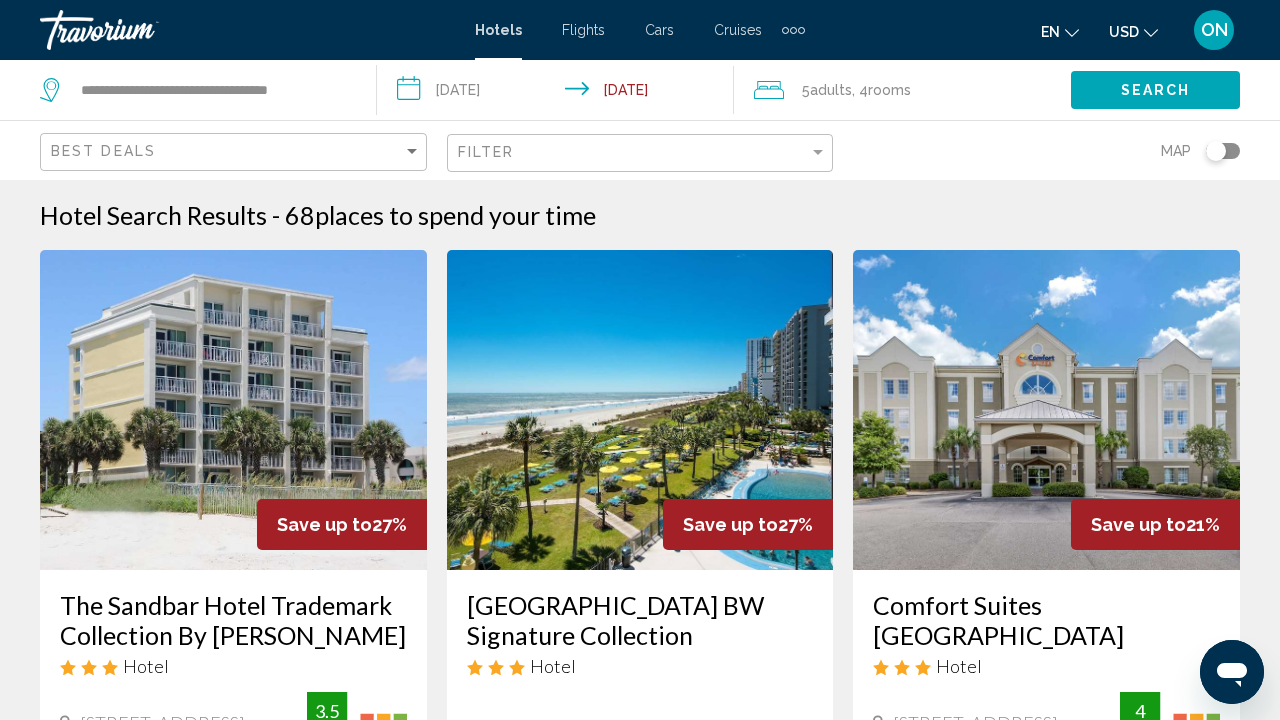 click on "Adults" 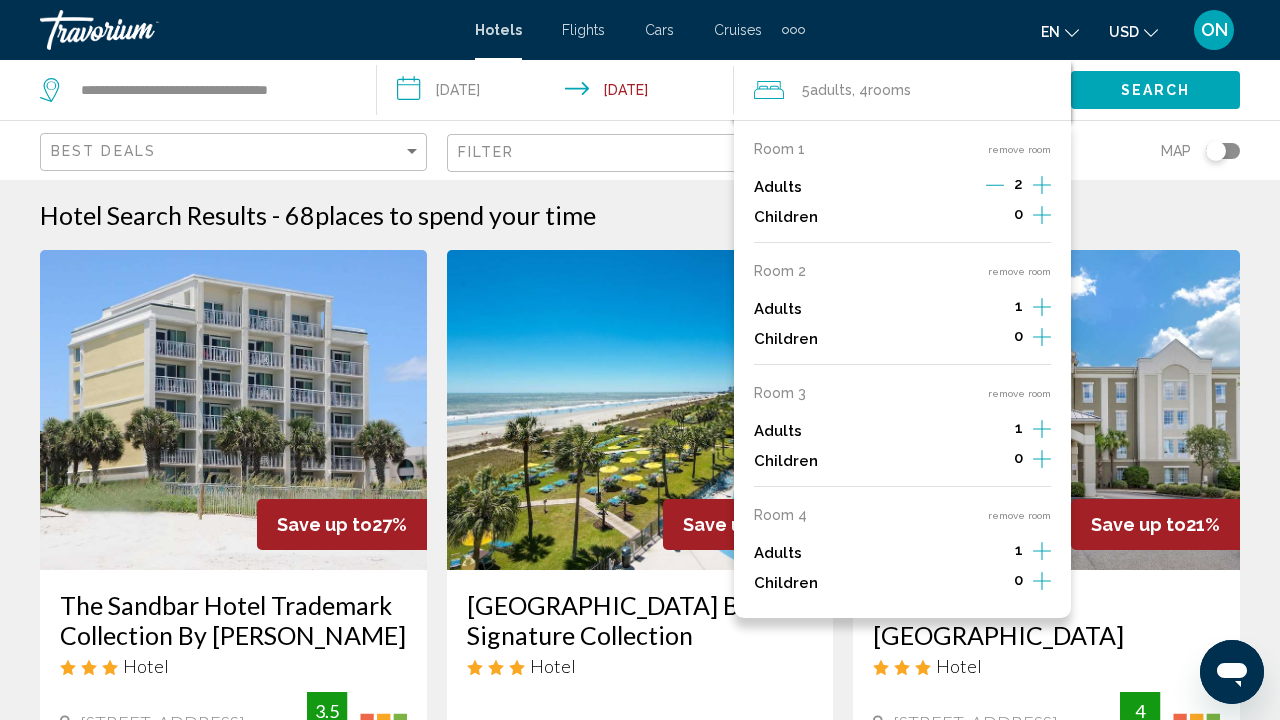 click on "Adults" 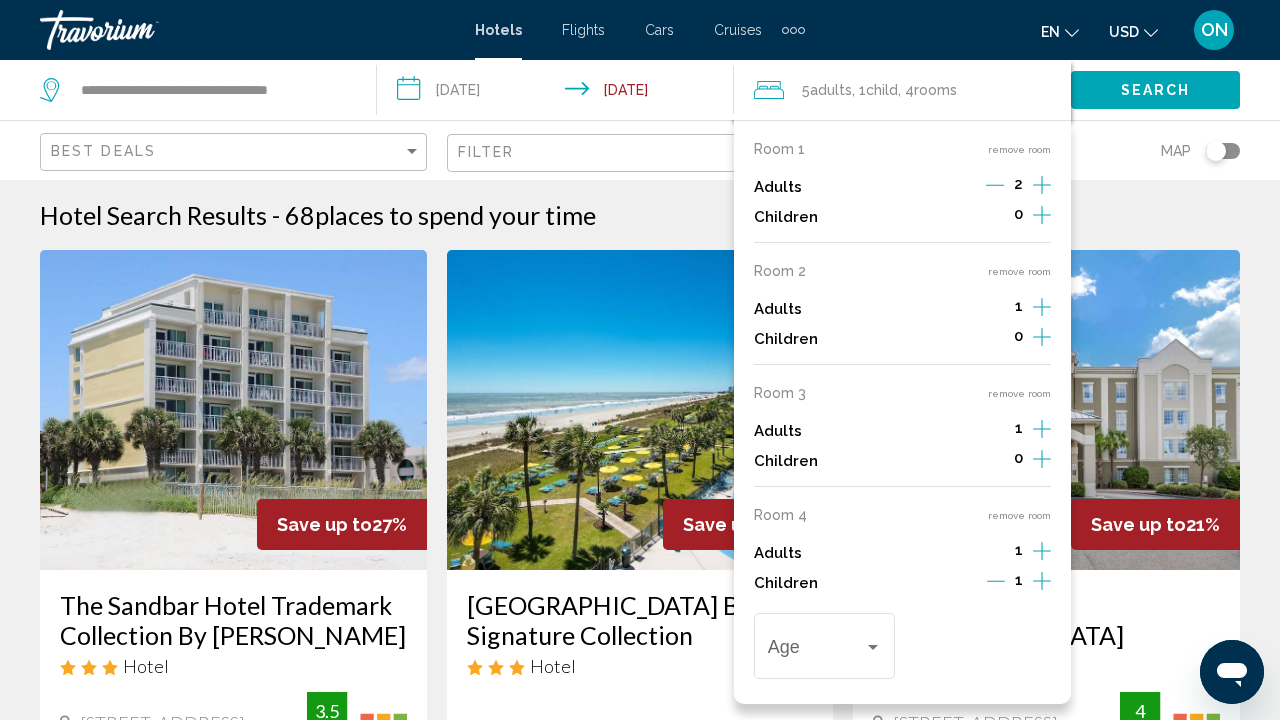click 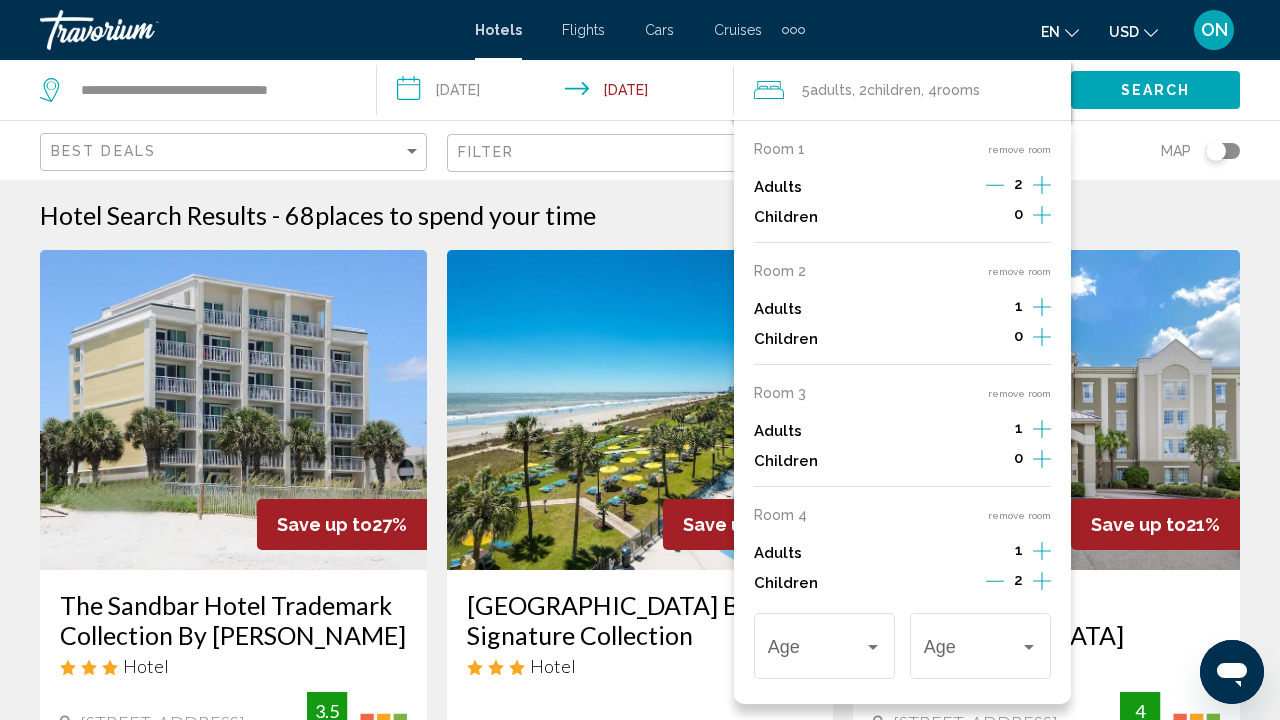 click on "1" at bounding box center [1019, 550] 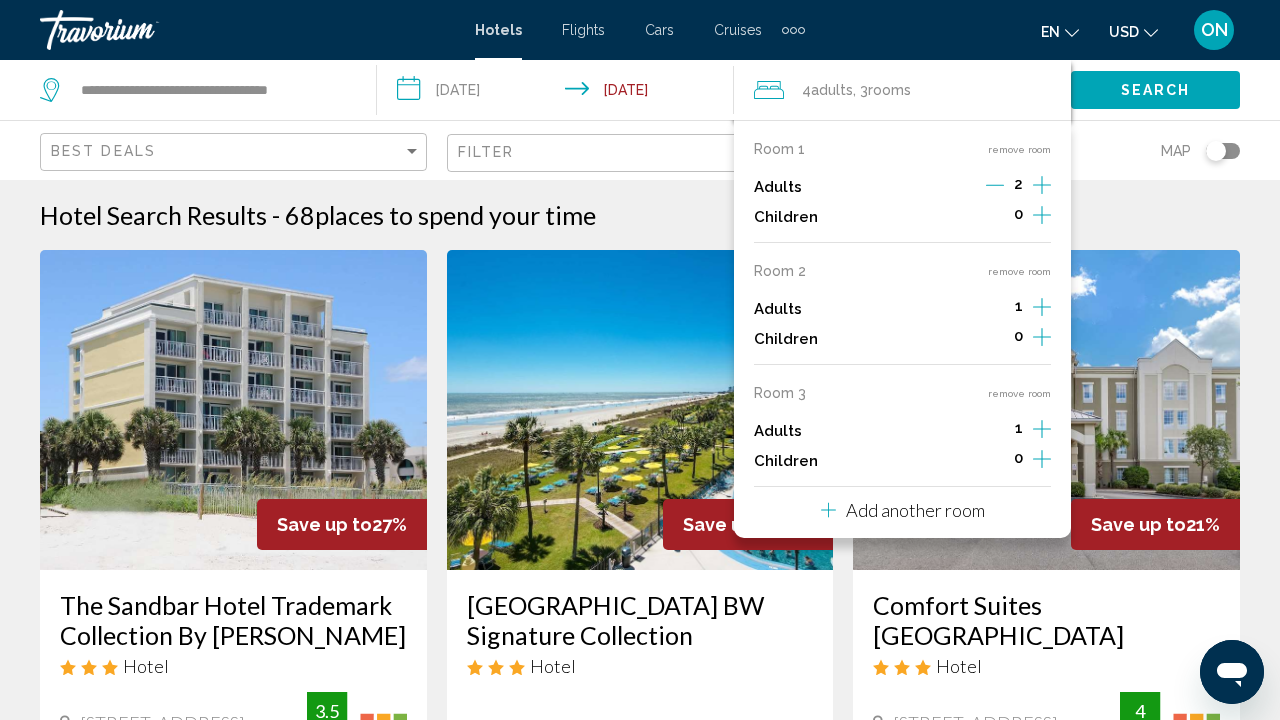 click on "remove room" at bounding box center [1019, 393] 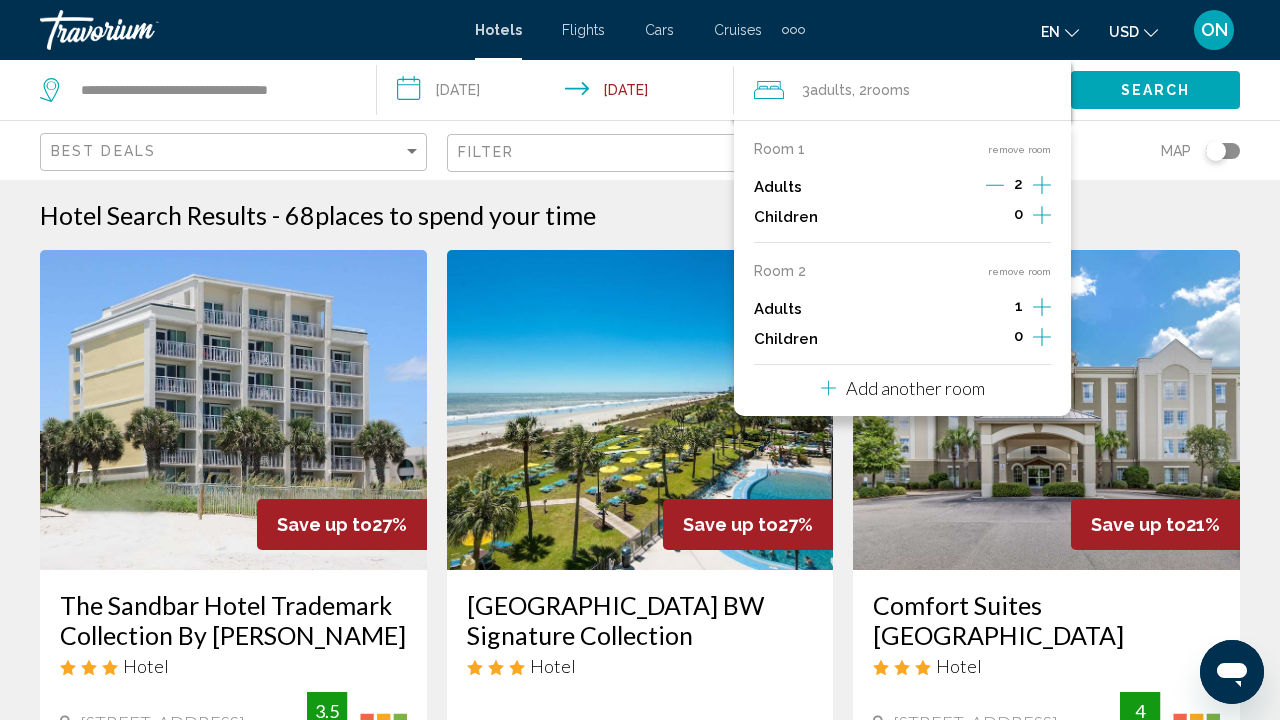 click on "remove room" at bounding box center [1019, 271] 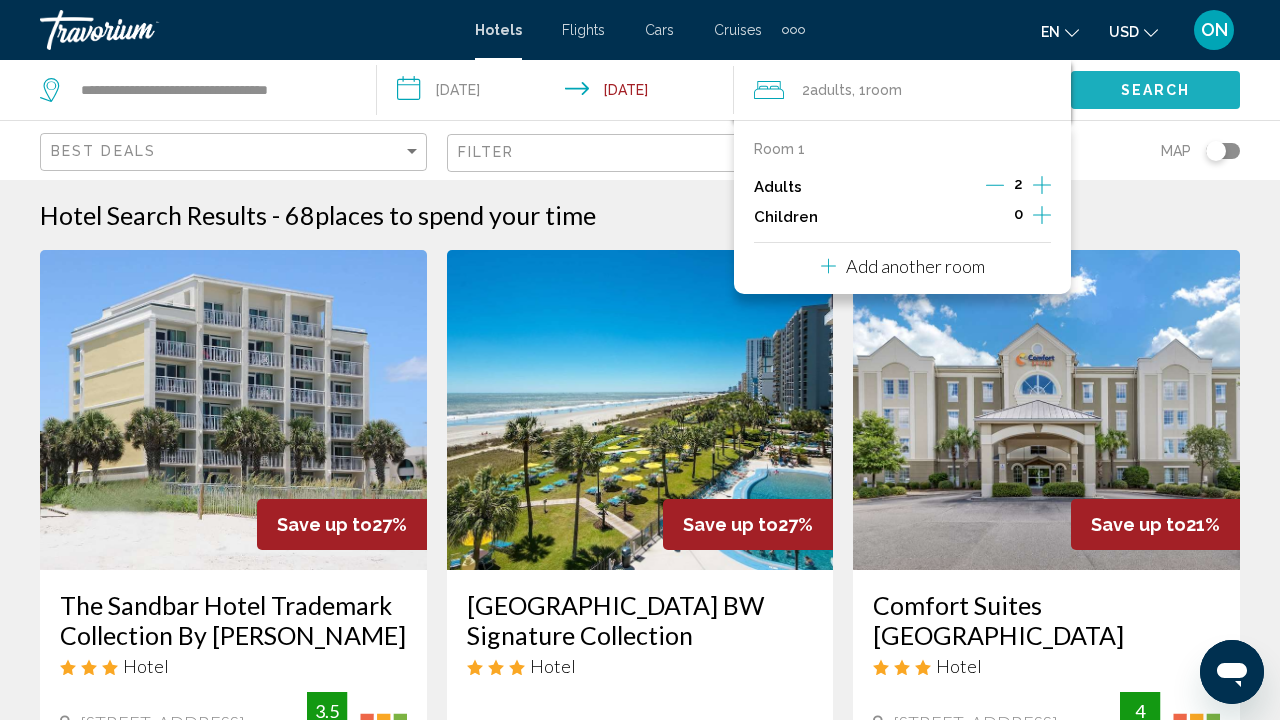 click on "Search" 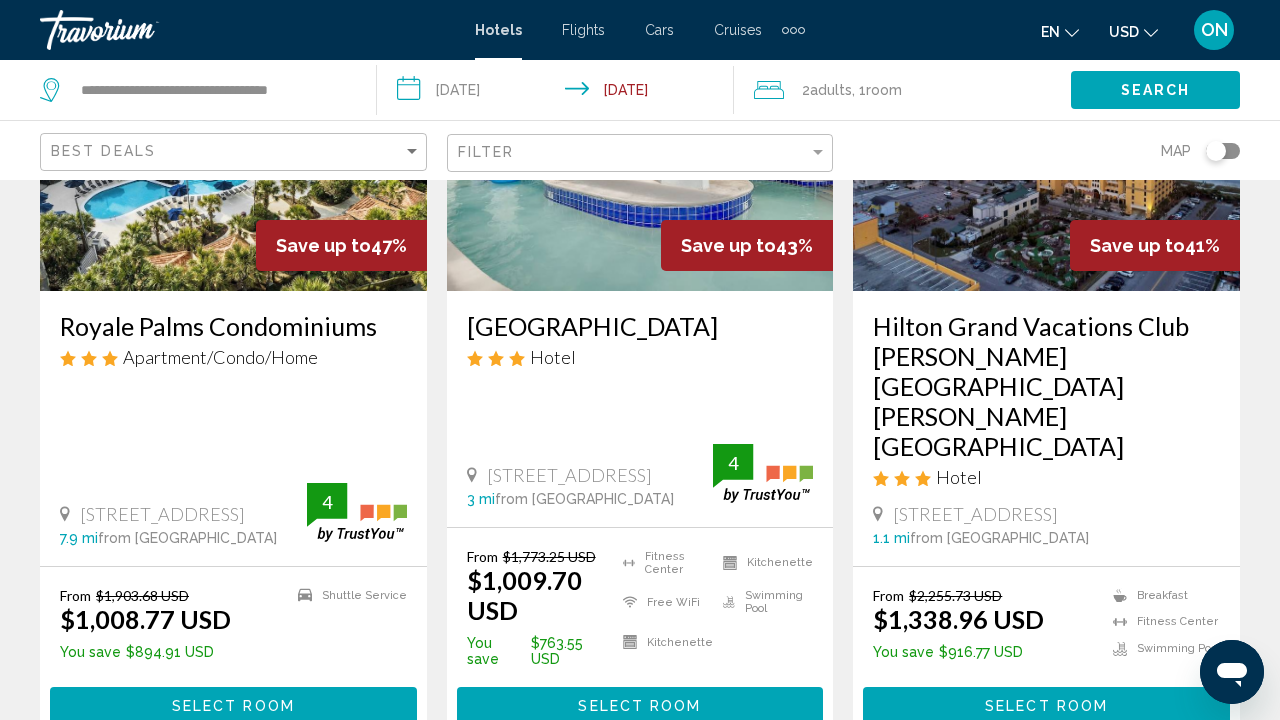 scroll, scrollTop: 294, scrollLeft: 0, axis: vertical 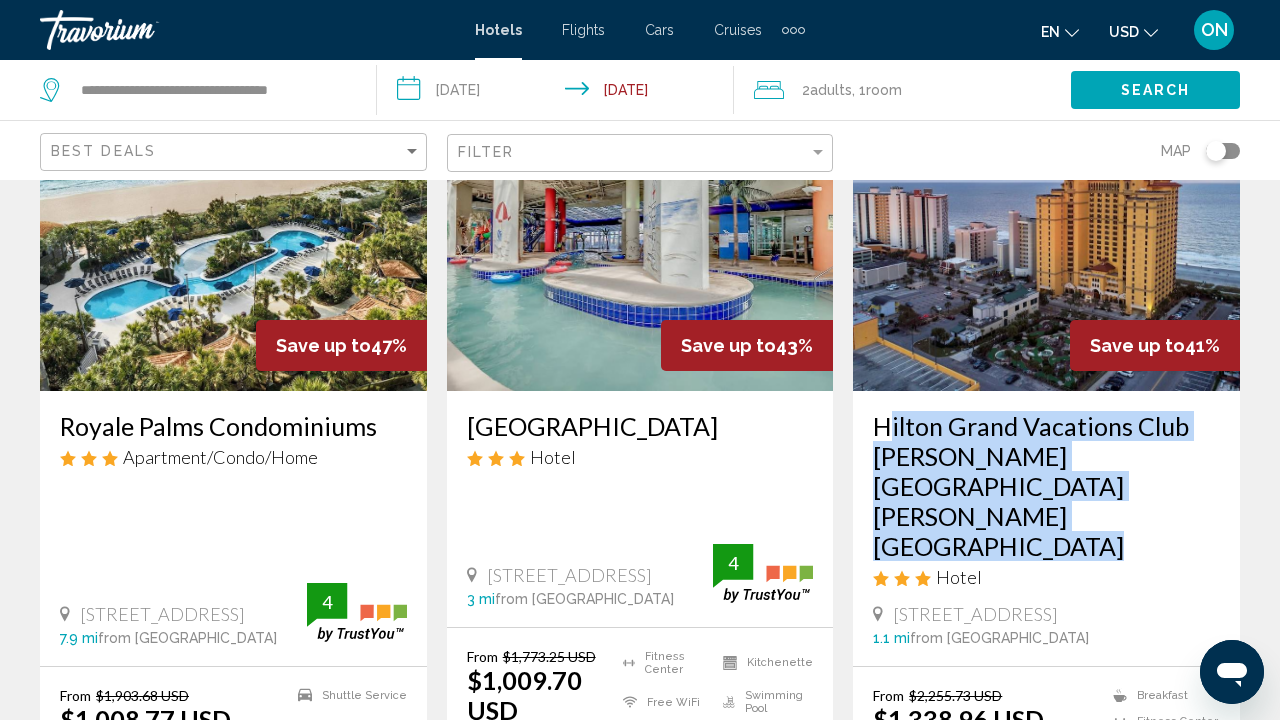 click at bounding box center [1046, 231] 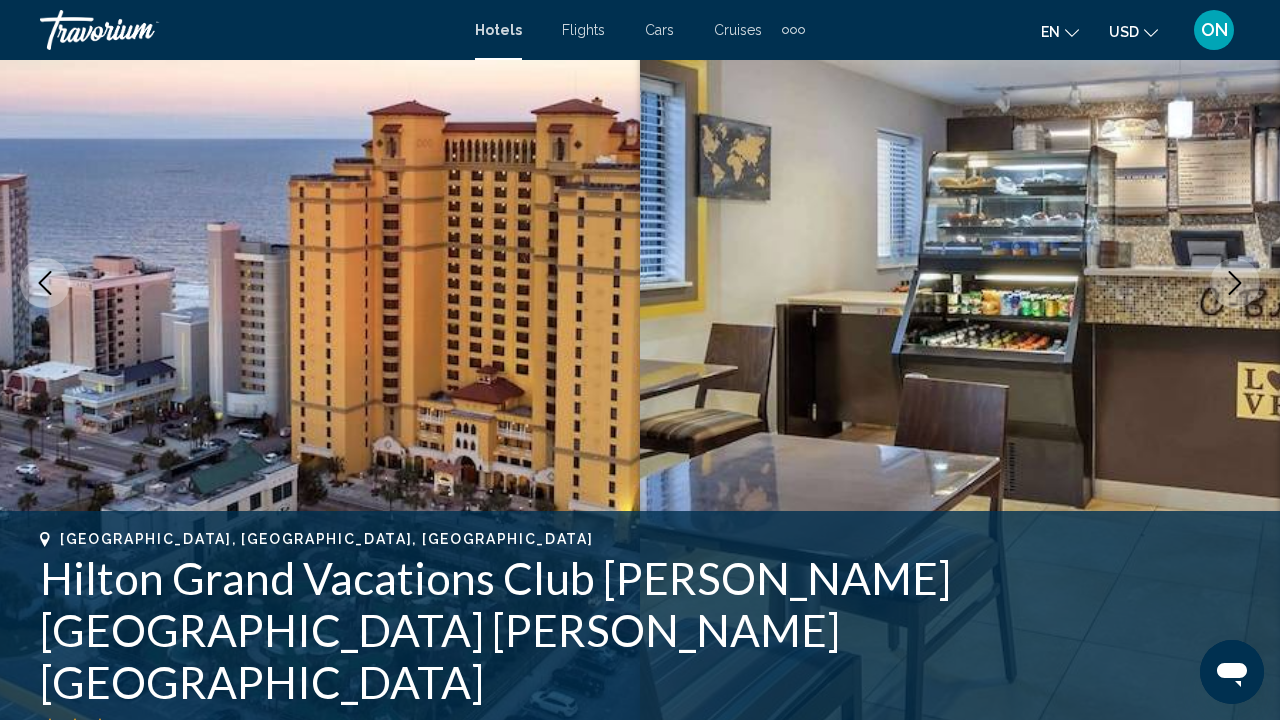 scroll, scrollTop: 113, scrollLeft: 0, axis: vertical 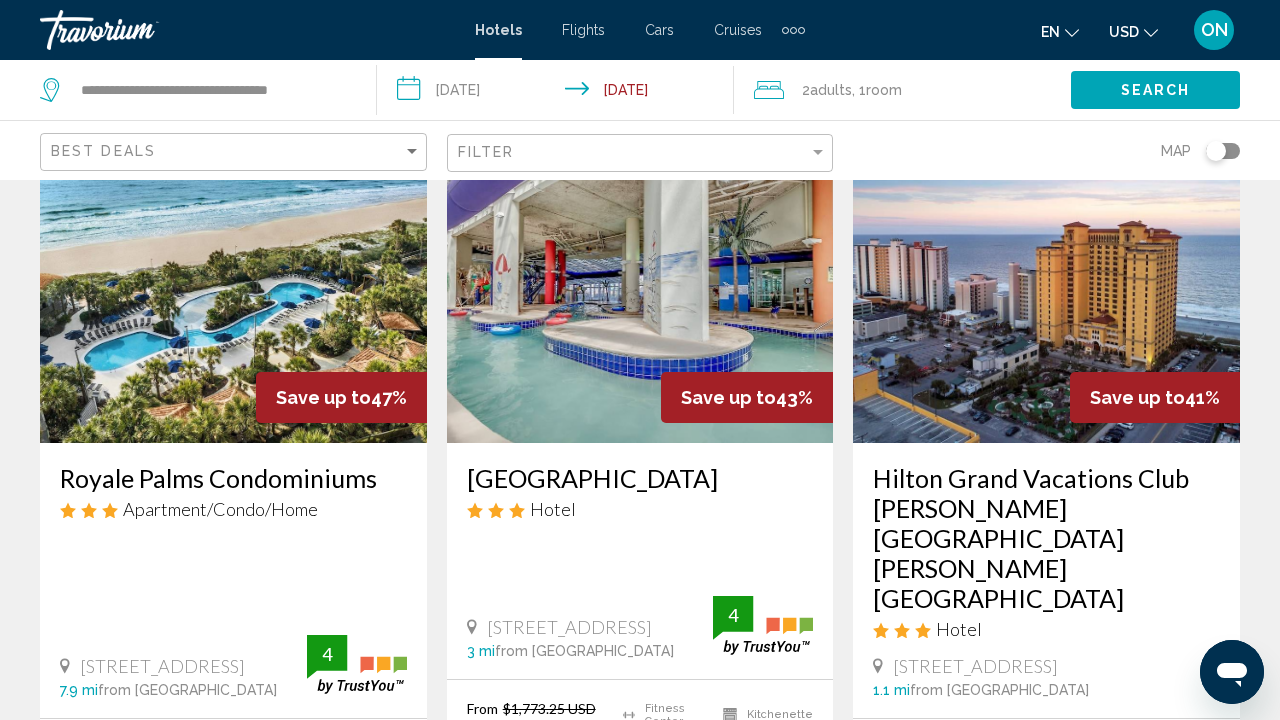 click at bounding box center (640, 283) 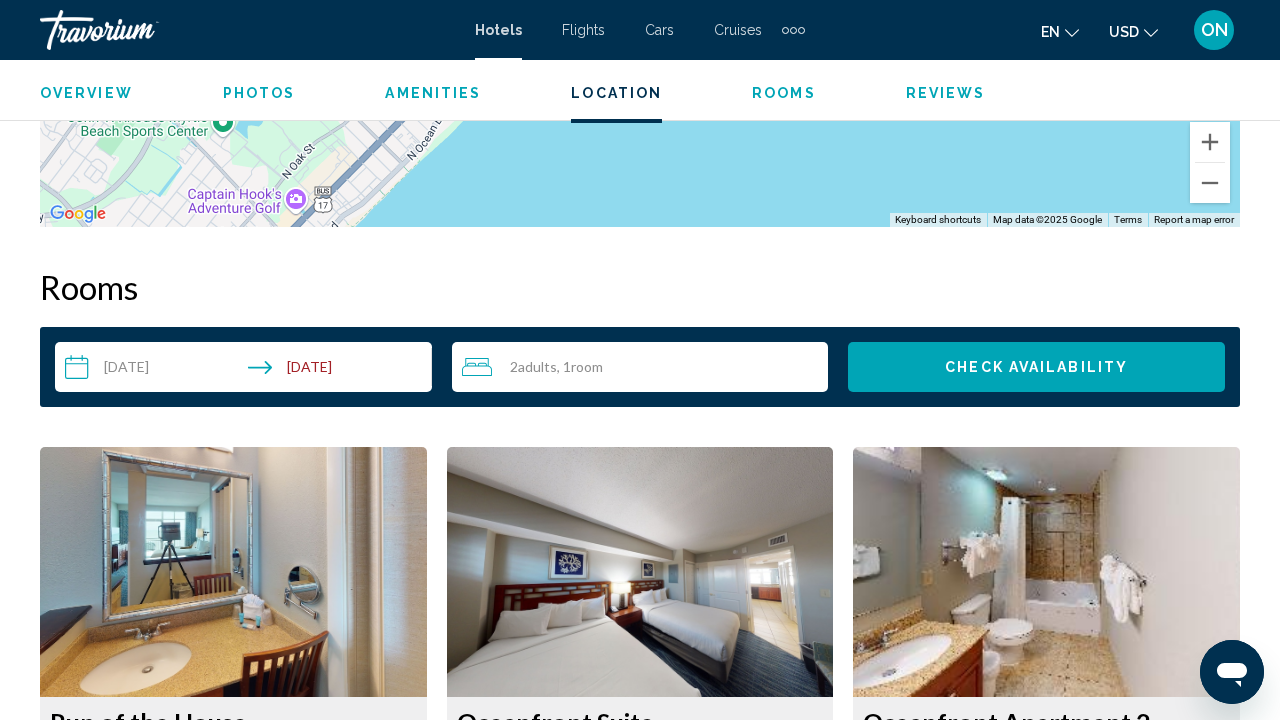 scroll, scrollTop: 2708, scrollLeft: 0, axis: vertical 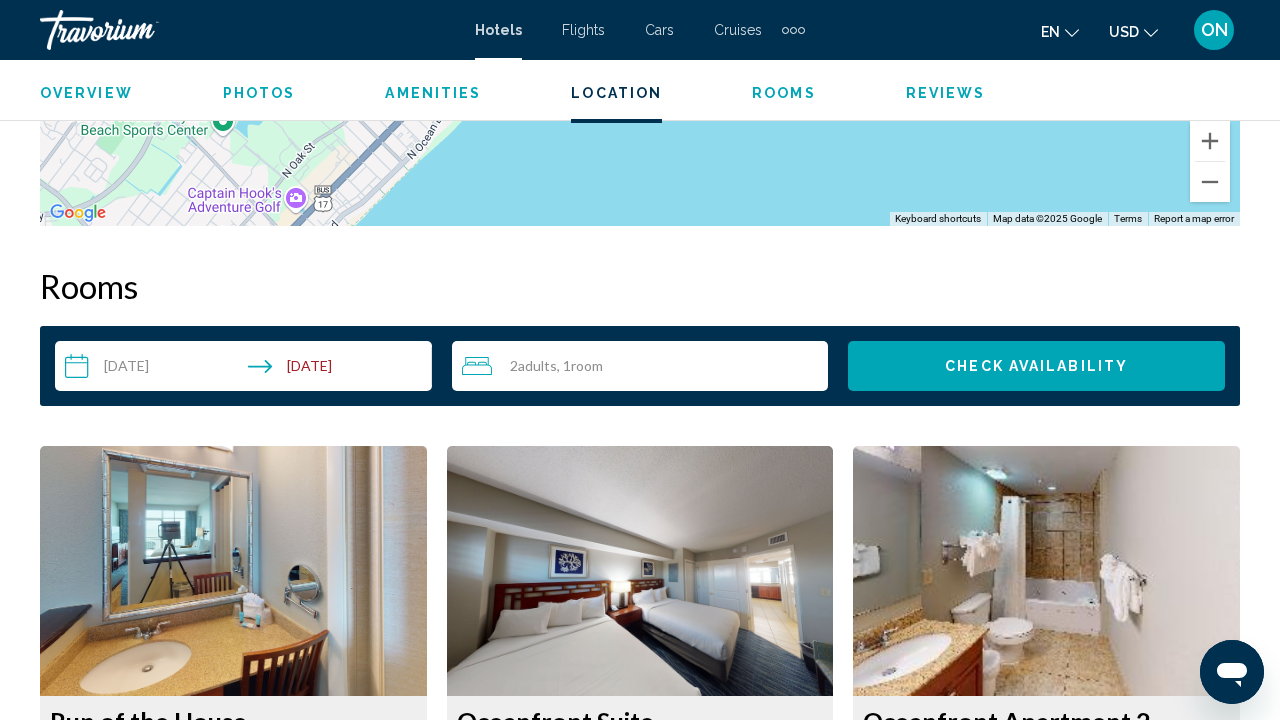 click on "Room" at bounding box center [587, 365] 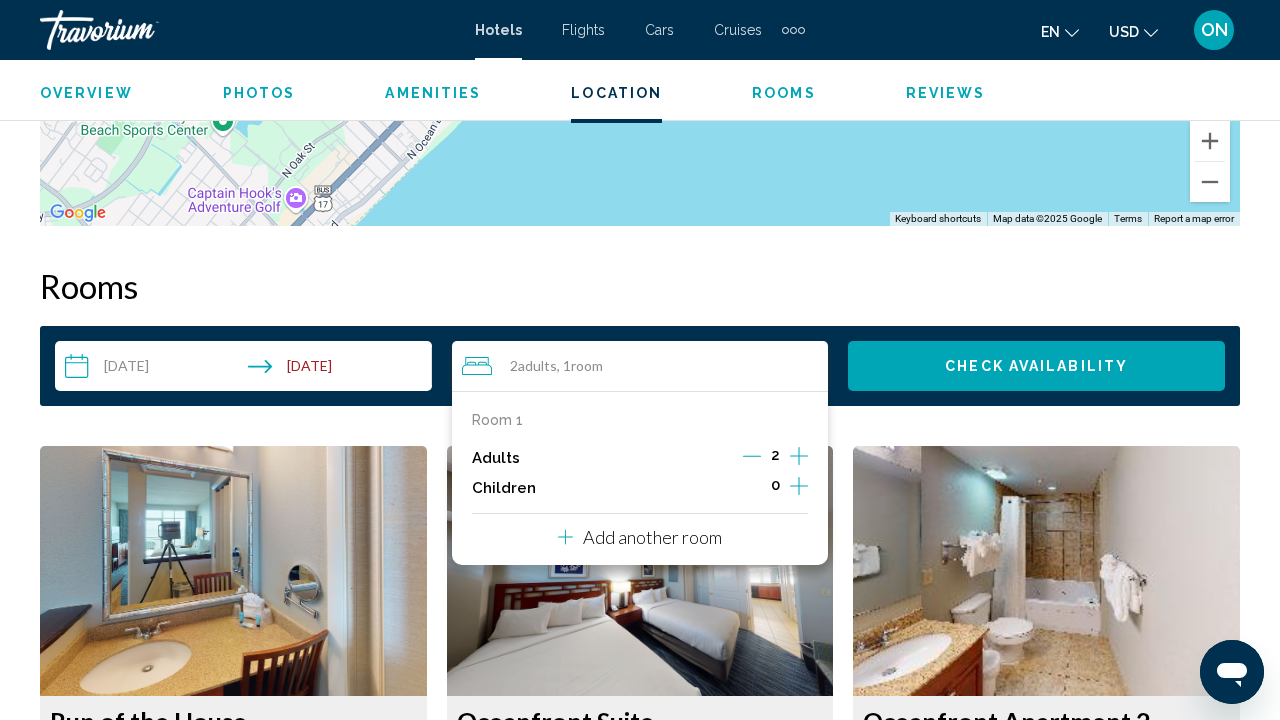 click 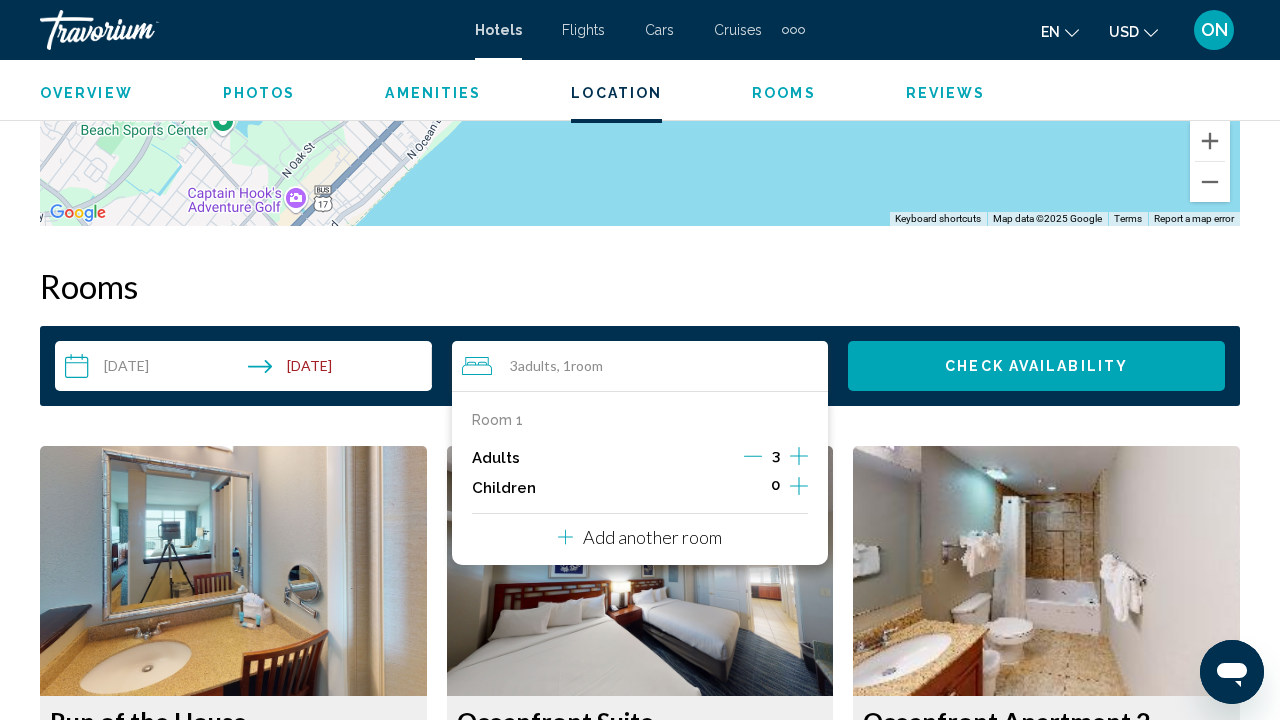 click 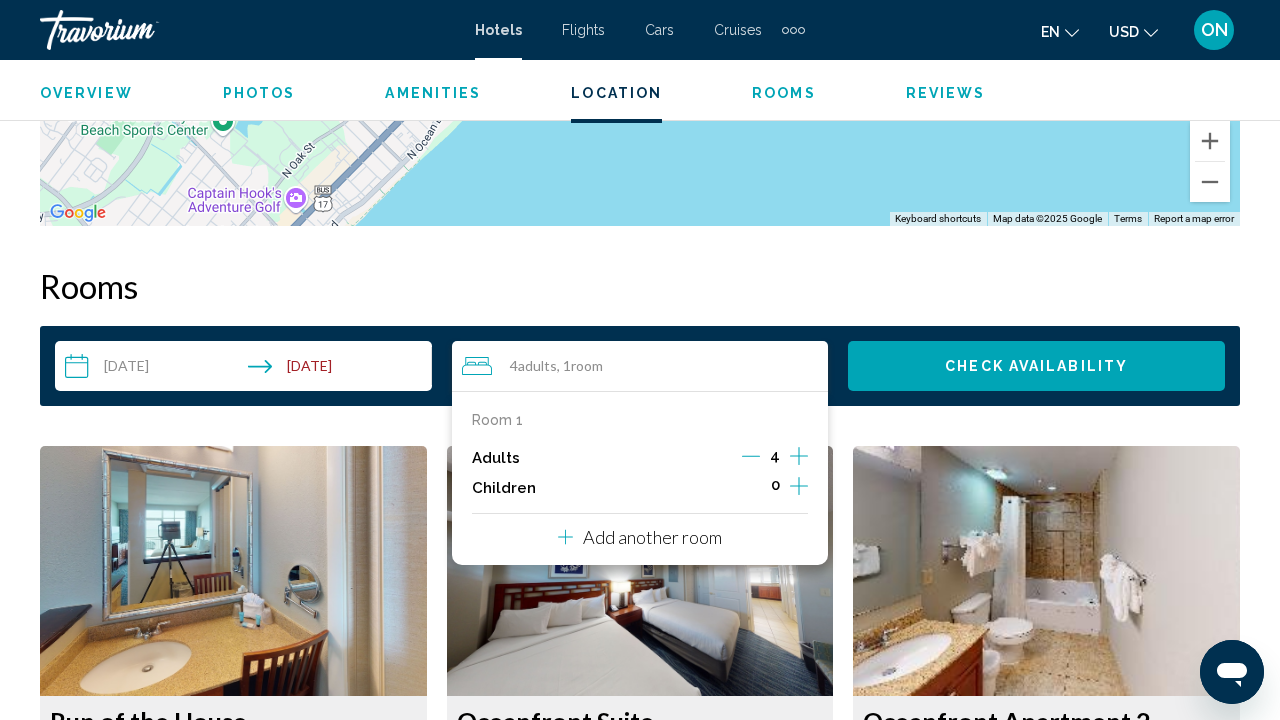 click 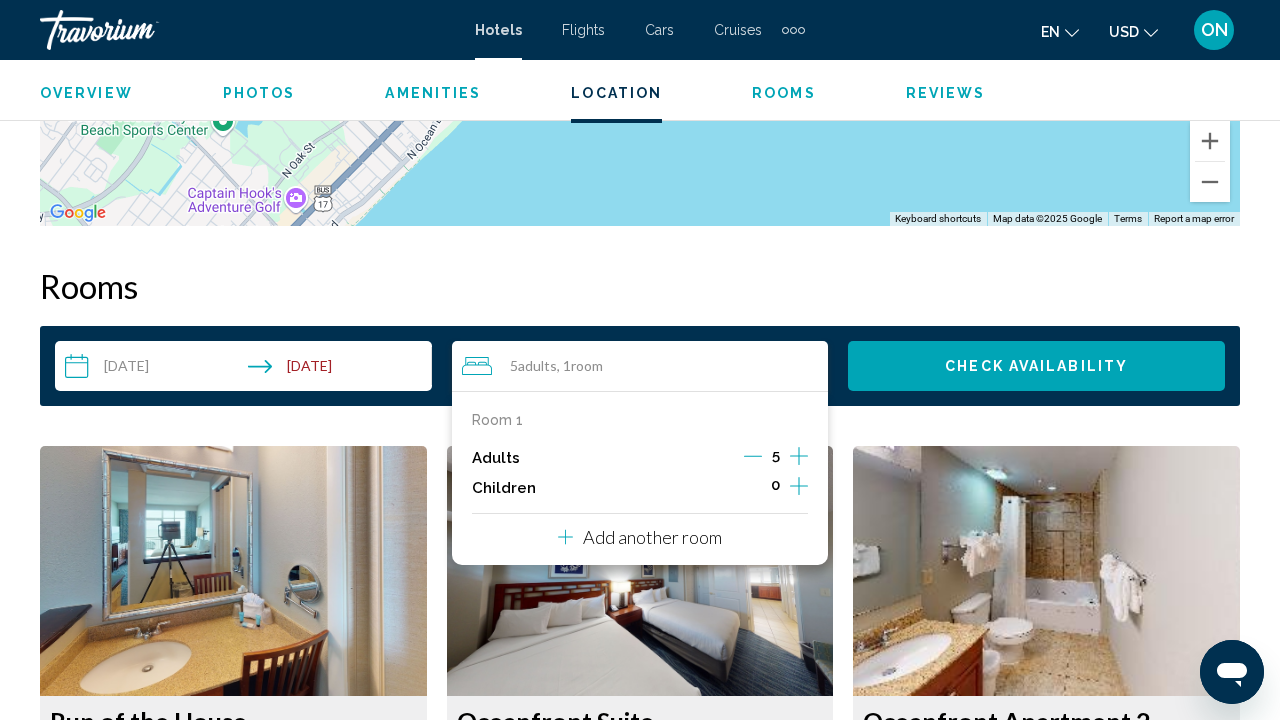 click 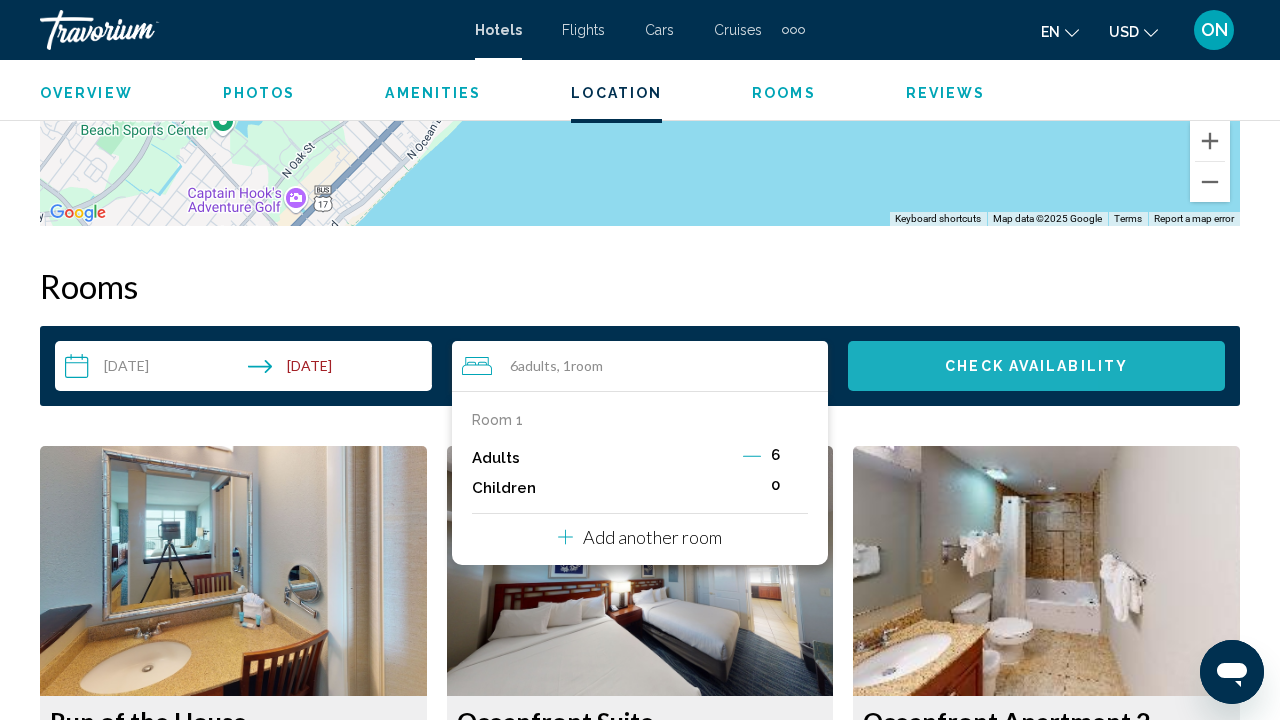 click on "Check Availability" at bounding box center (1036, 366) 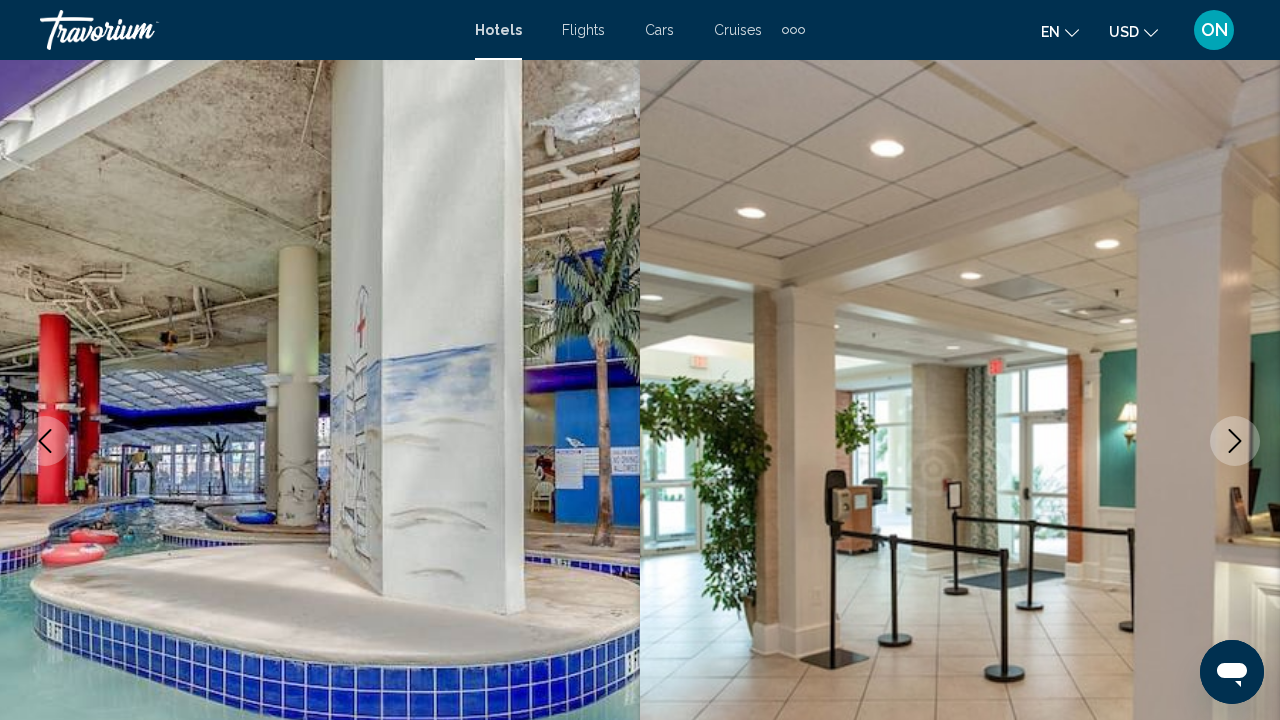 scroll, scrollTop: 79, scrollLeft: 0, axis: vertical 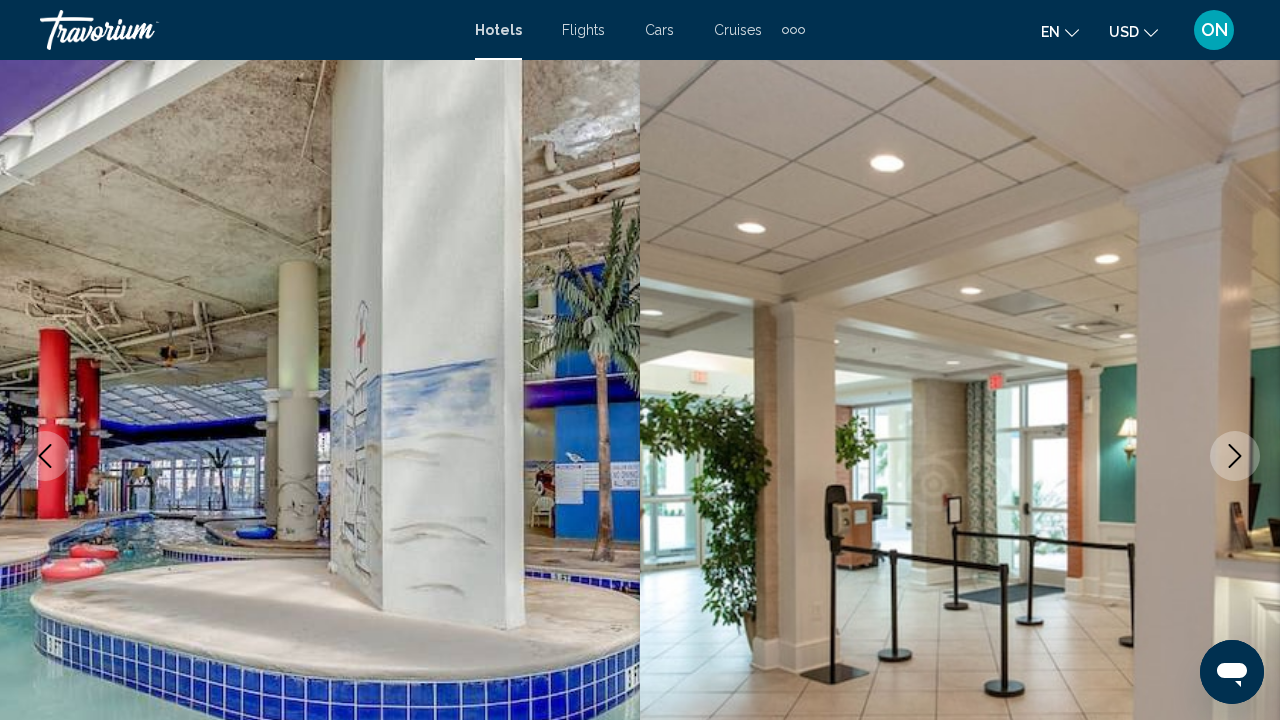 click 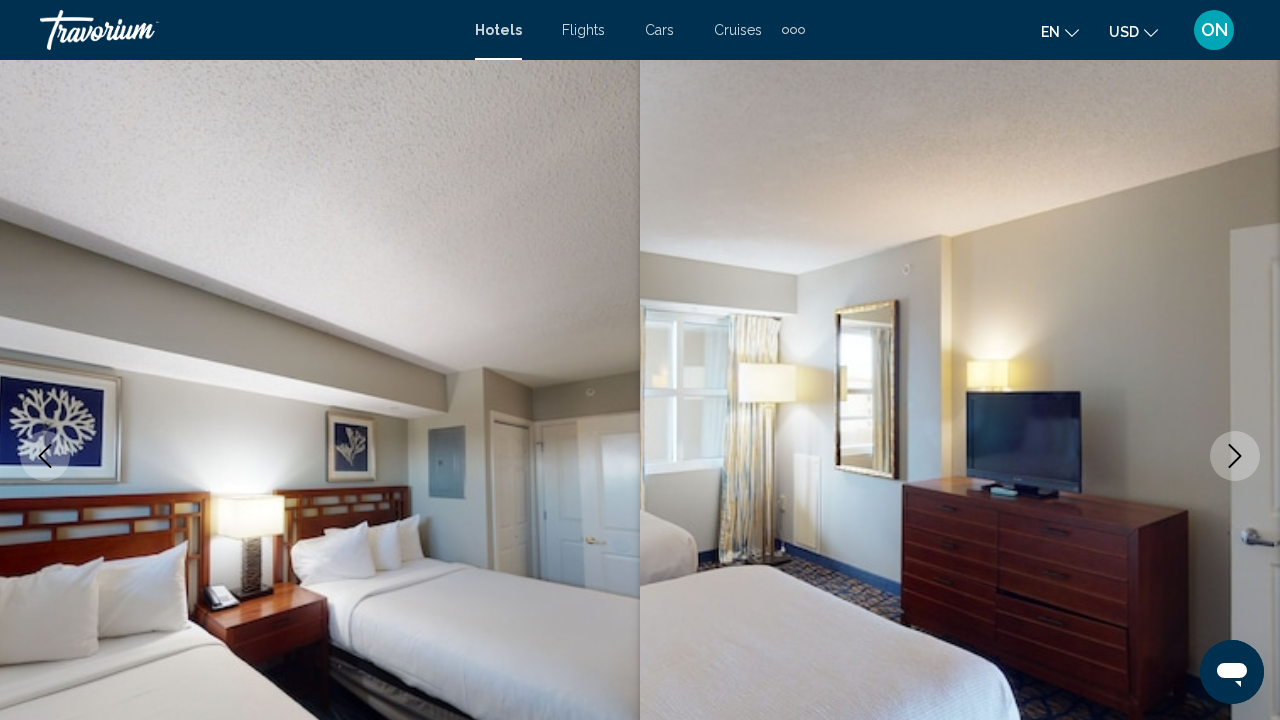 click 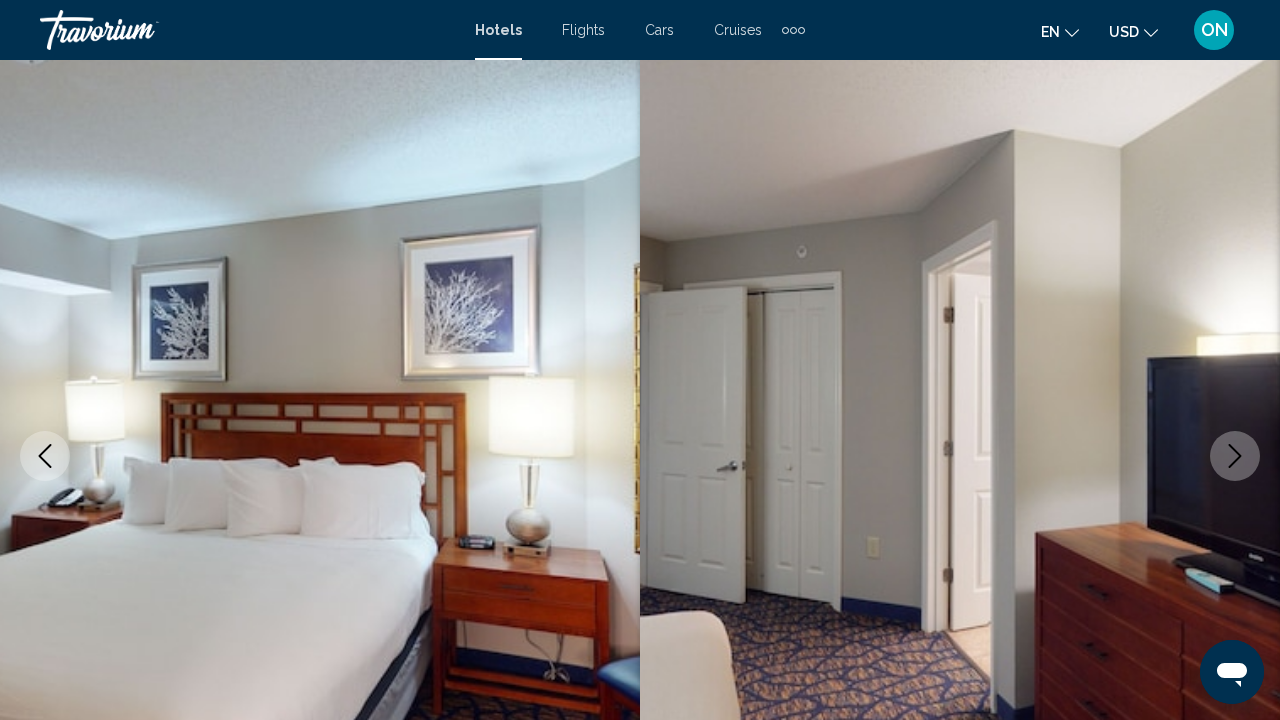 click 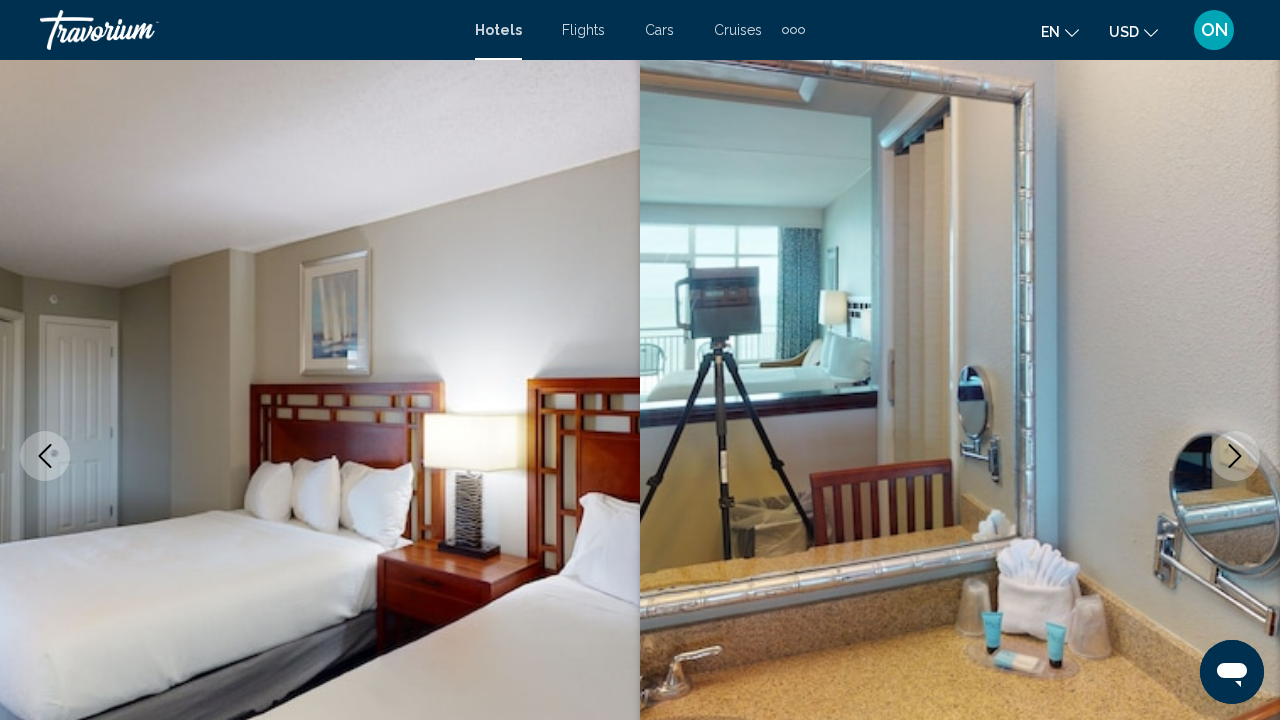 click 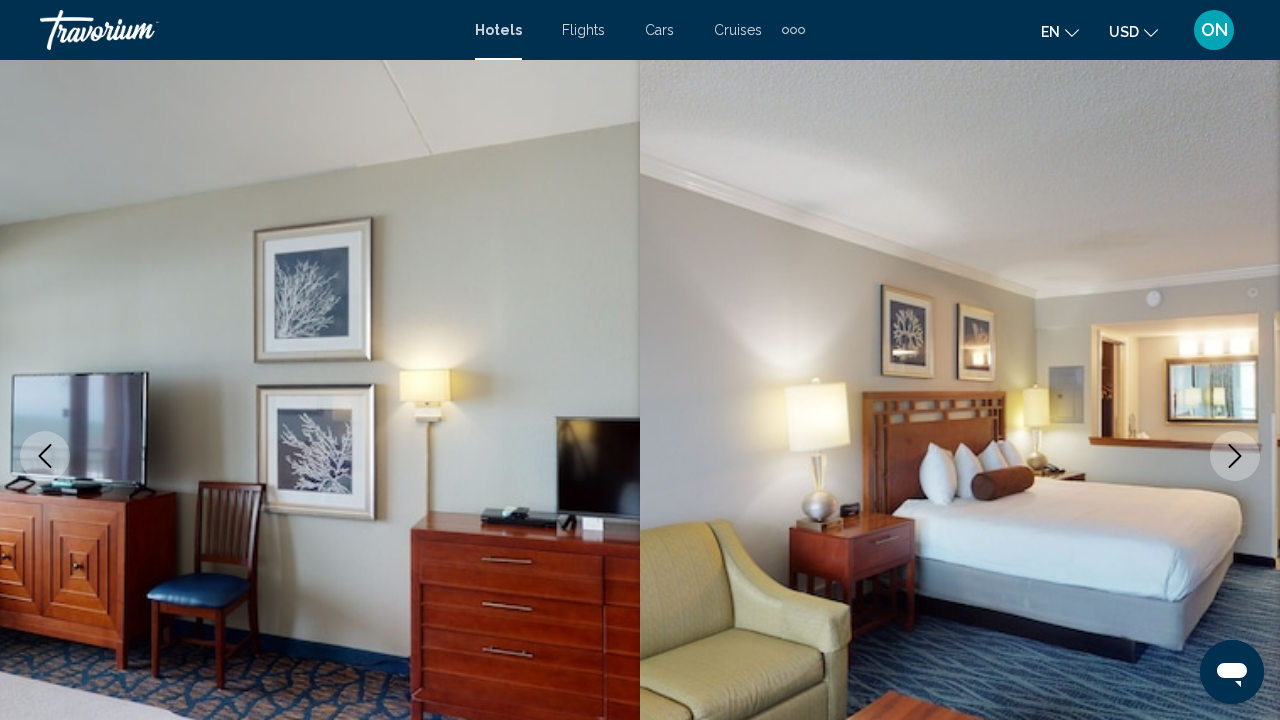 click 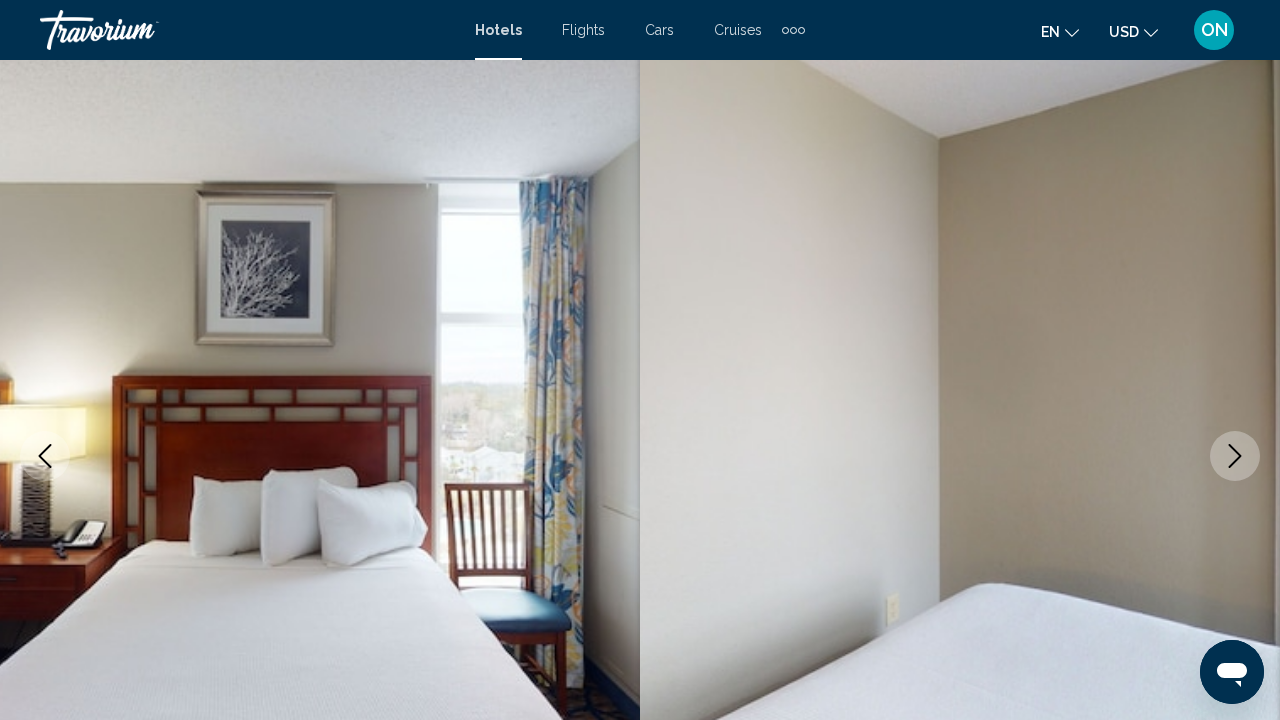 click 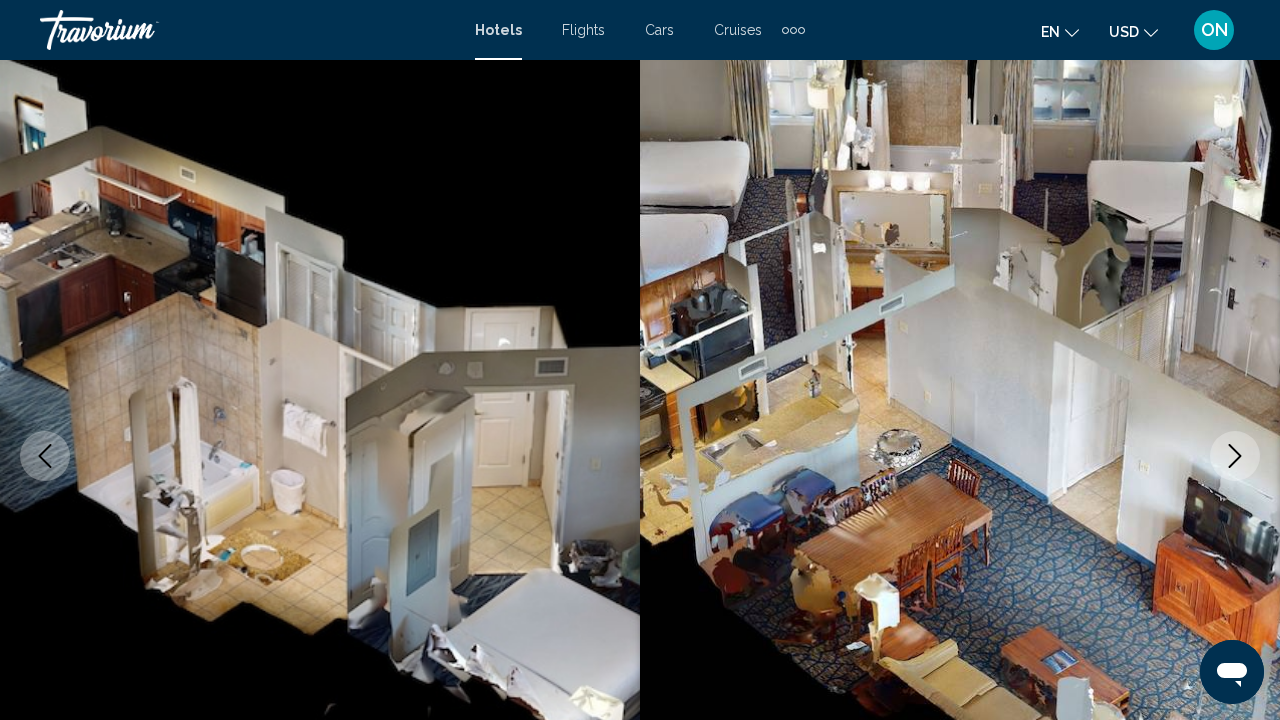 click 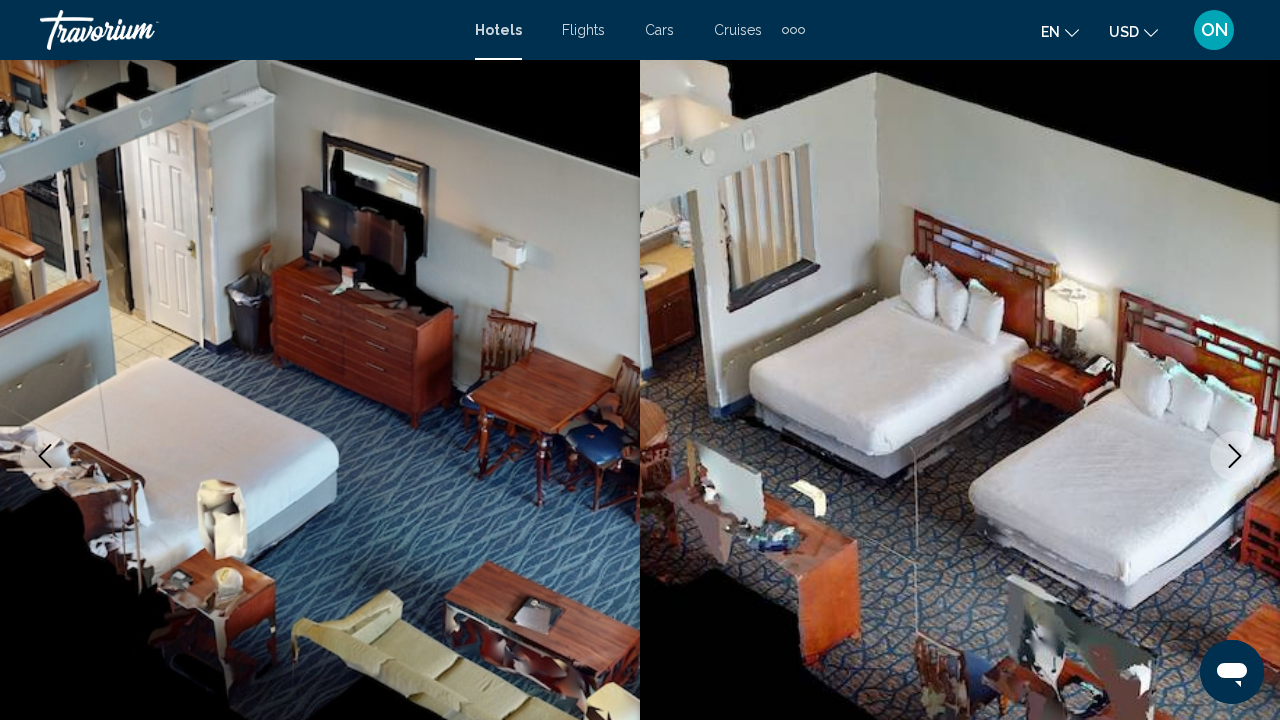 click 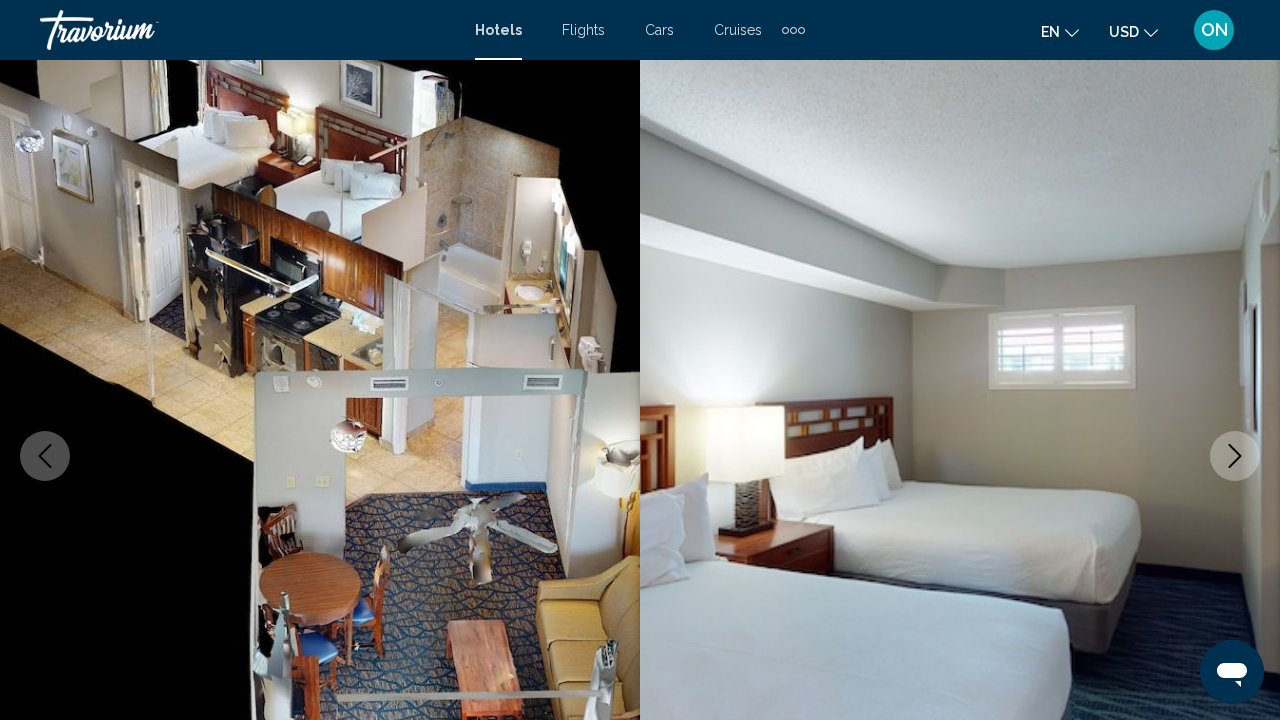 click 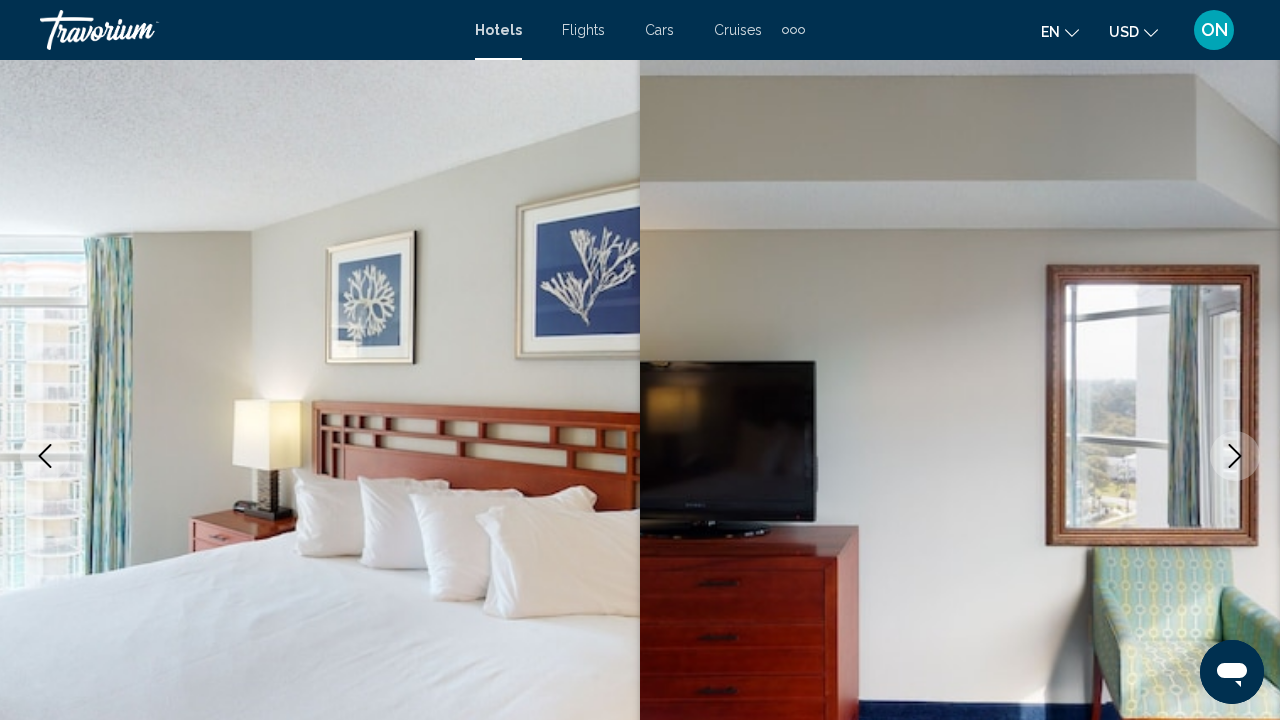 click 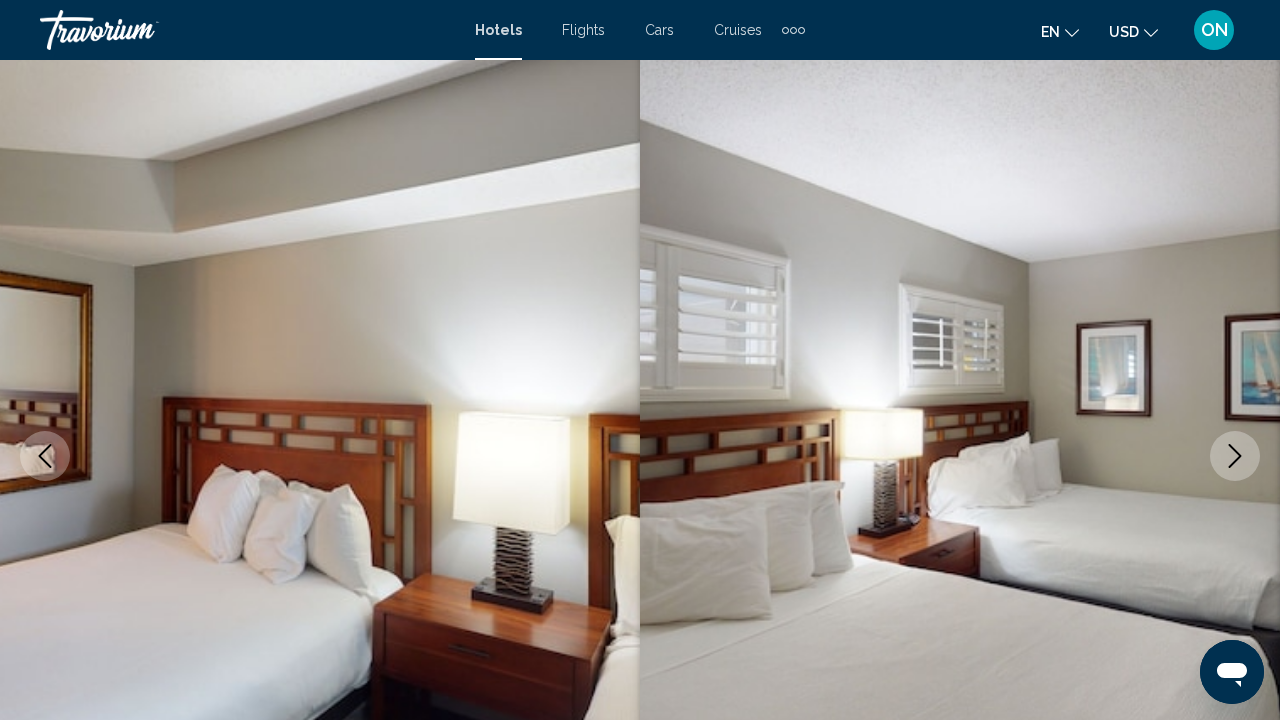 click 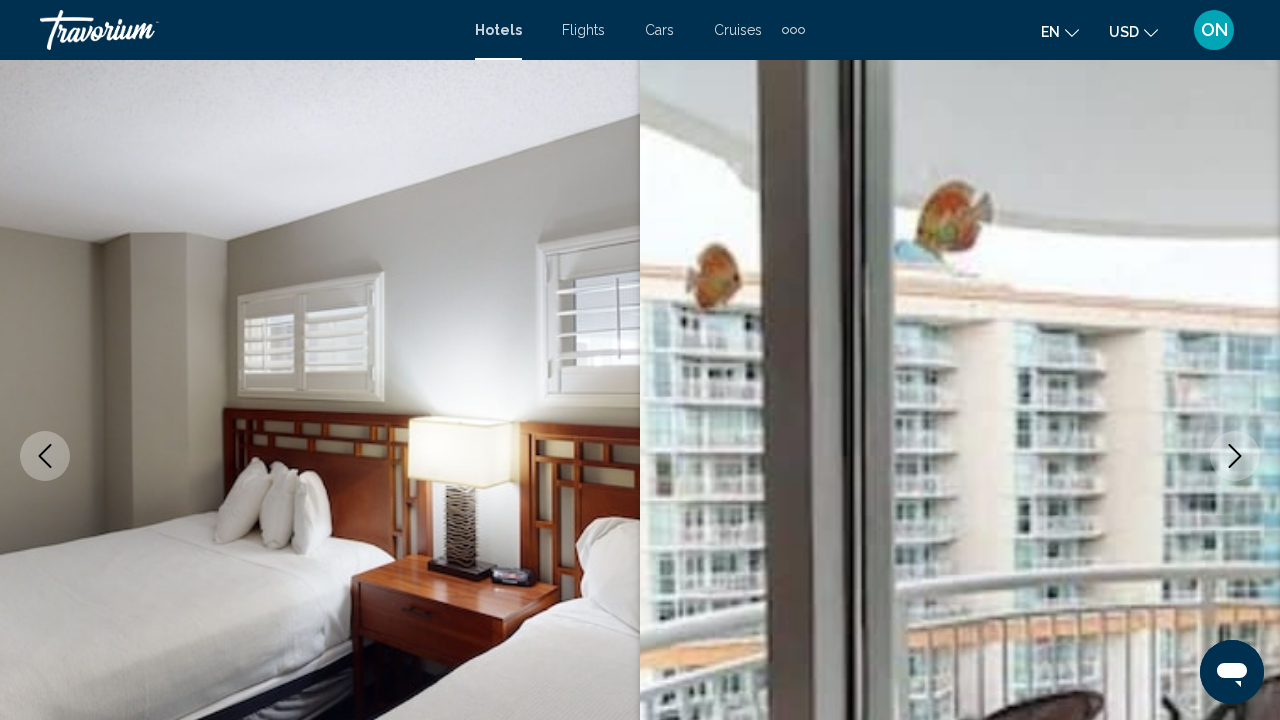 click 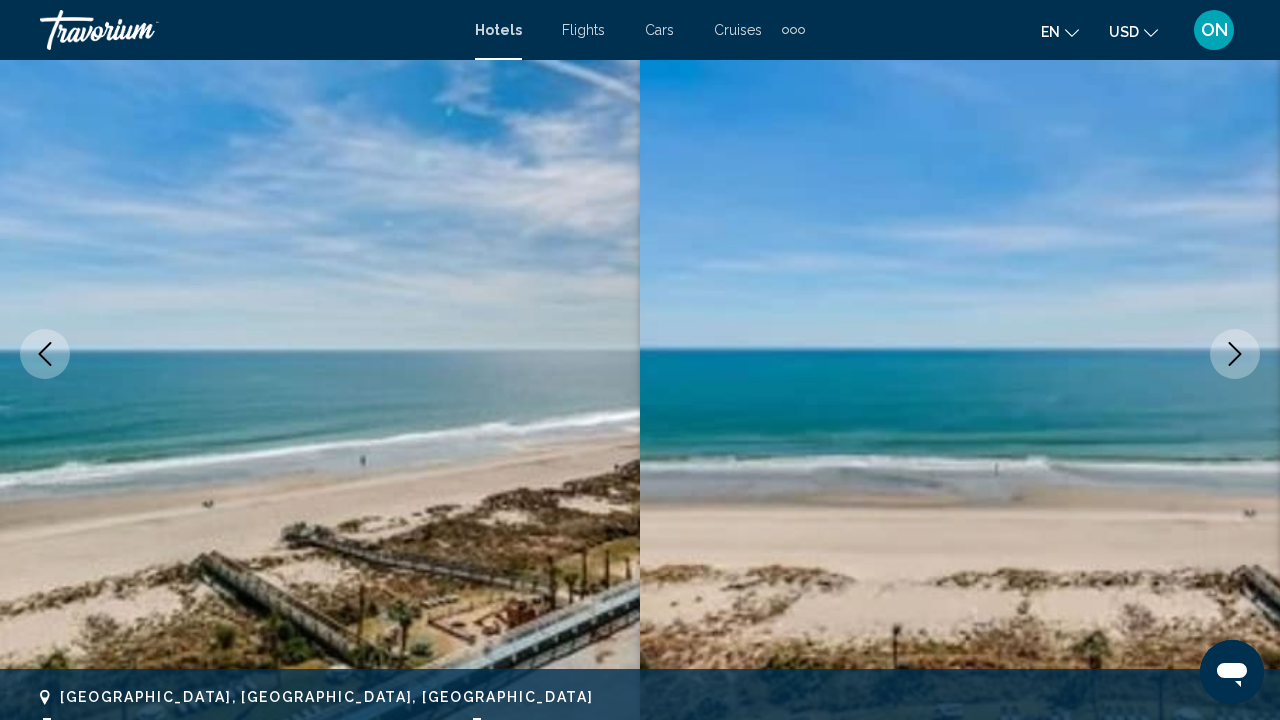 scroll, scrollTop: 193, scrollLeft: 0, axis: vertical 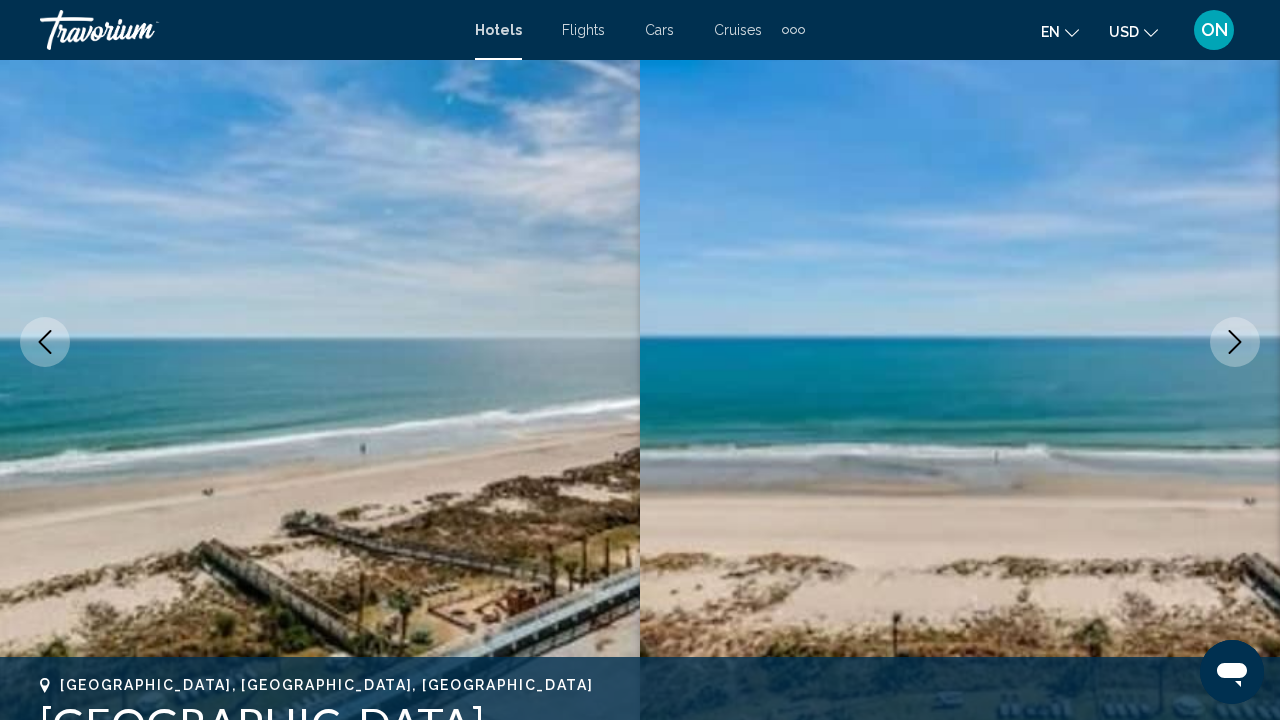 click at bounding box center (1235, 342) 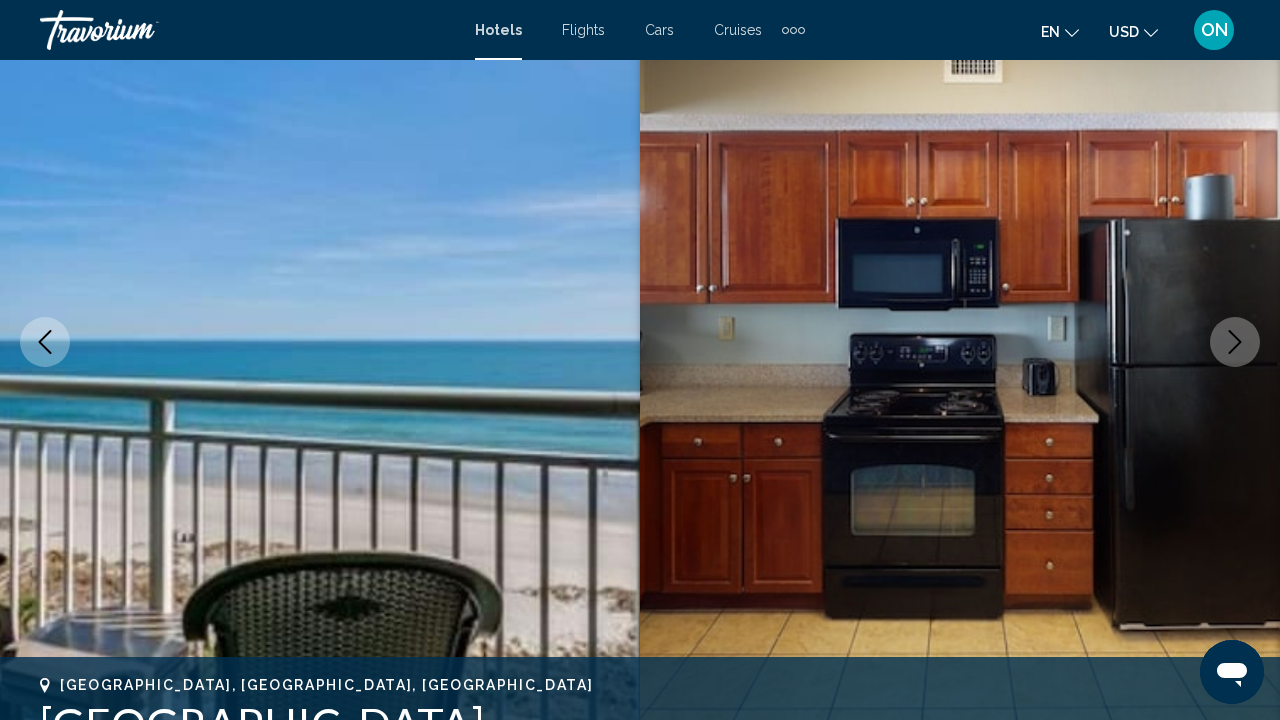 click at bounding box center [1235, 342] 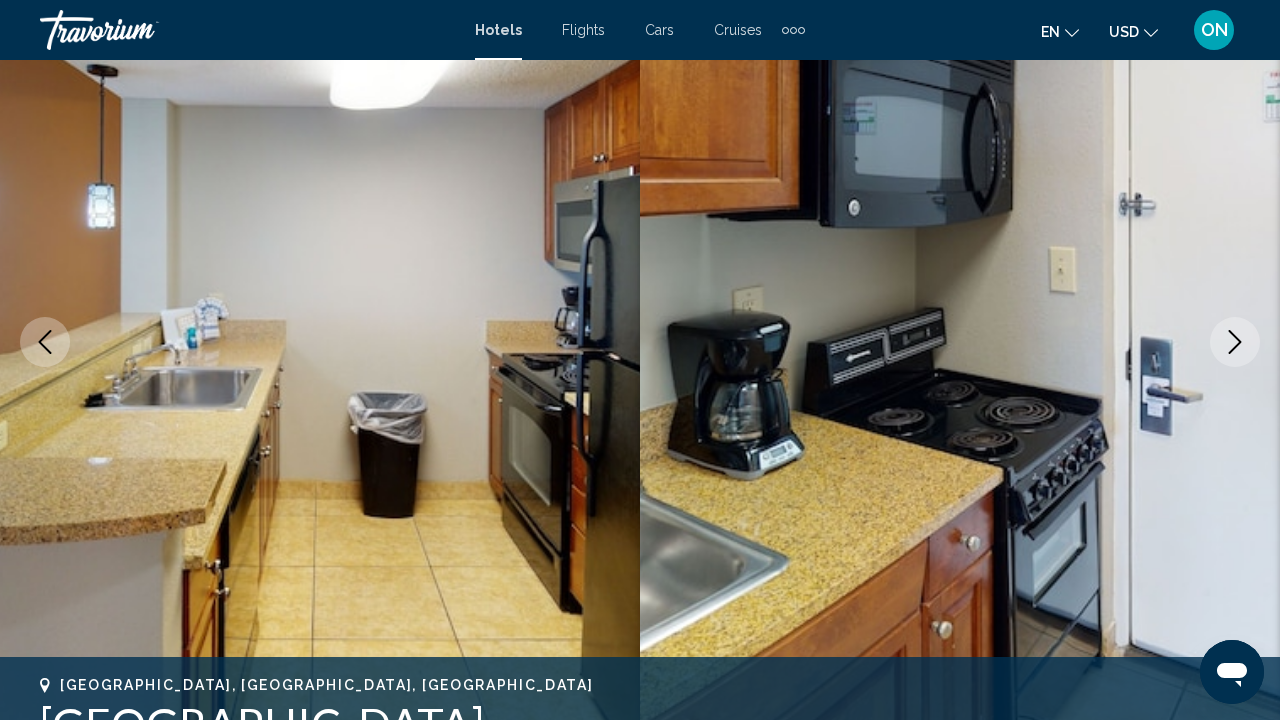 click at bounding box center [1235, 342] 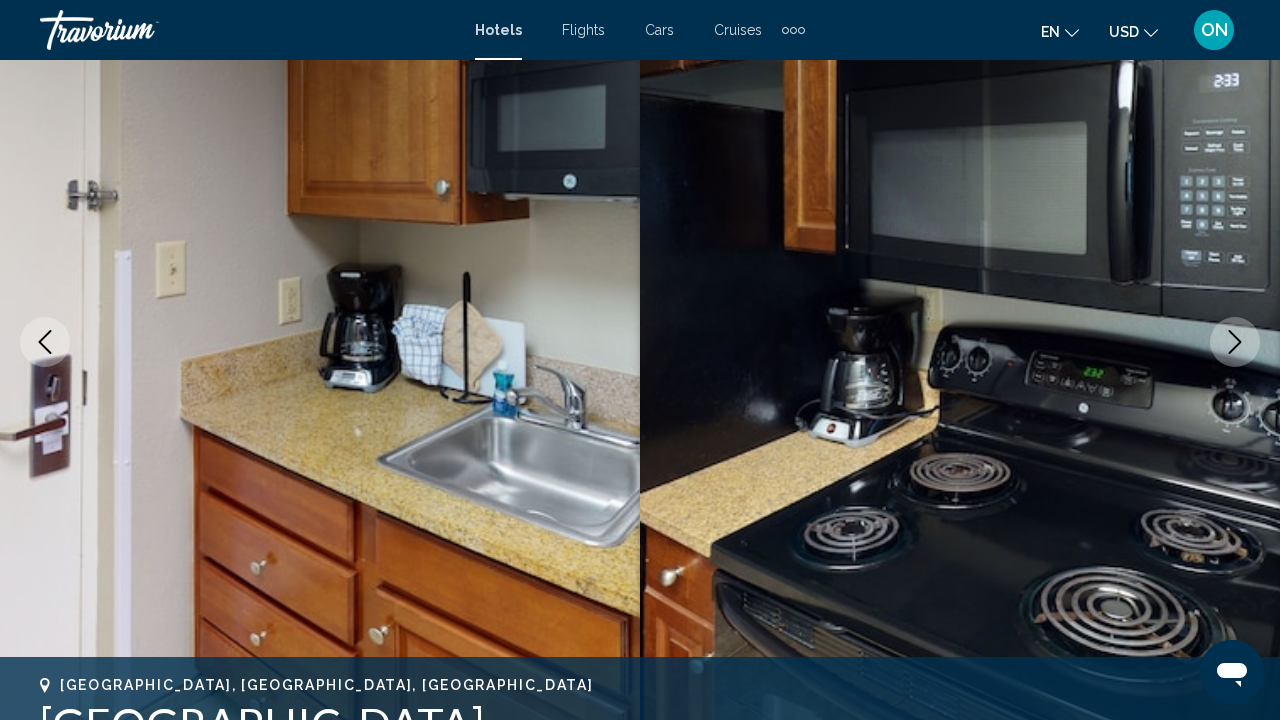 click at bounding box center [1235, 342] 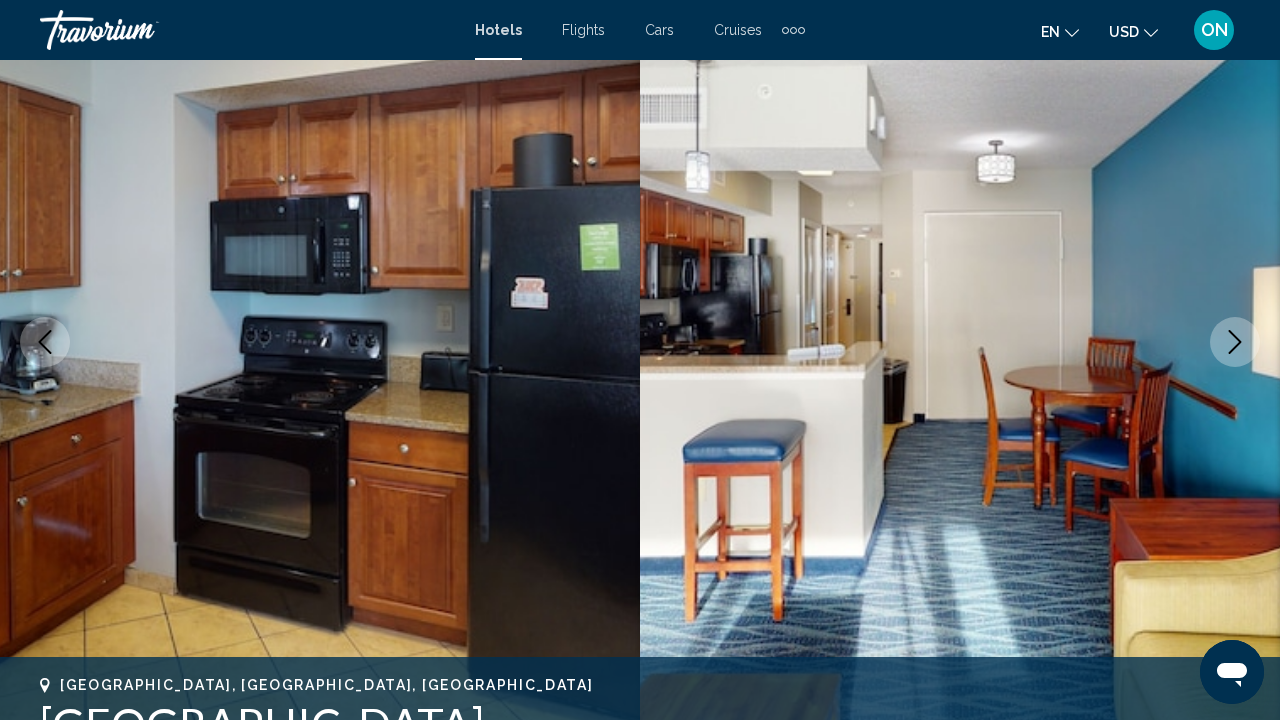 click 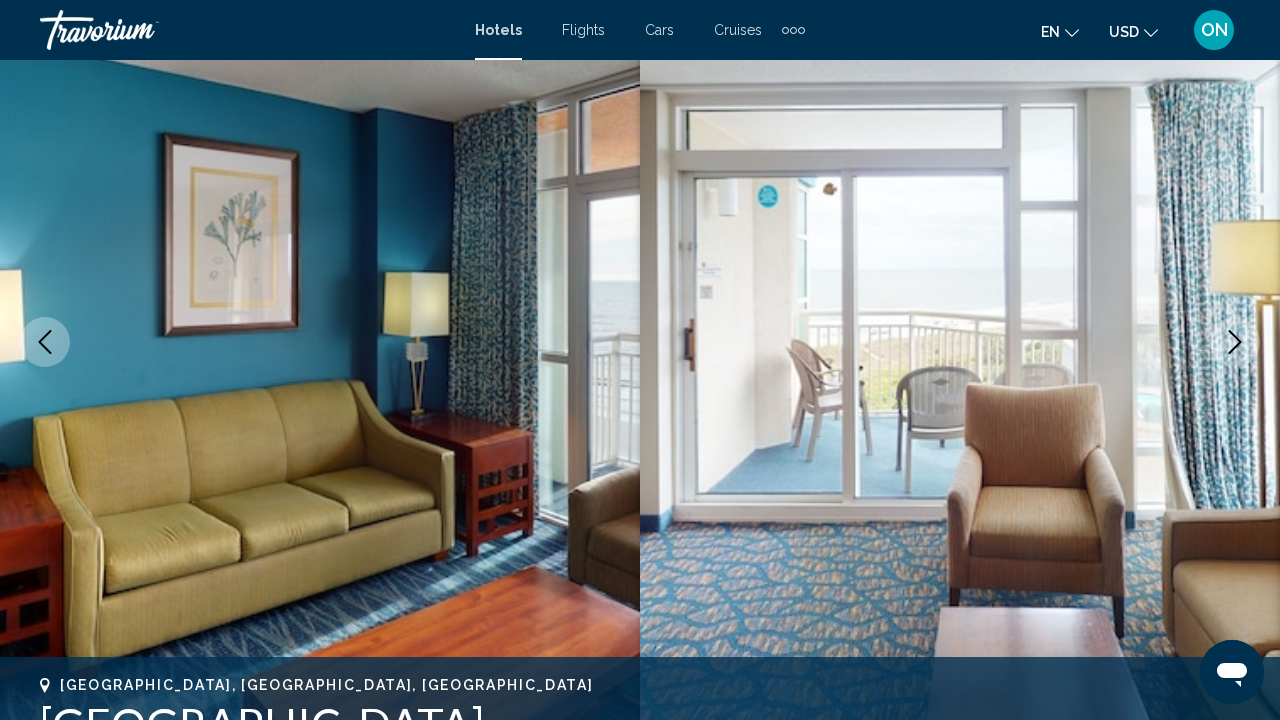 click 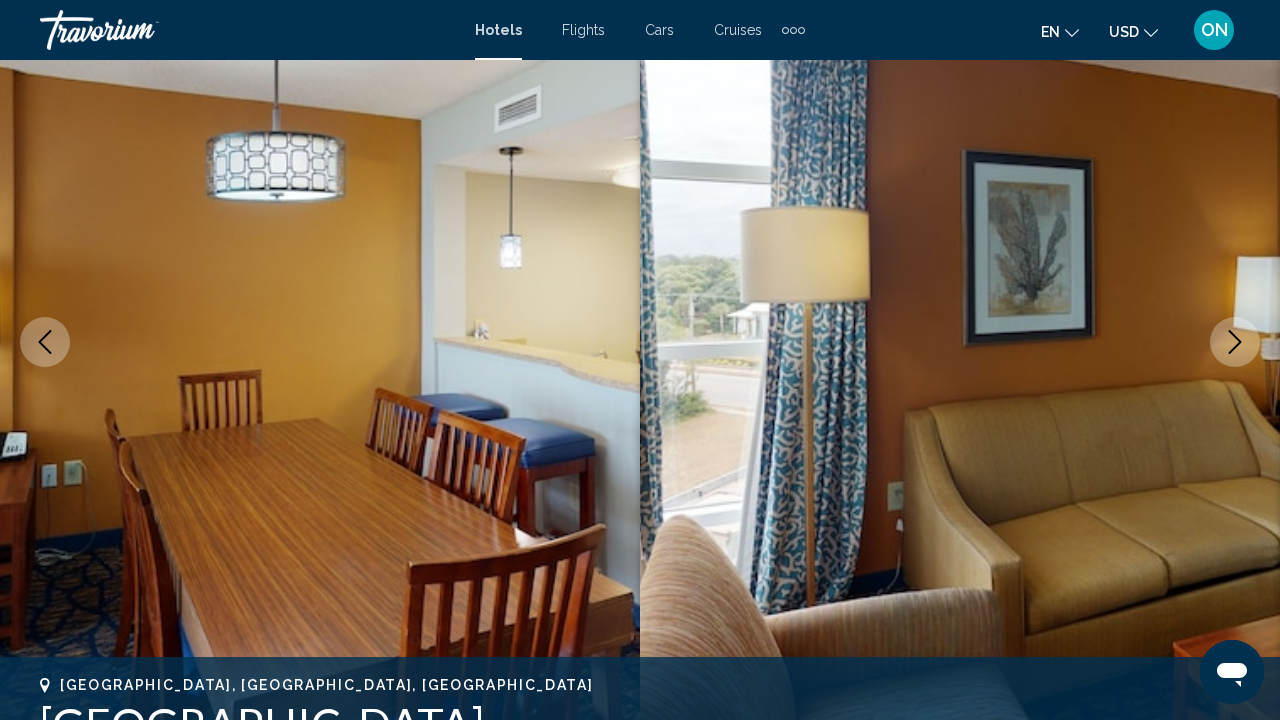 click 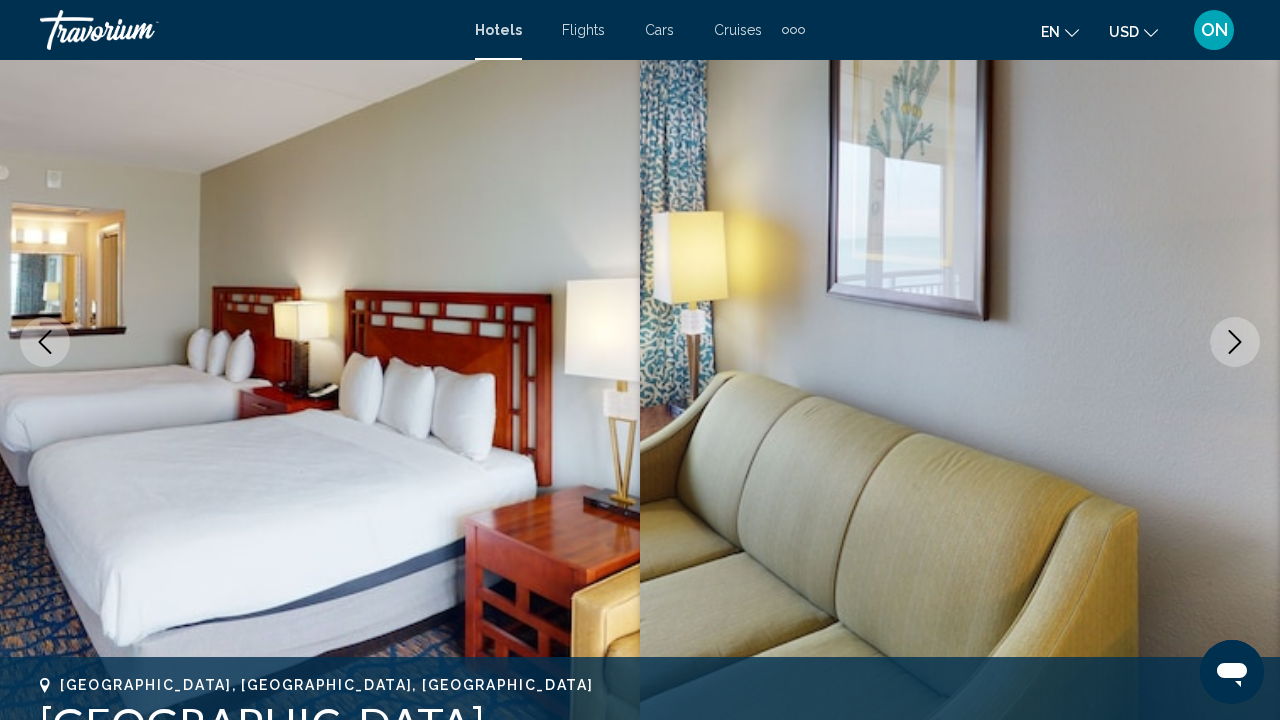 click 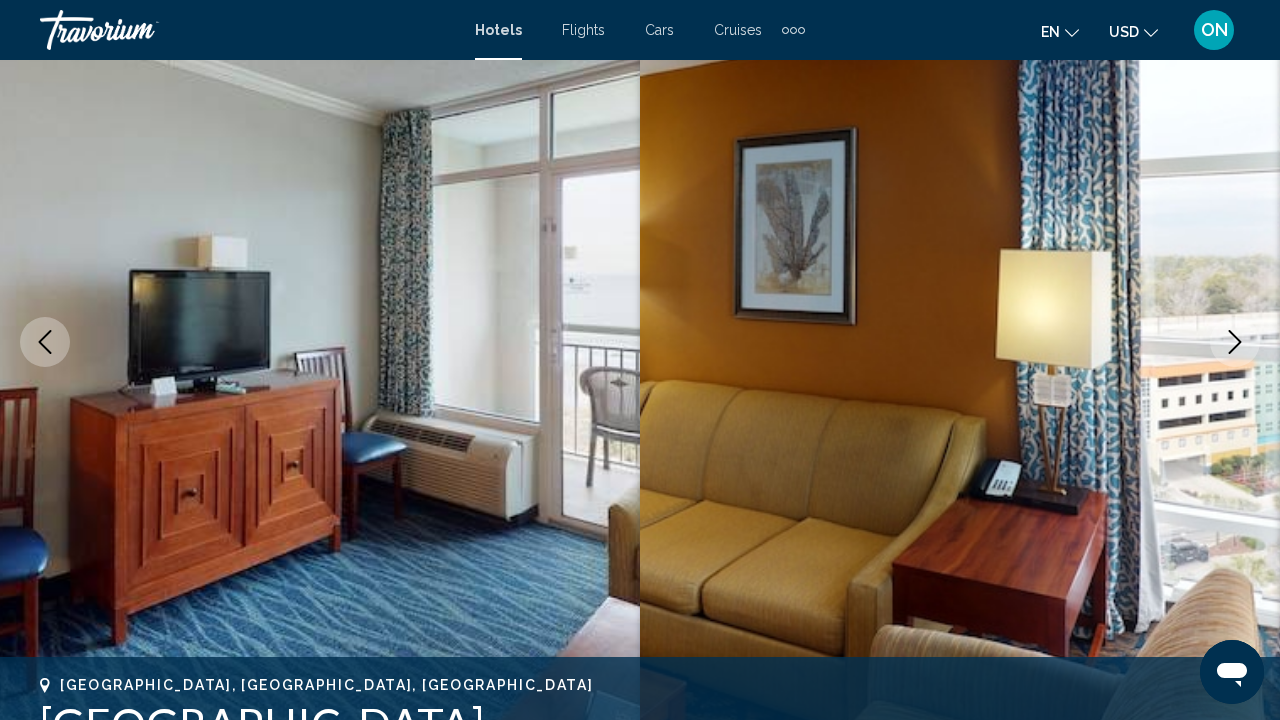 click 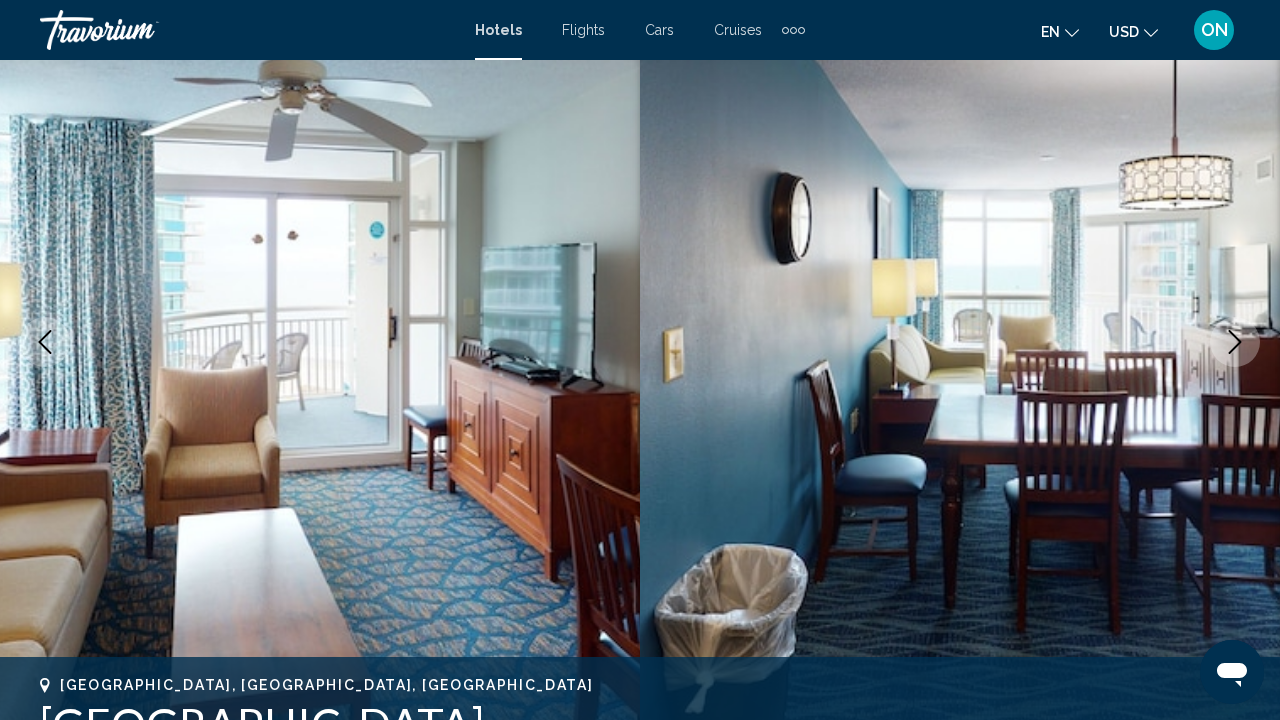 click 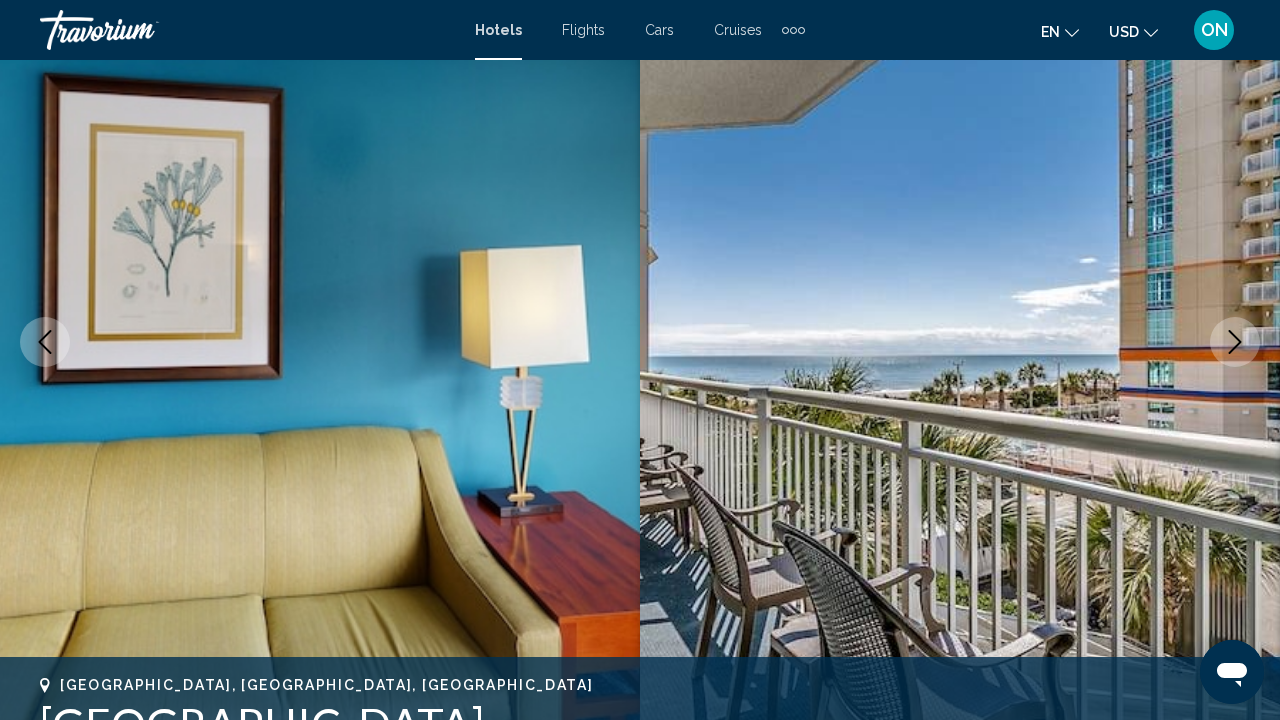 click 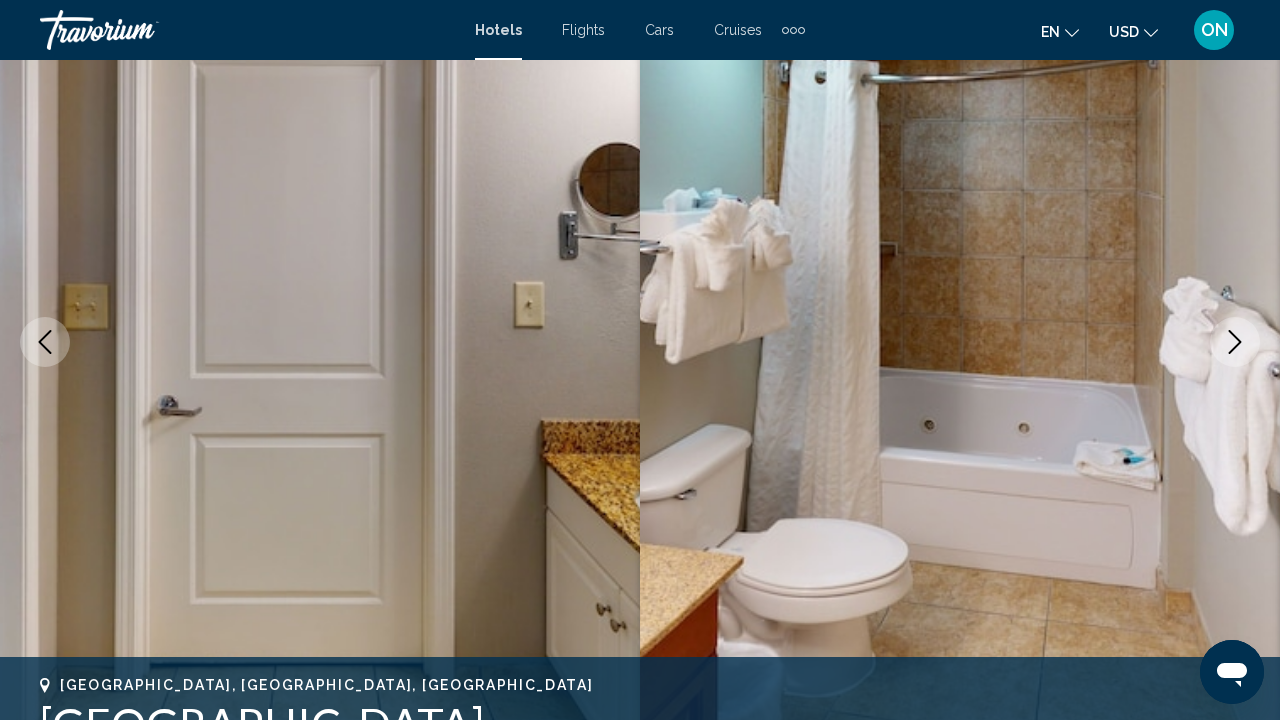 click 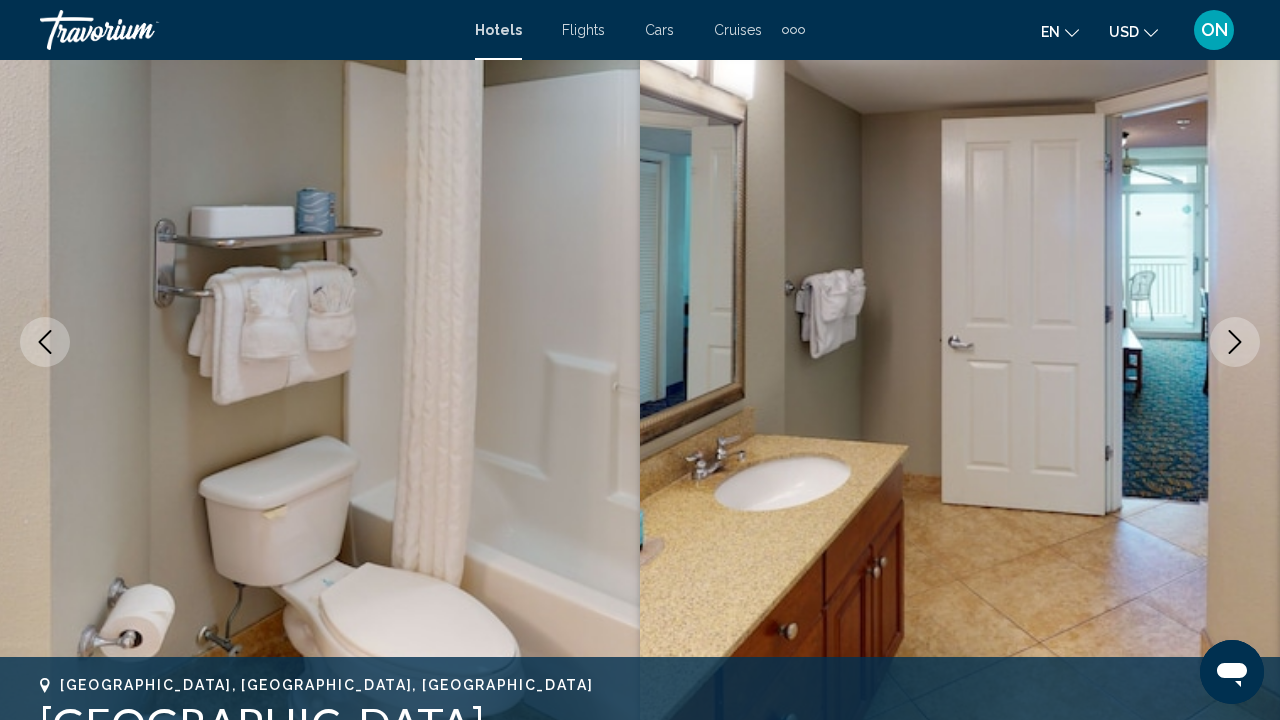 click 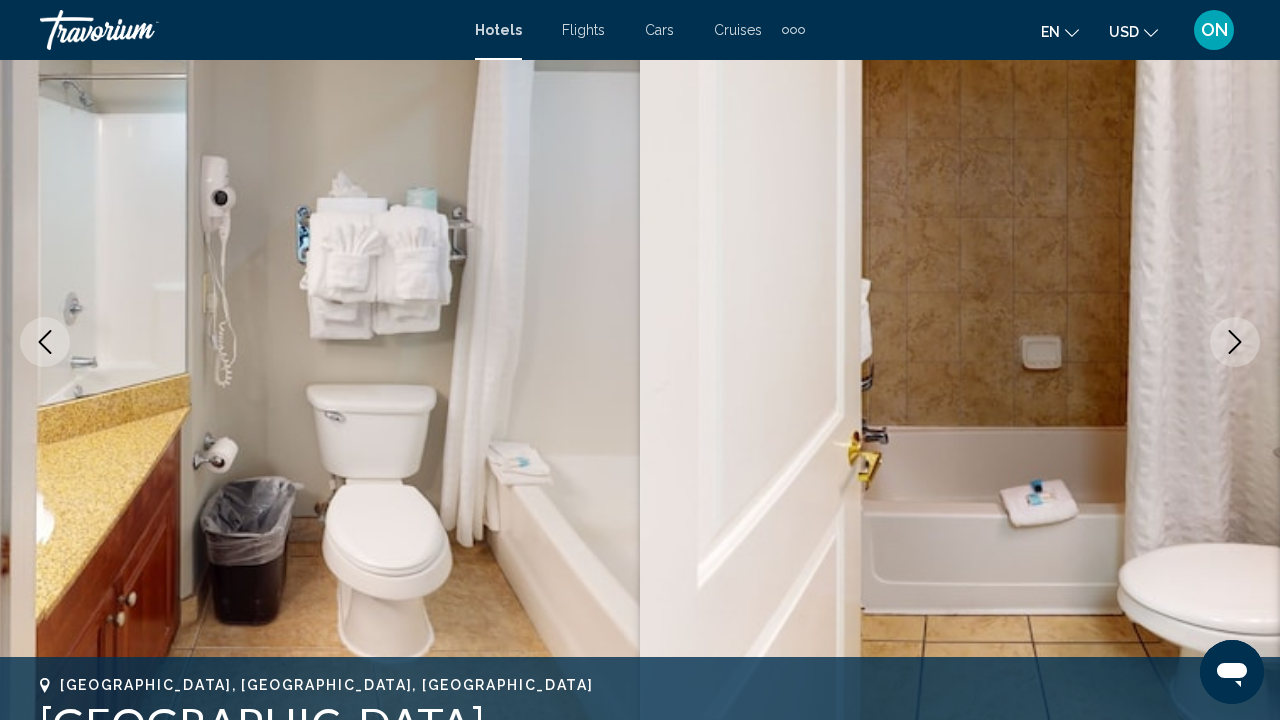 click 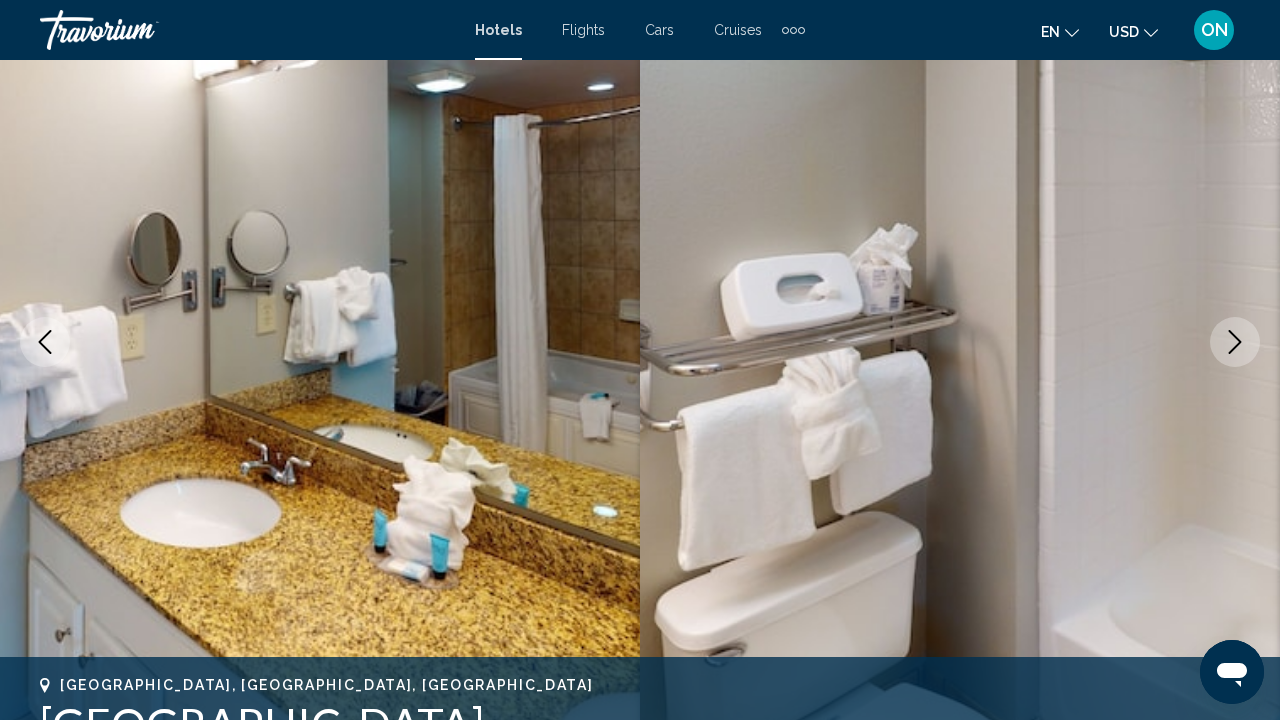 click 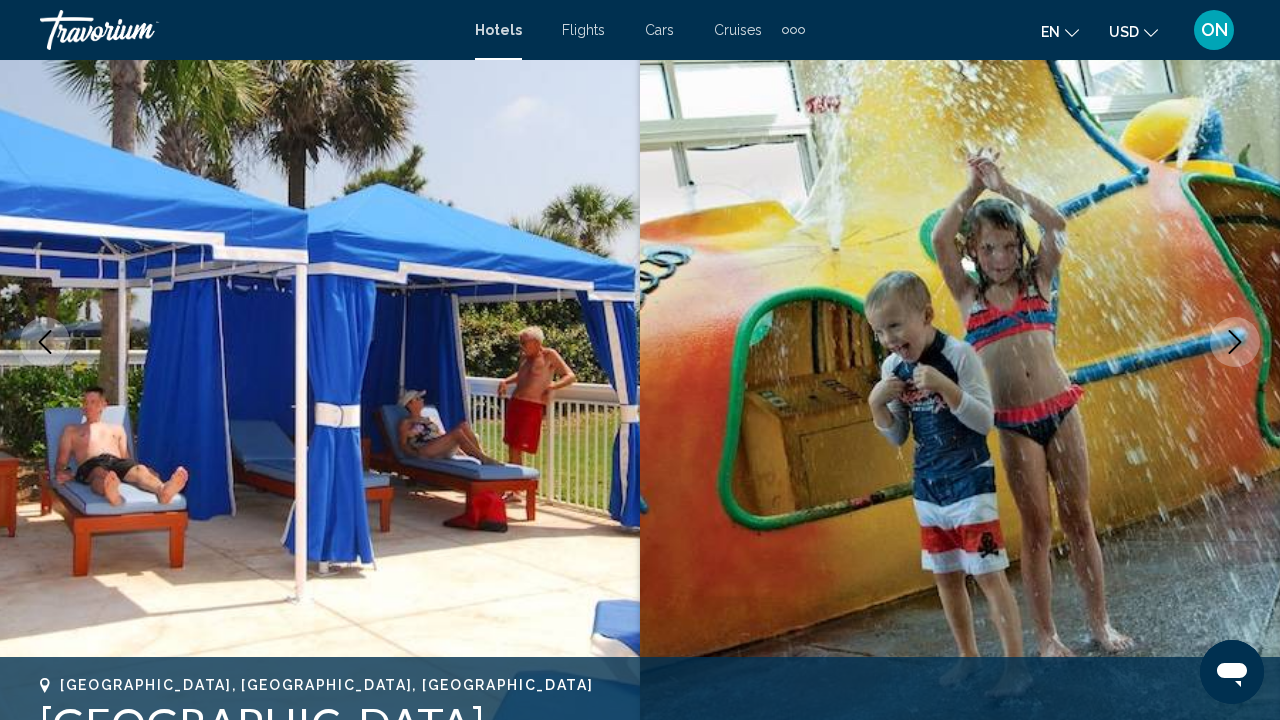 click 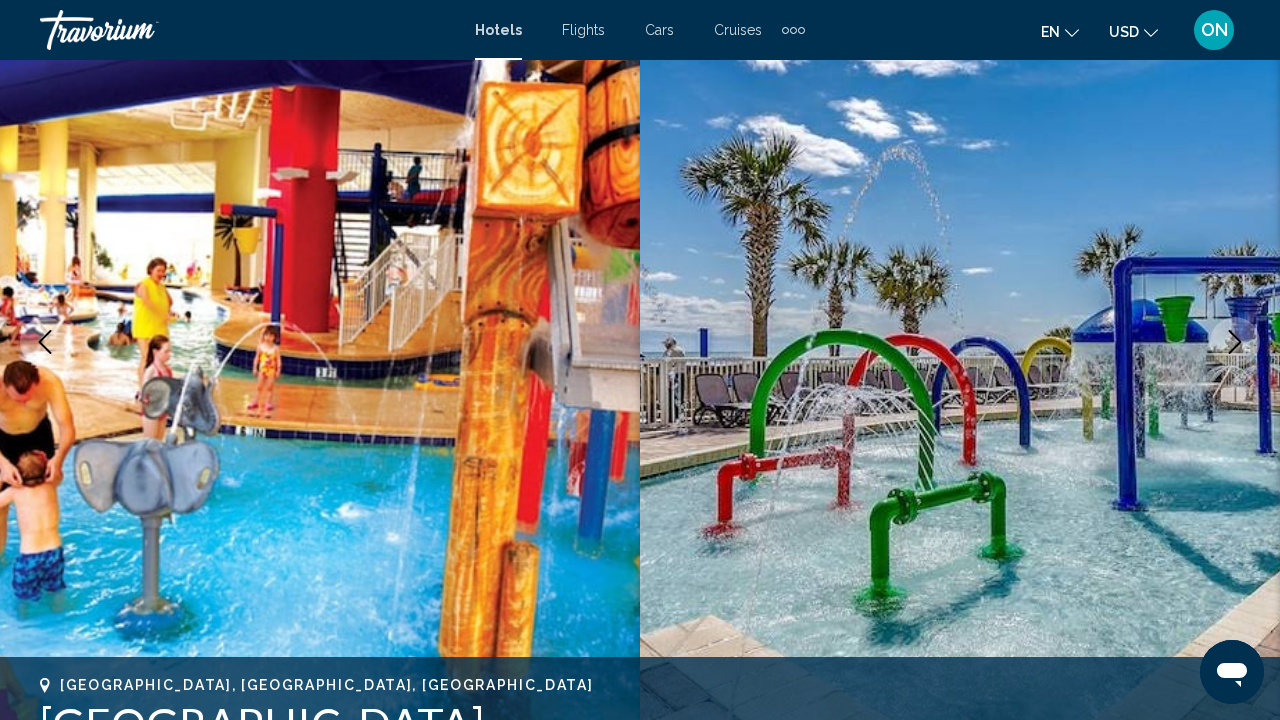 click 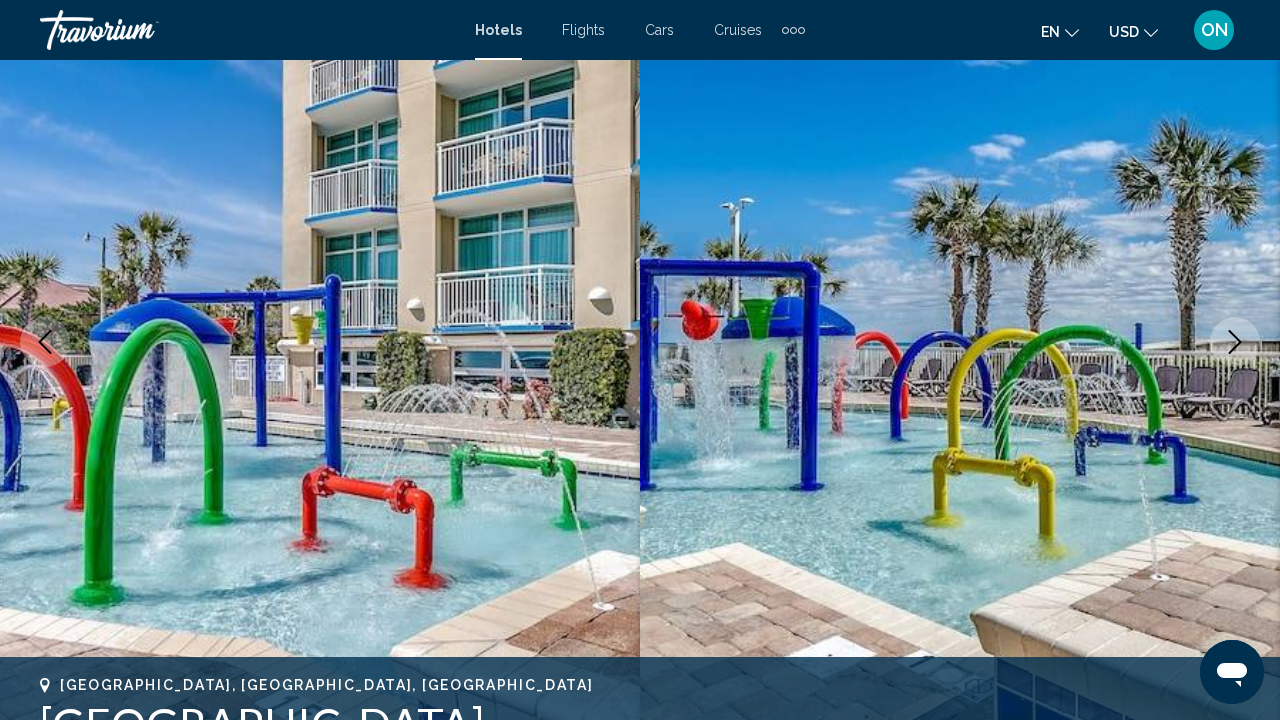 click 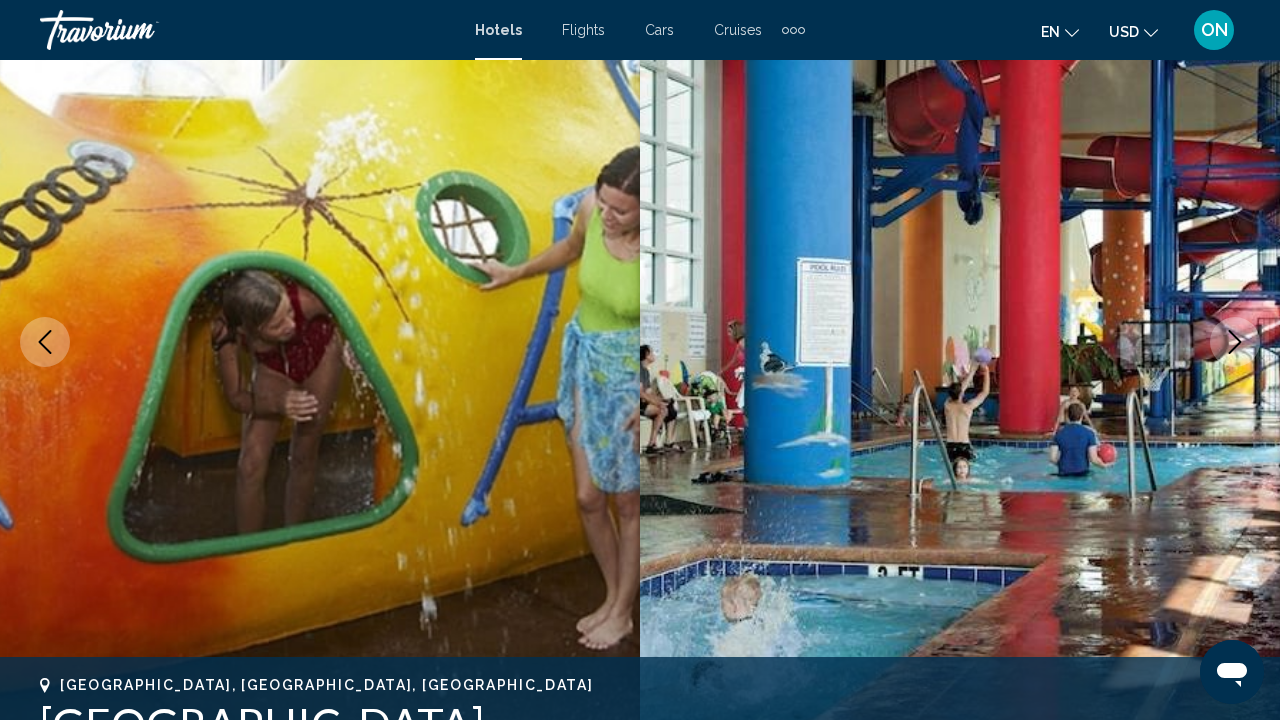 click 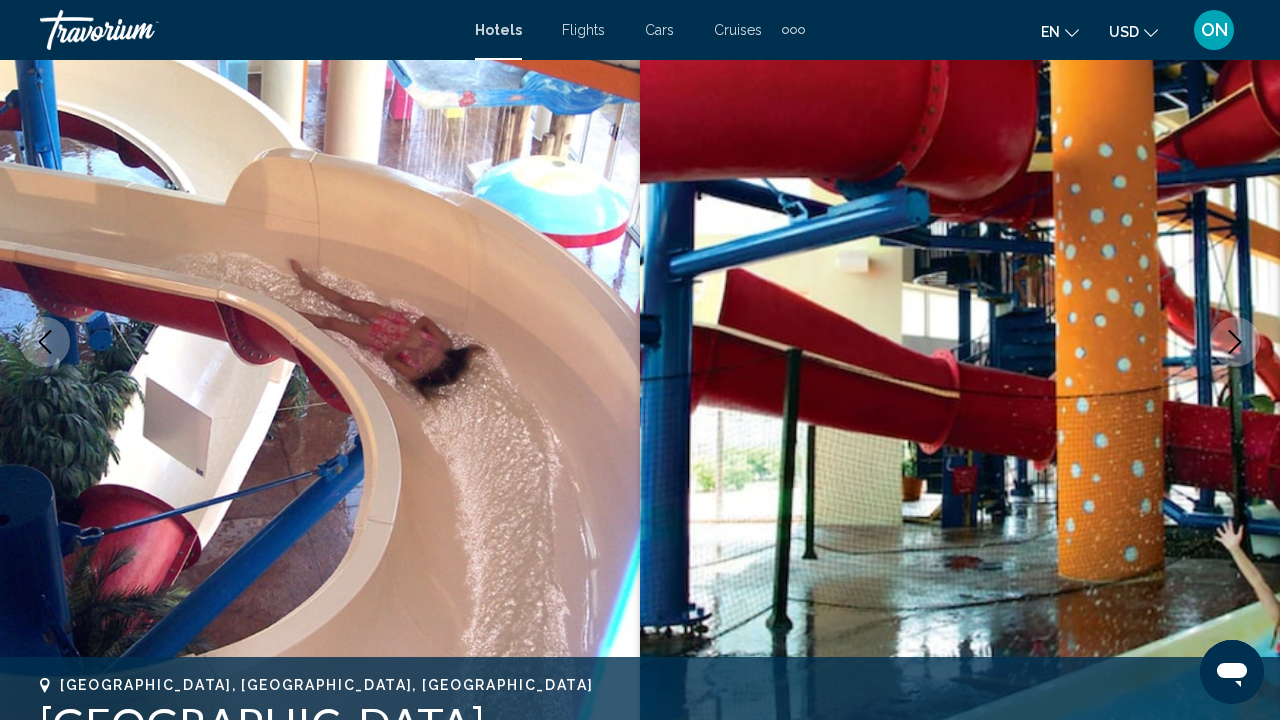 click 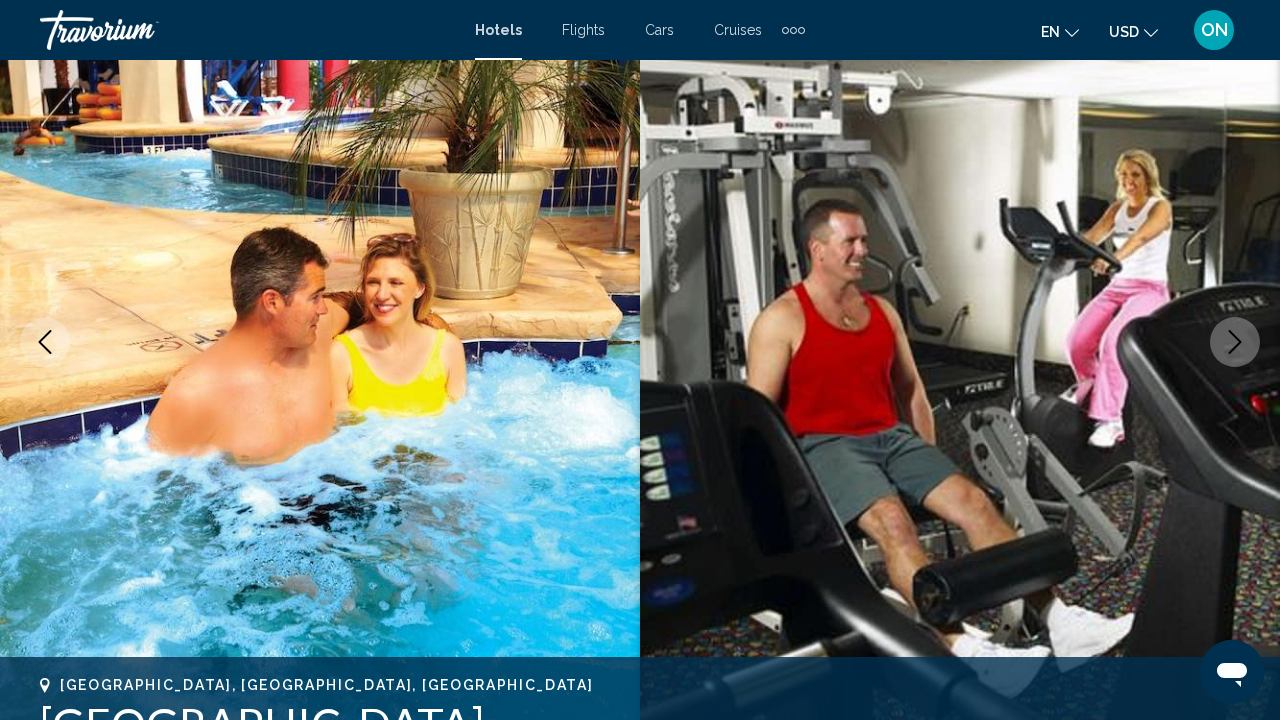 click 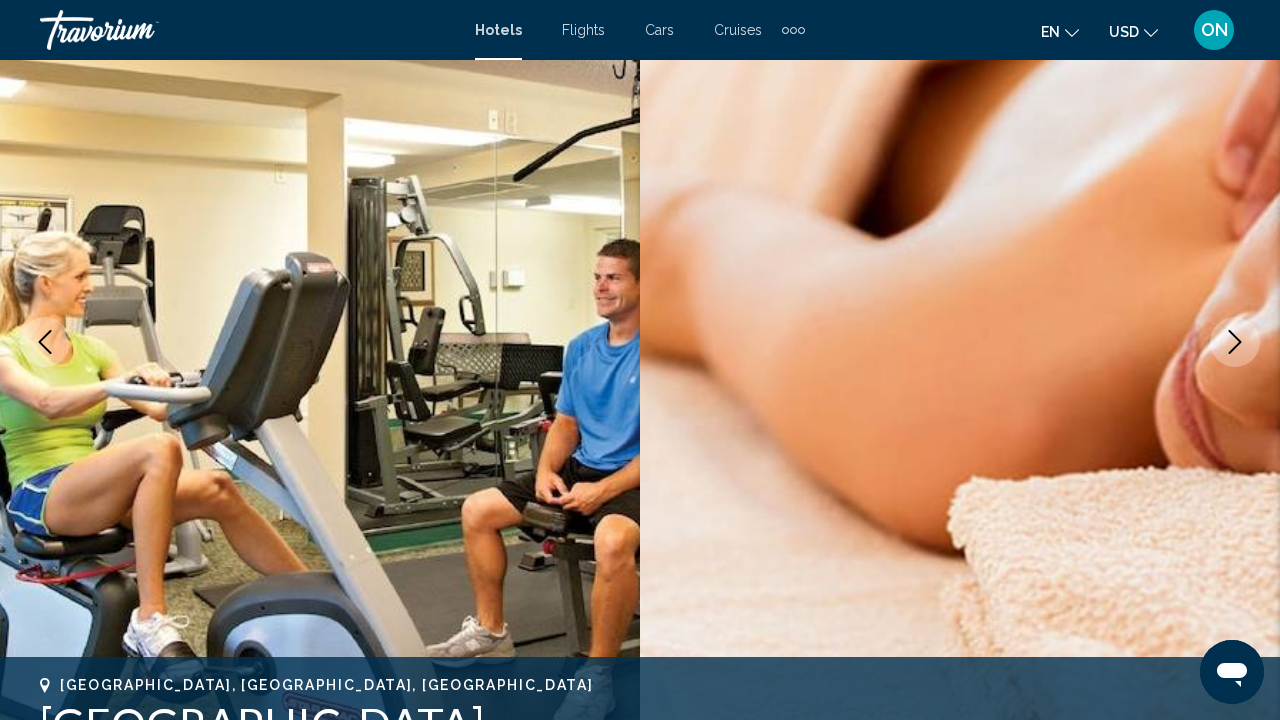 click 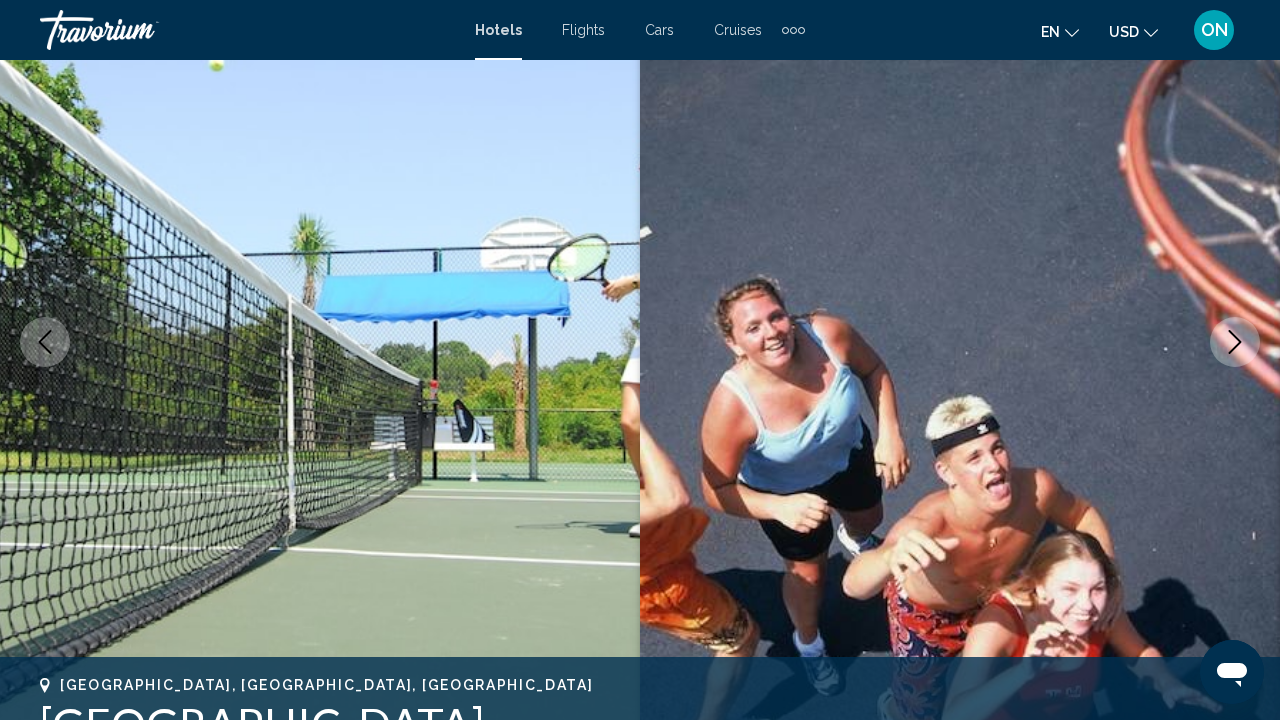 click 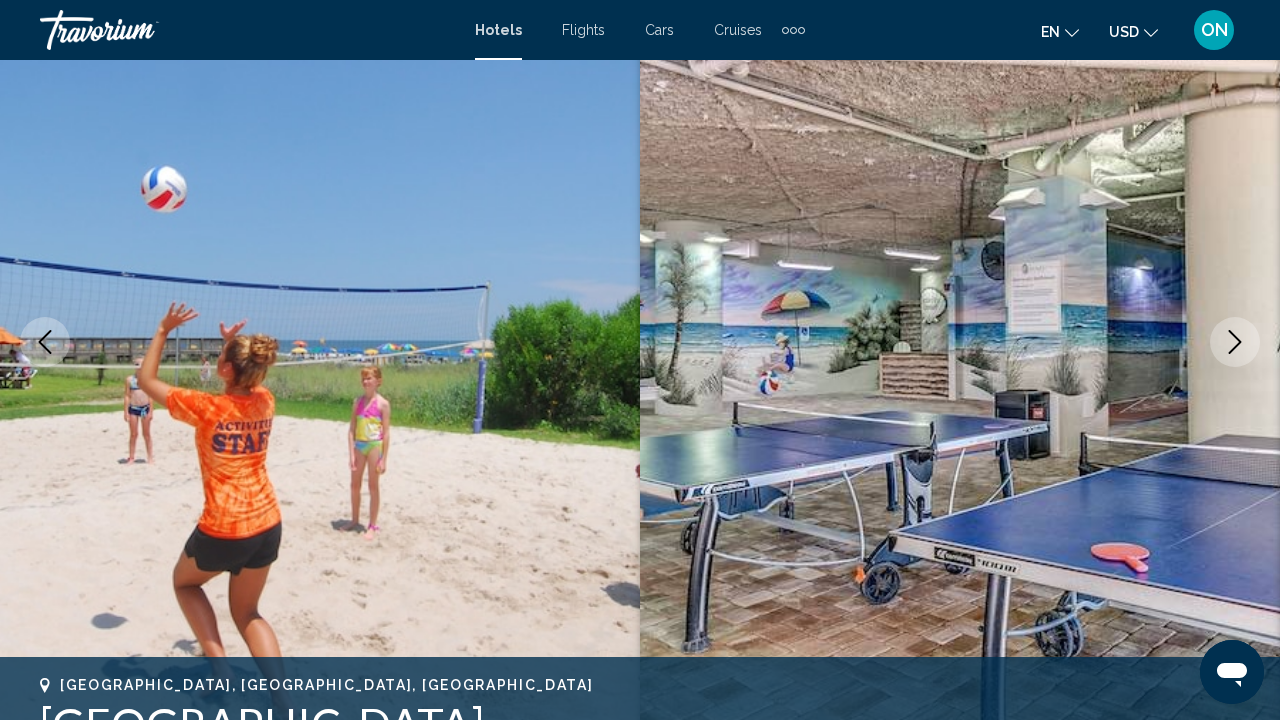 click 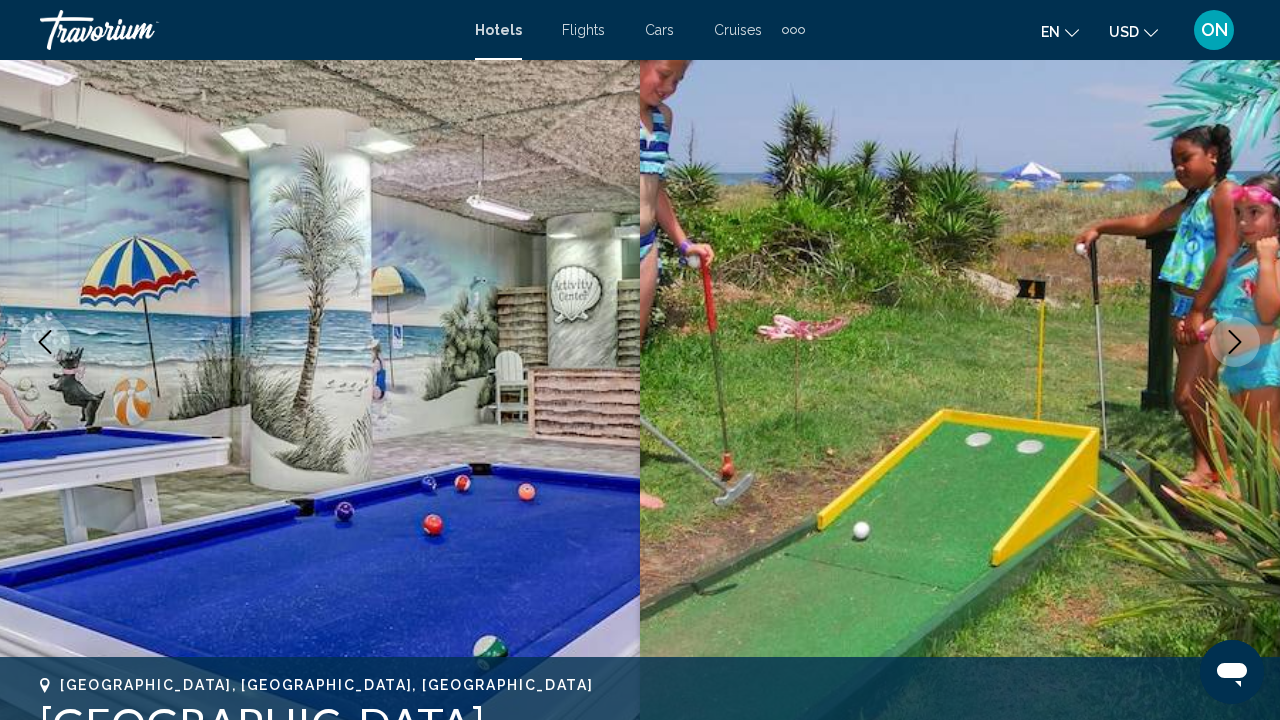 click 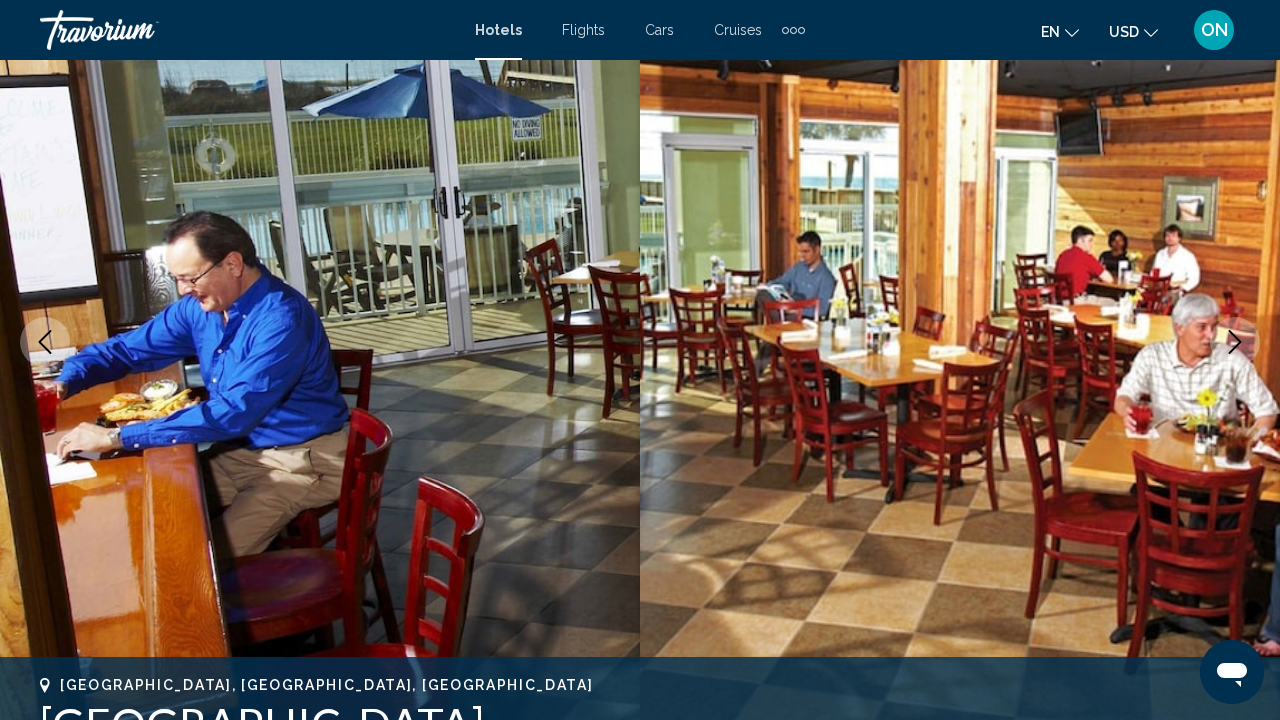 click 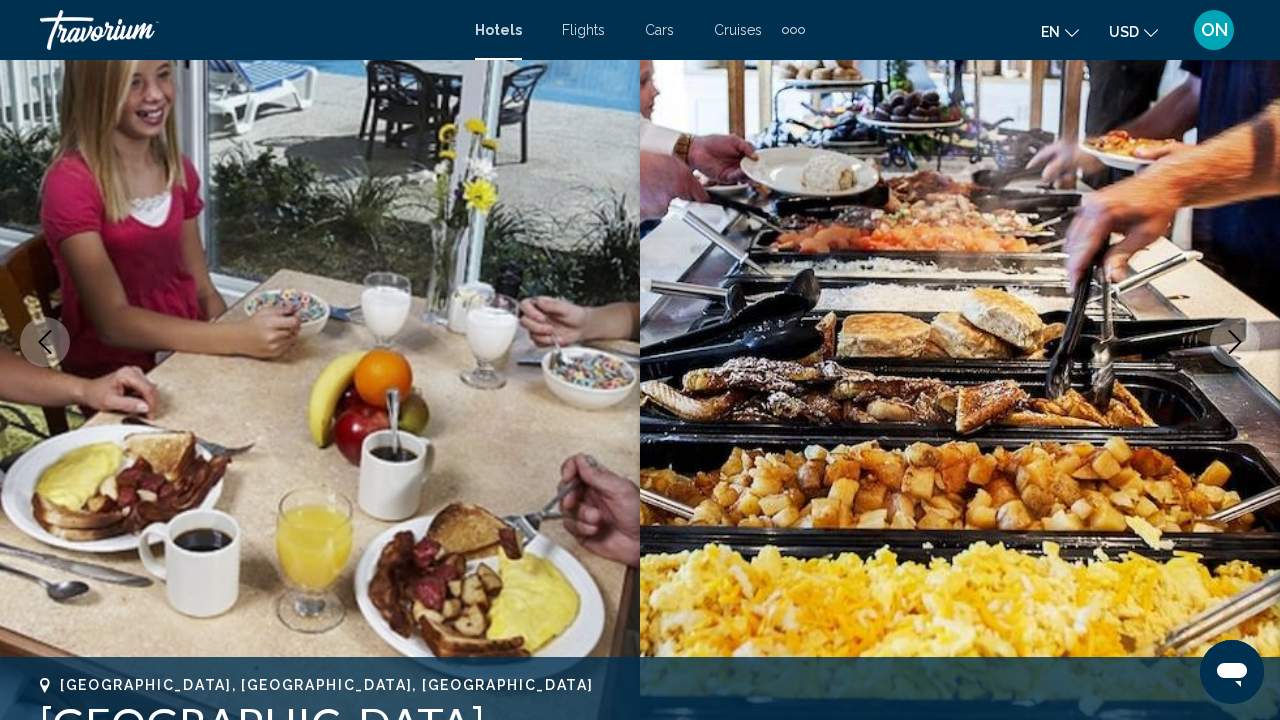 click 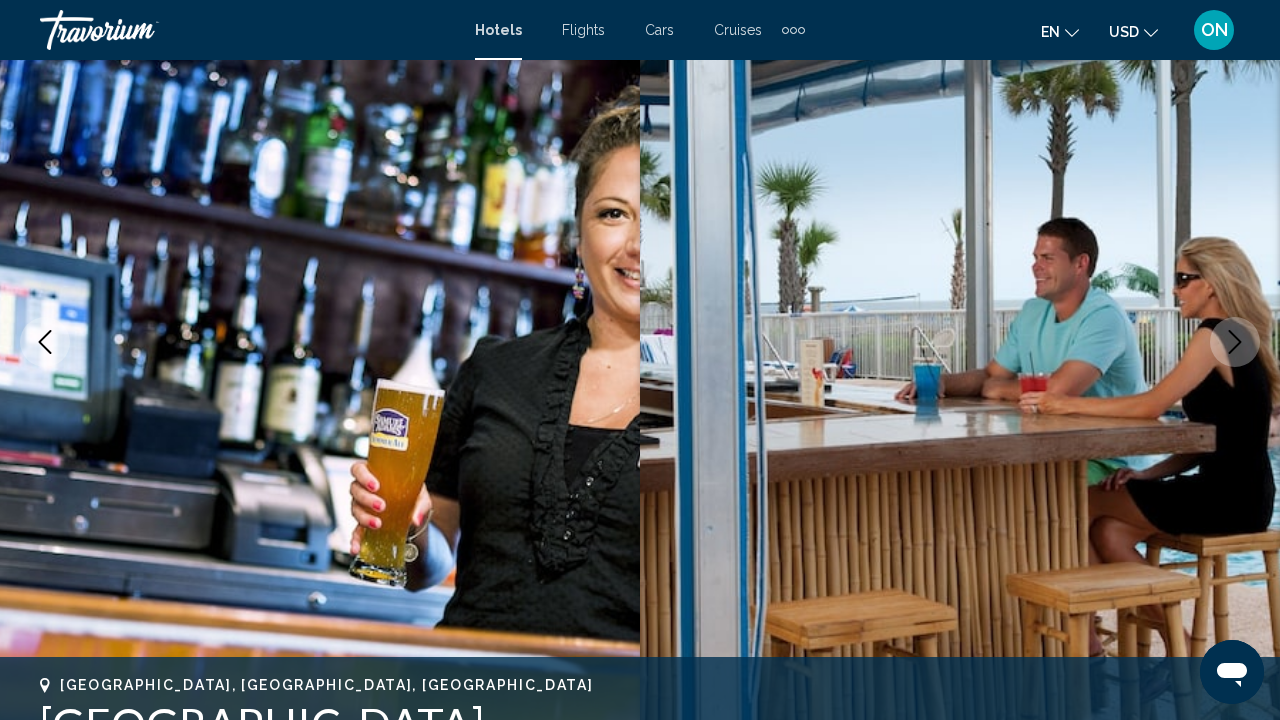 click 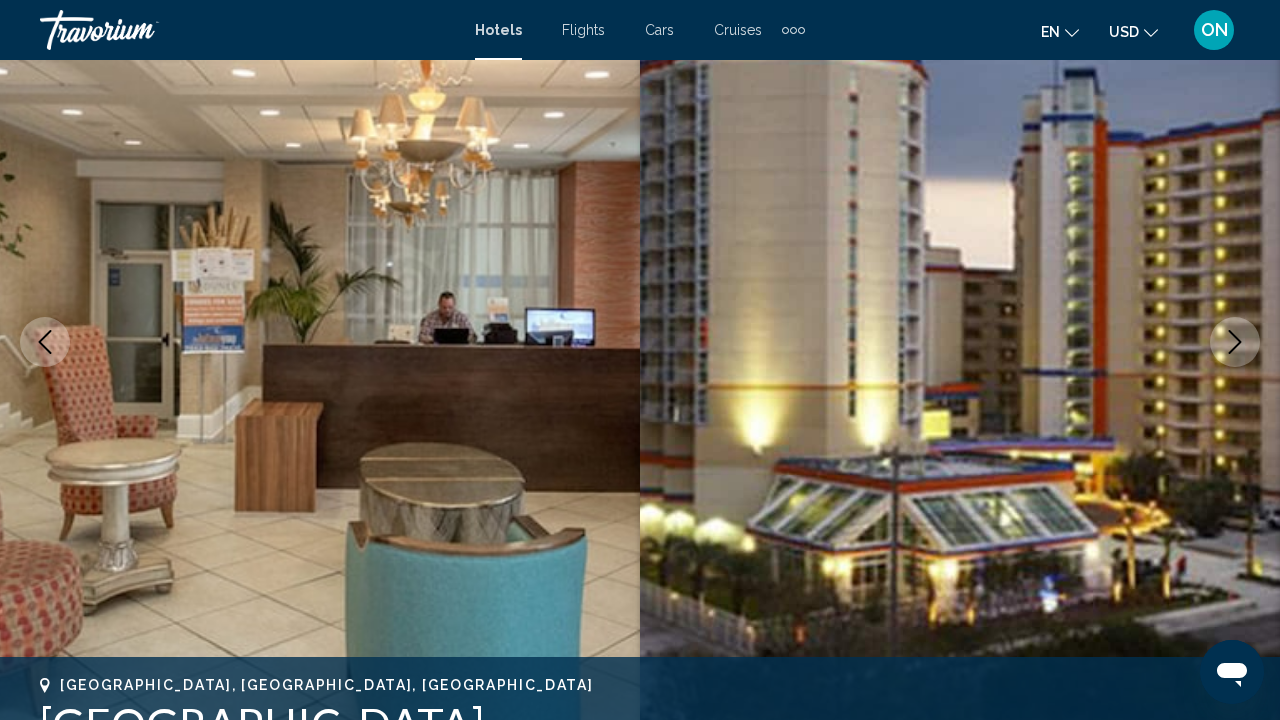 click 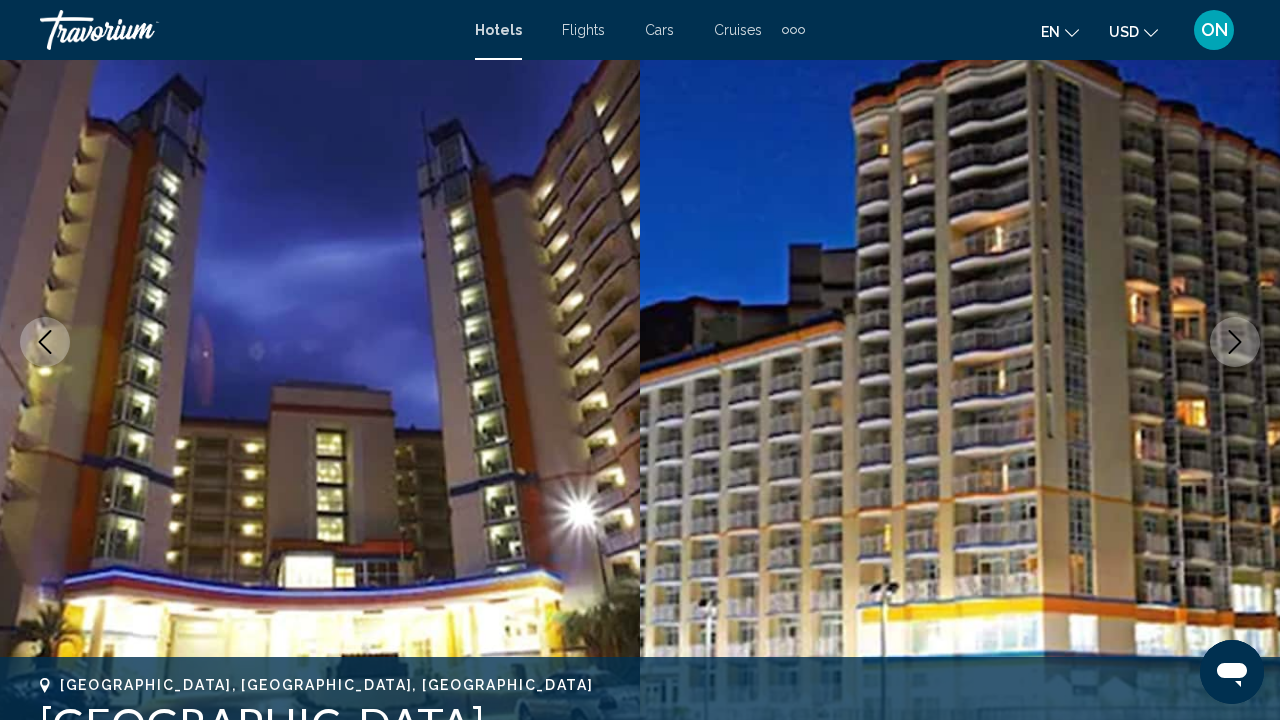 click 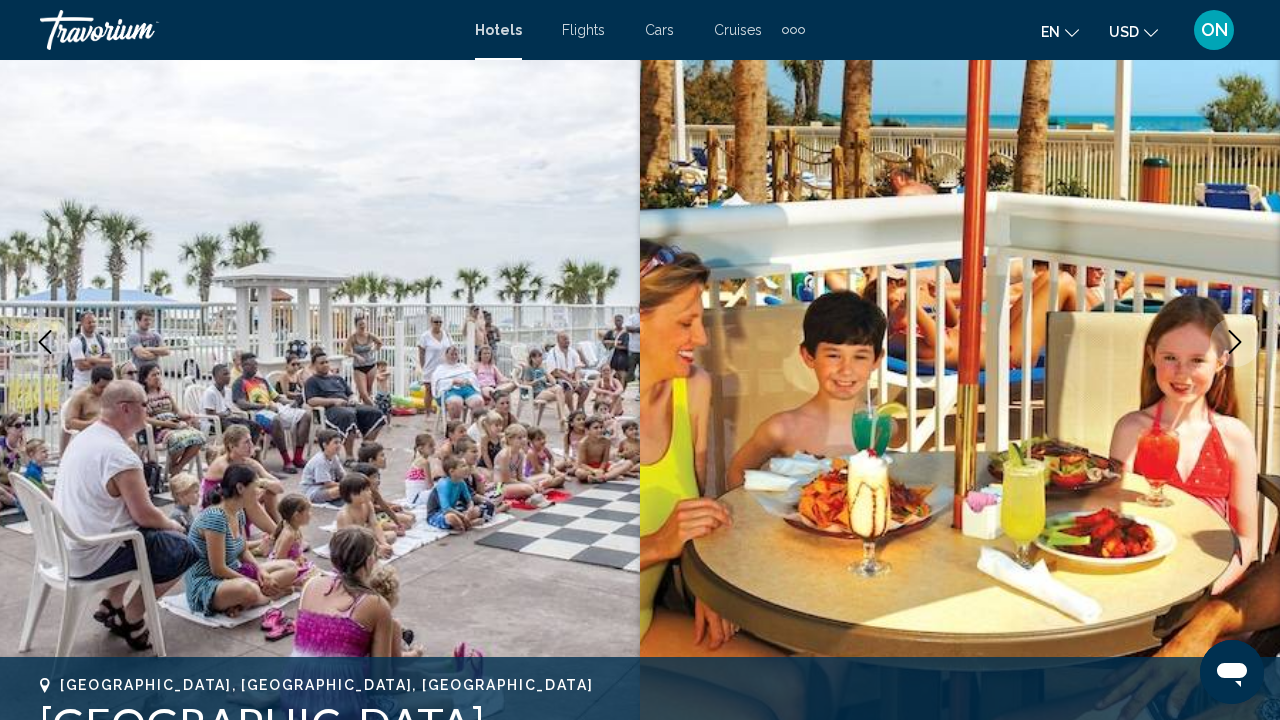 click 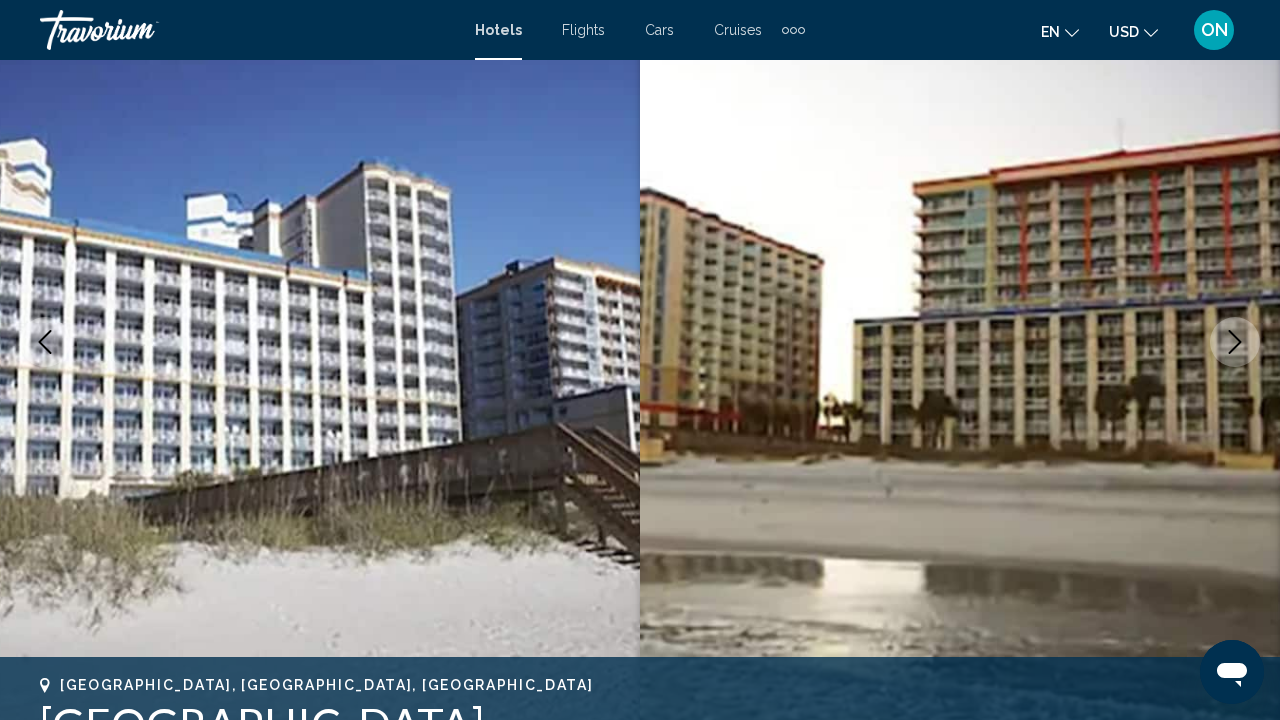 click 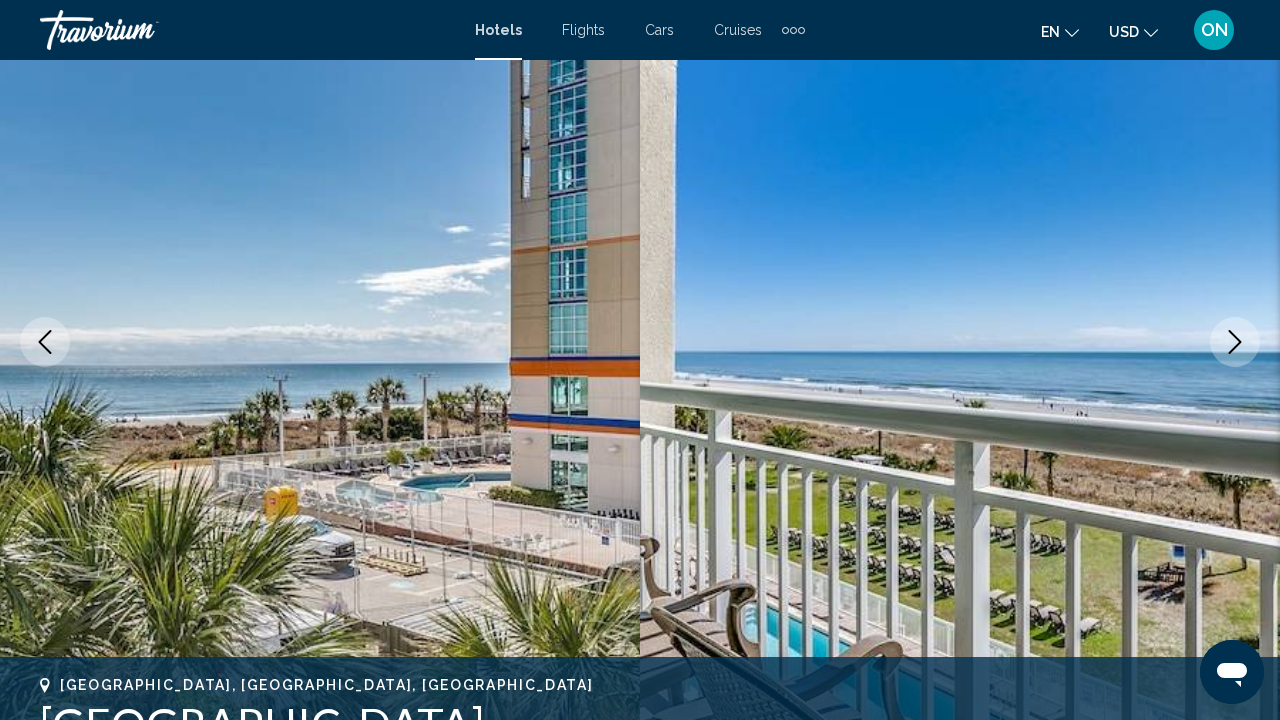 click 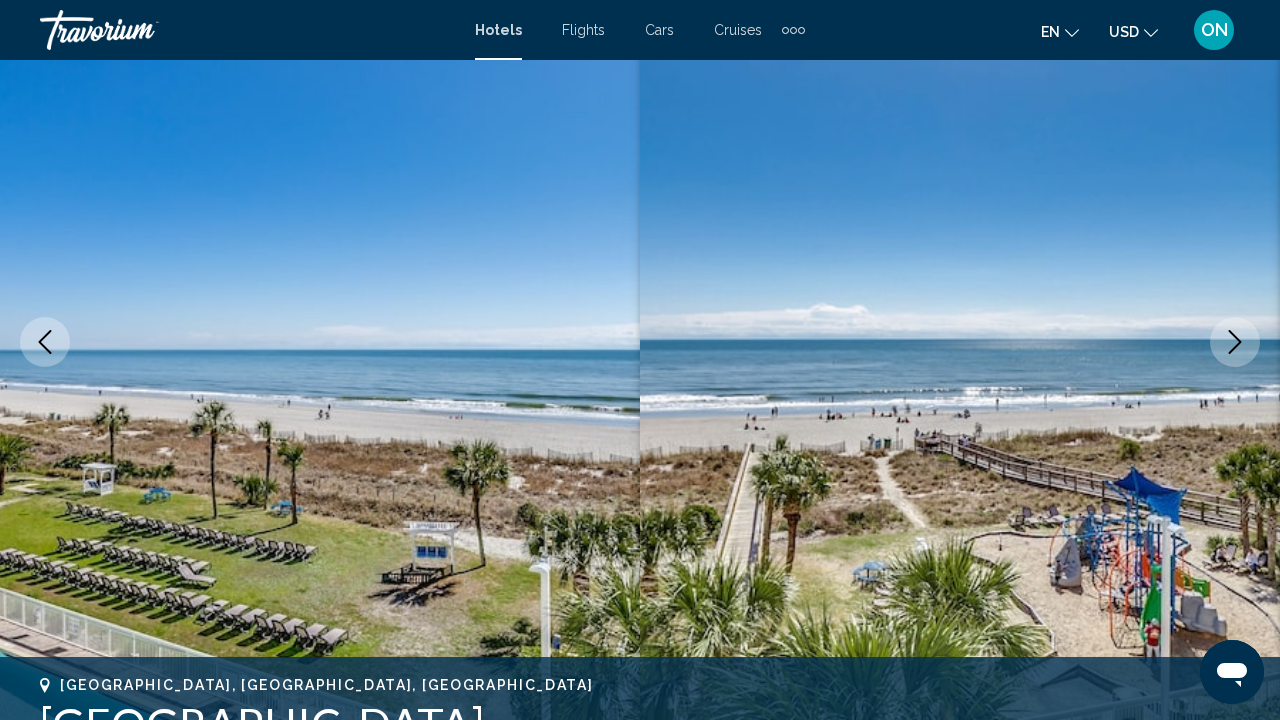 click 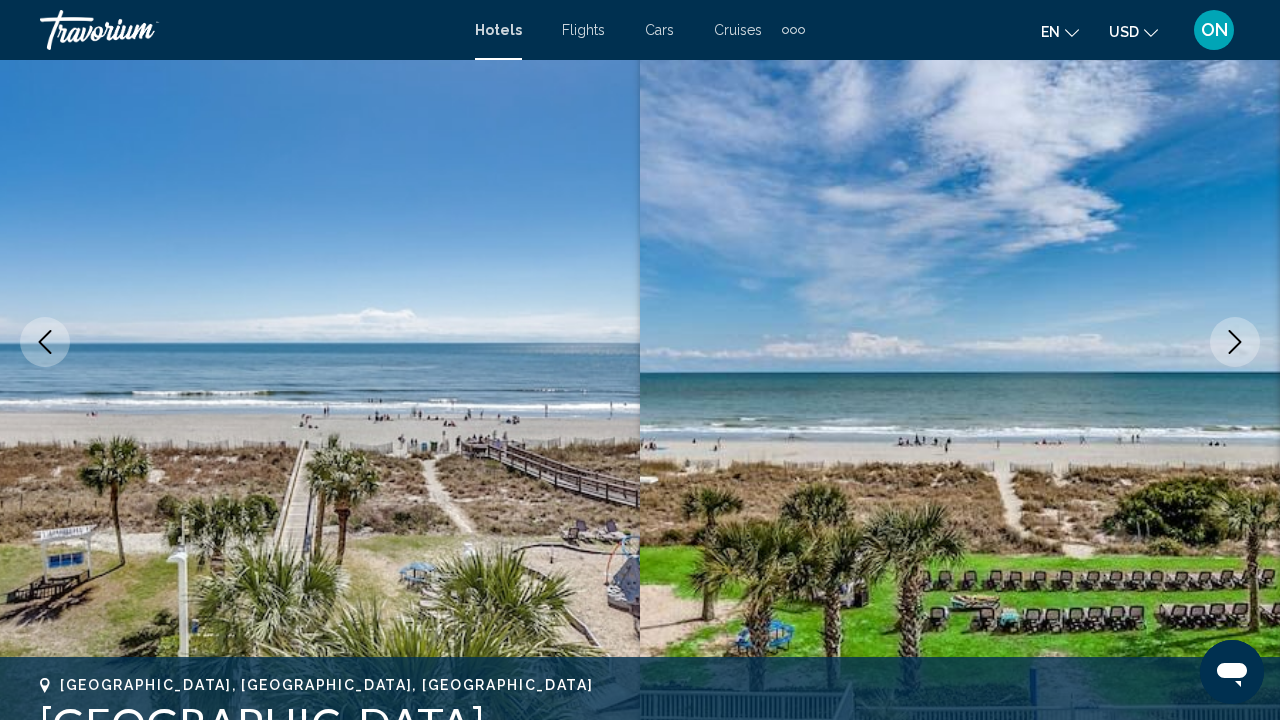click 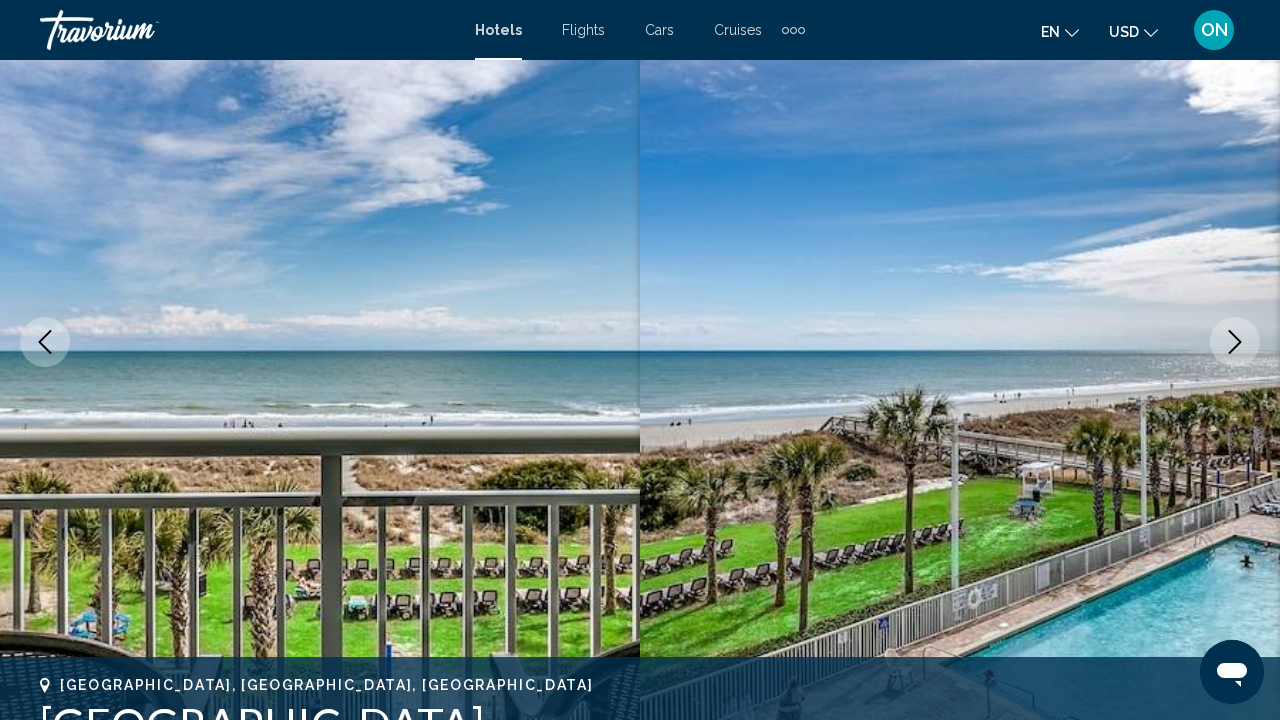 click 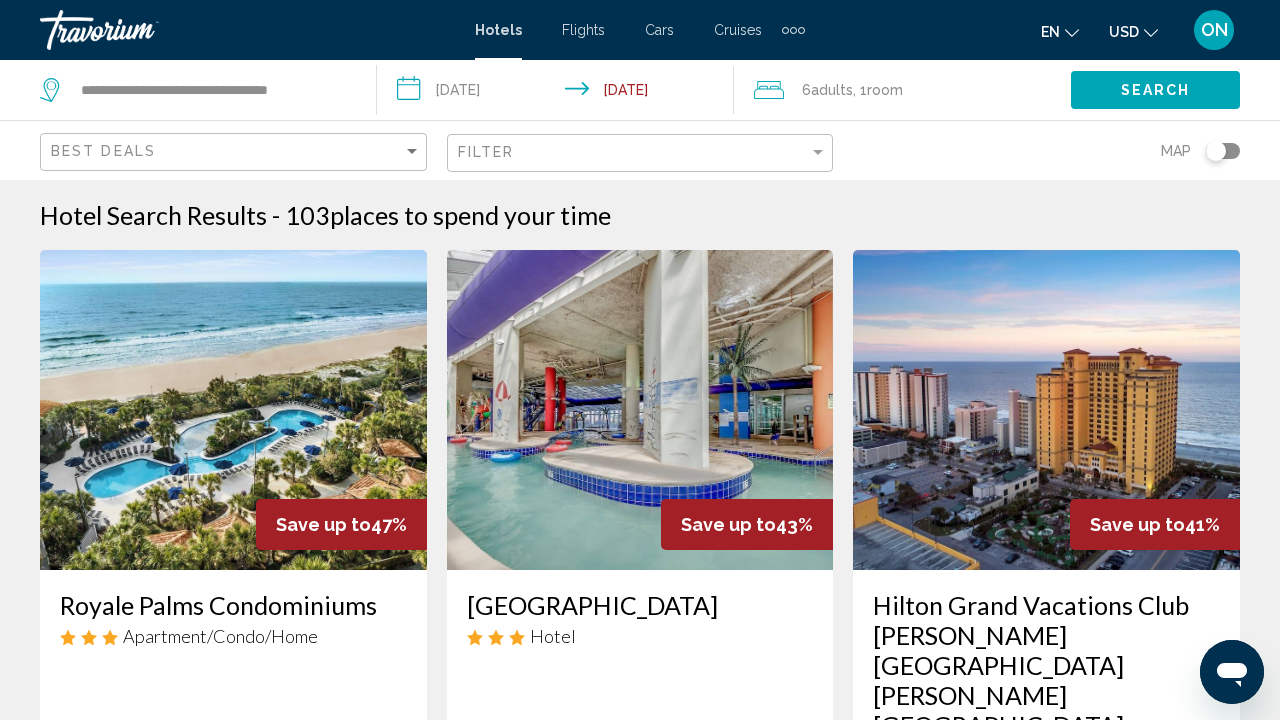 scroll, scrollTop: 0, scrollLeft: 0, axis: both 